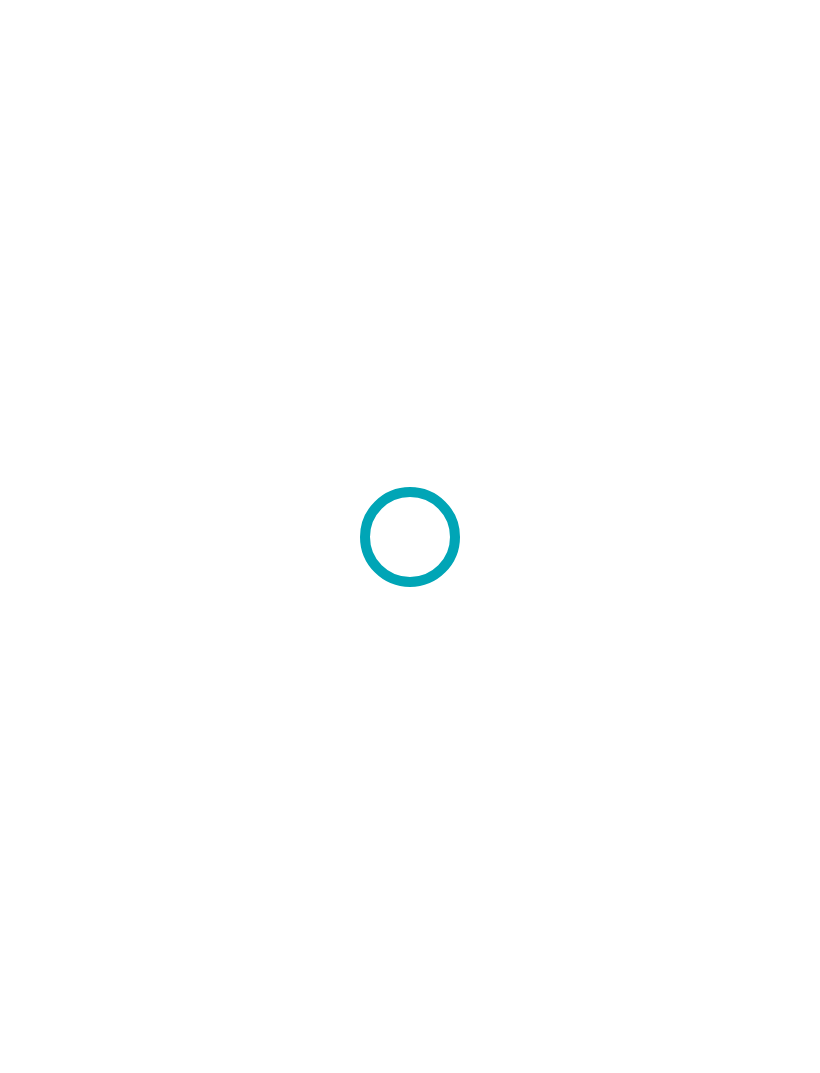 scroll, scrollTop: 0, scrollLeft: 0, axis: both 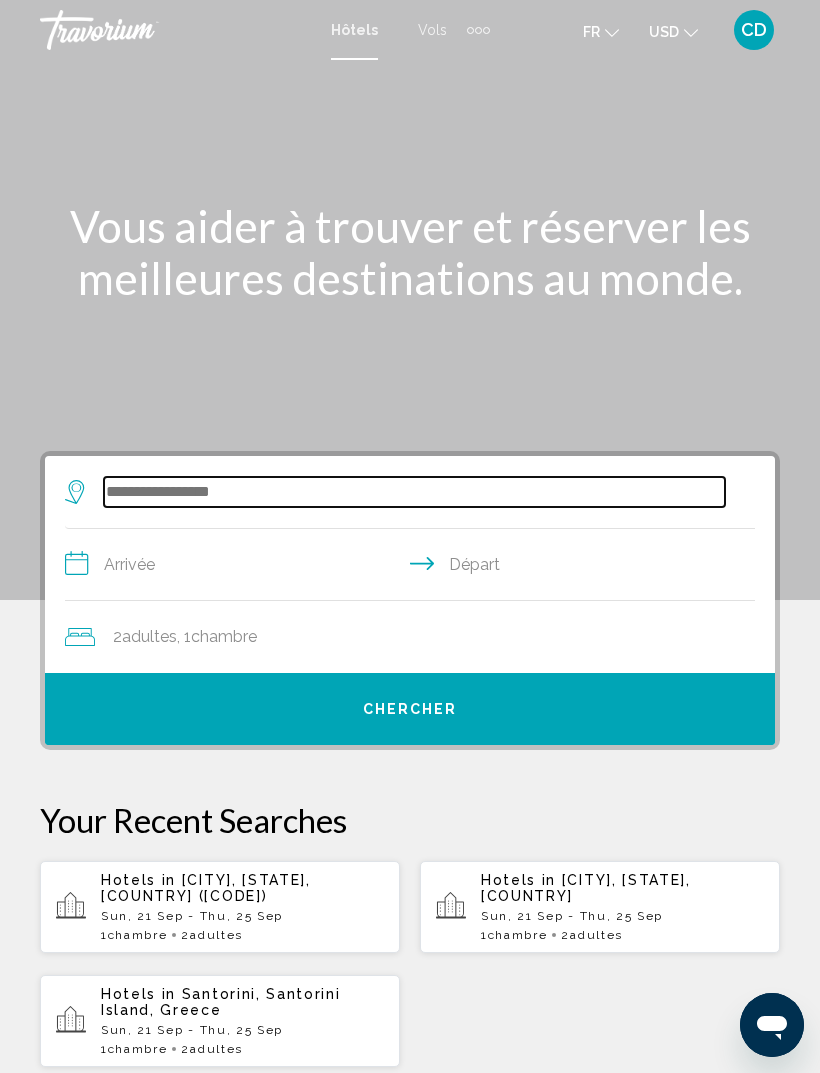 click at bounding box center [414, 492] 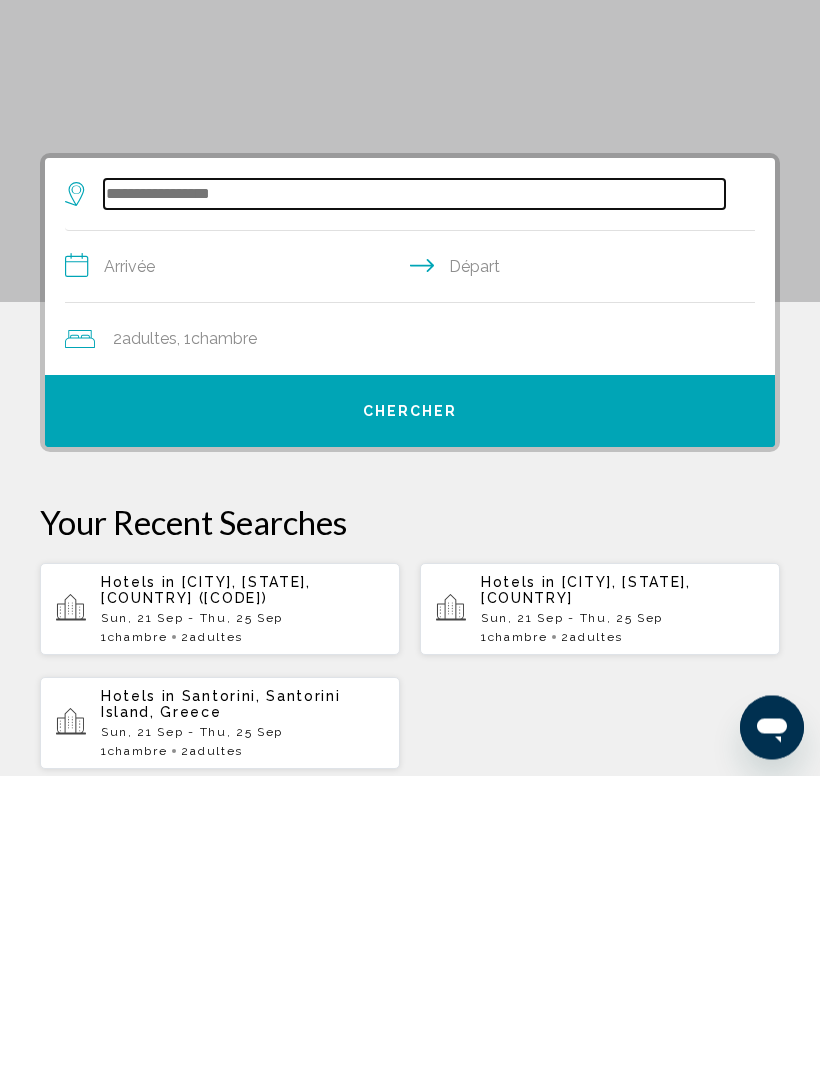 scroll, scrollTop: 49, scrollLeft: 0, axis: vertical 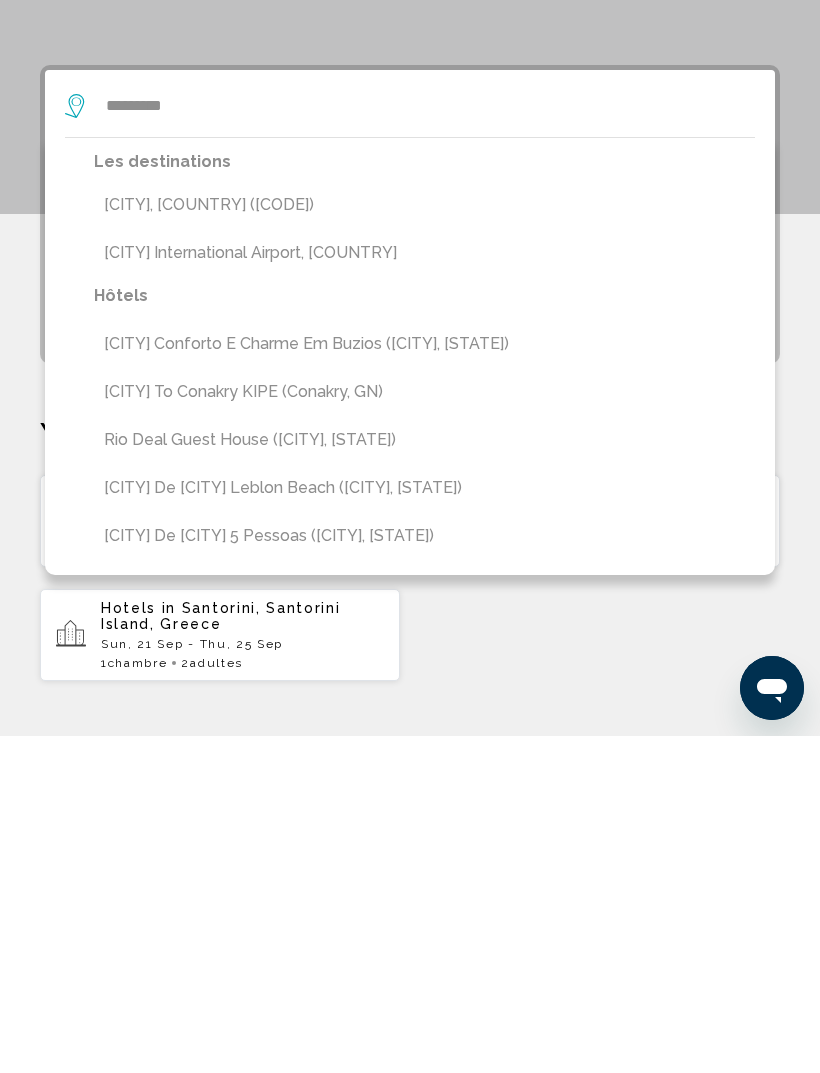 click on "[CITY], [COUNTRY] ([AIRPORT_CODE])" at bounding box center [424, 542] 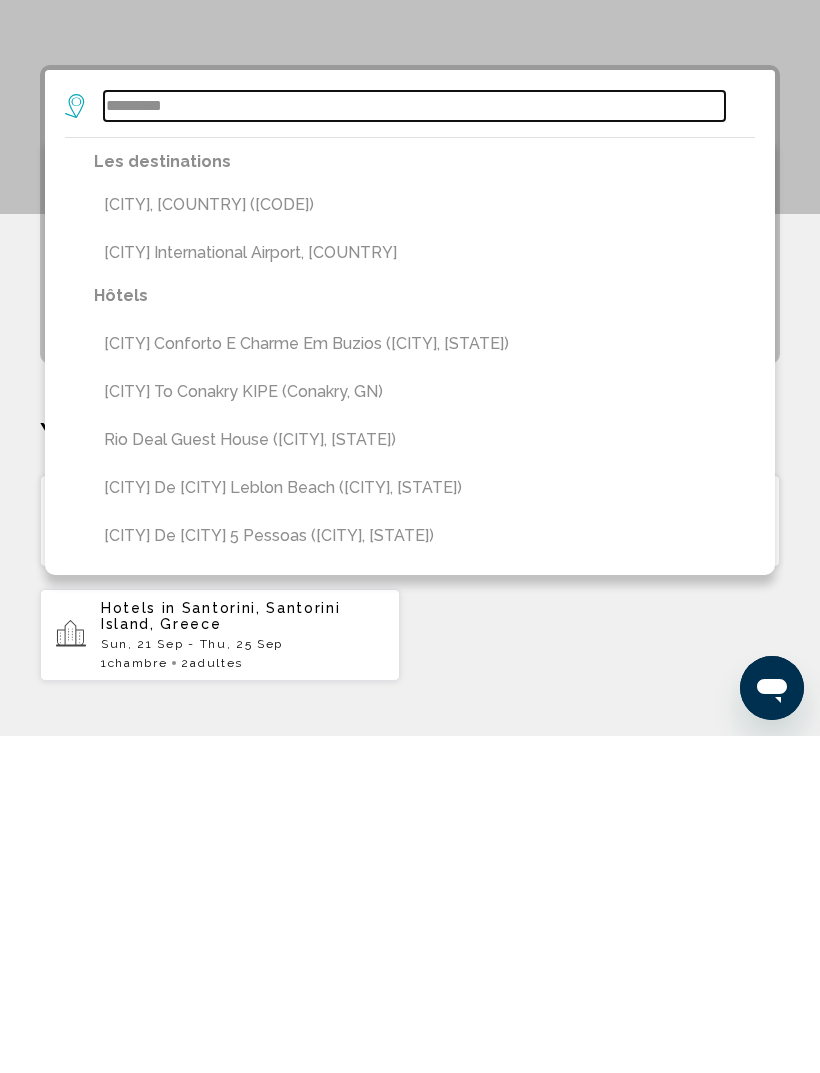 type on "**********" 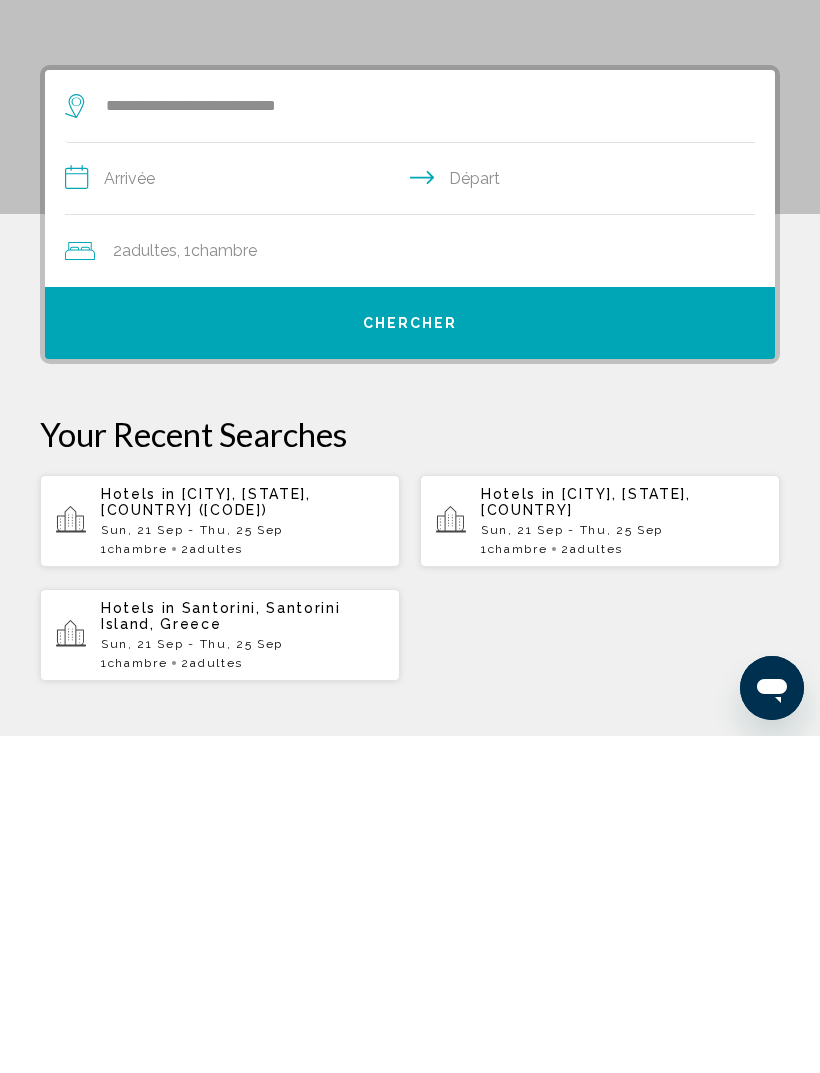 click on "**********" at bounding box center (414, 518) 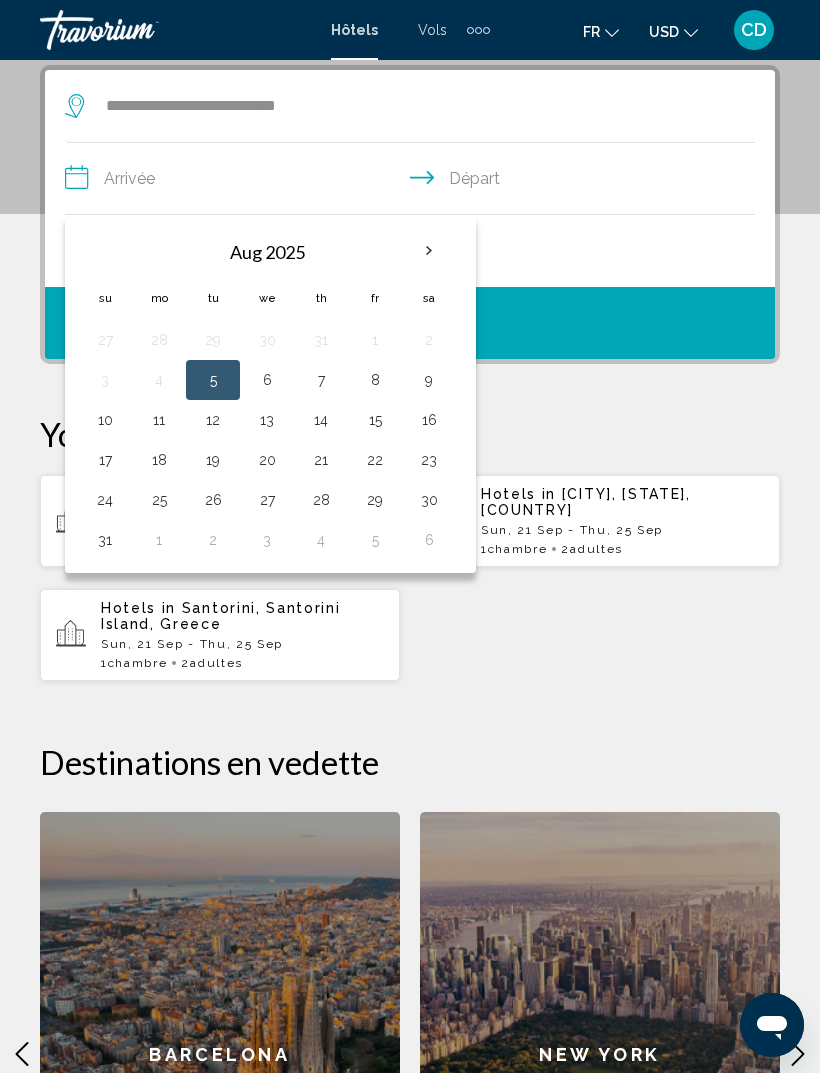click at bounding box center (429, 251) 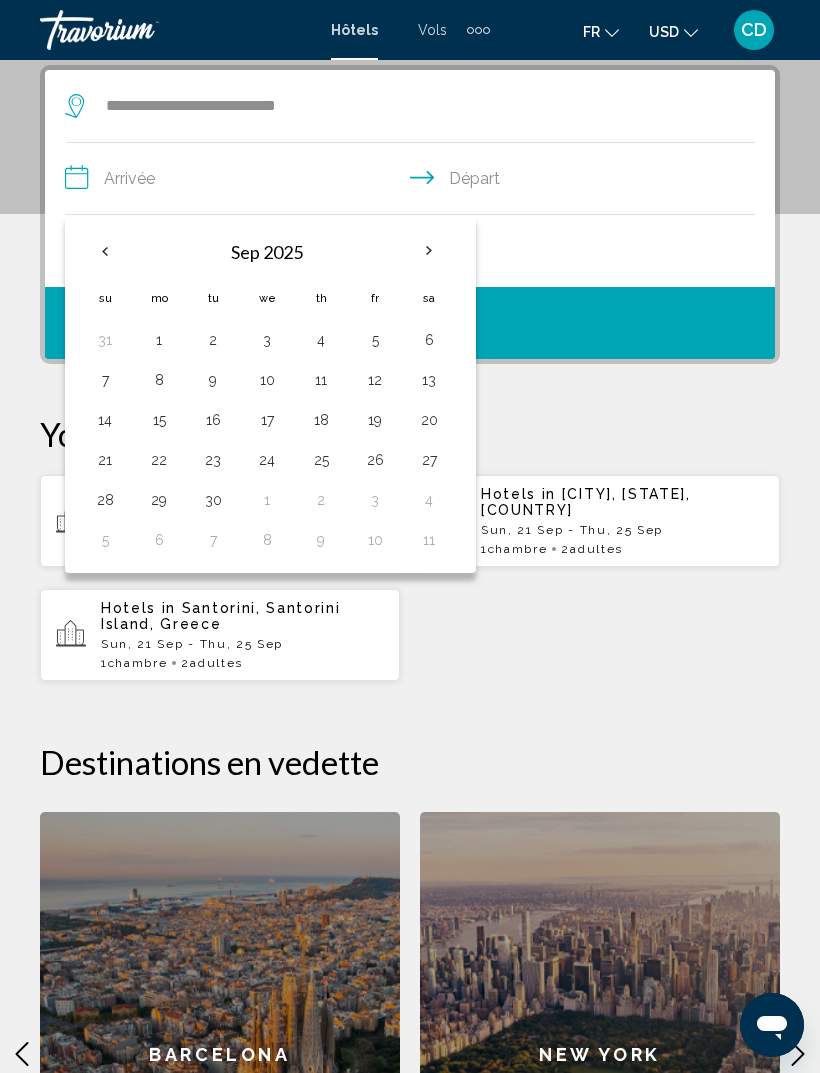 click at bounding box center [429, 251] 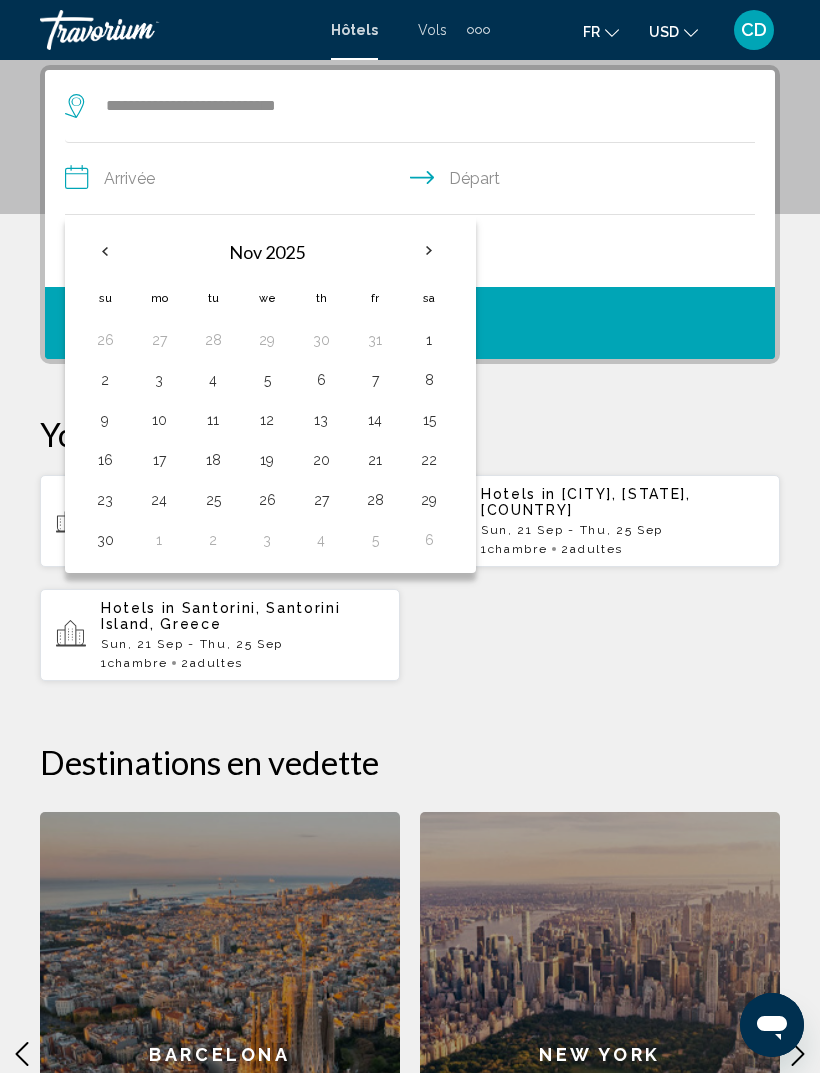 click at bounding box center (429, 251) 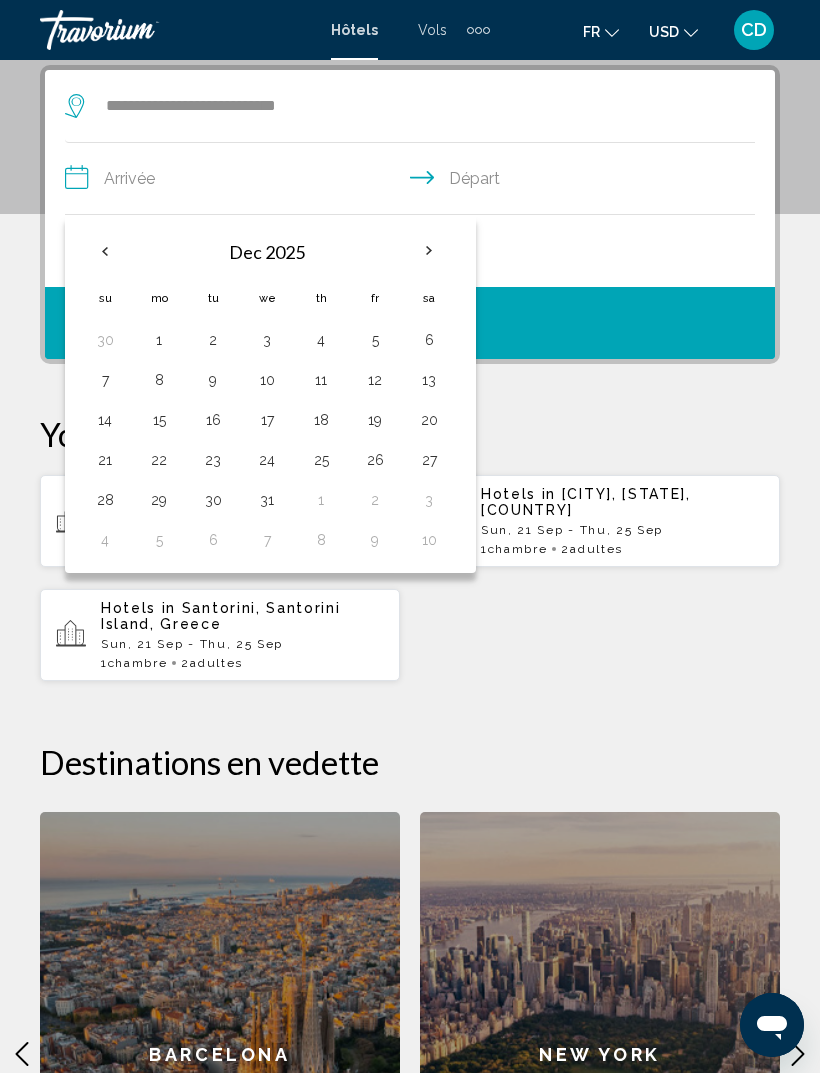 click on "27" at bounding box center (429, 460) 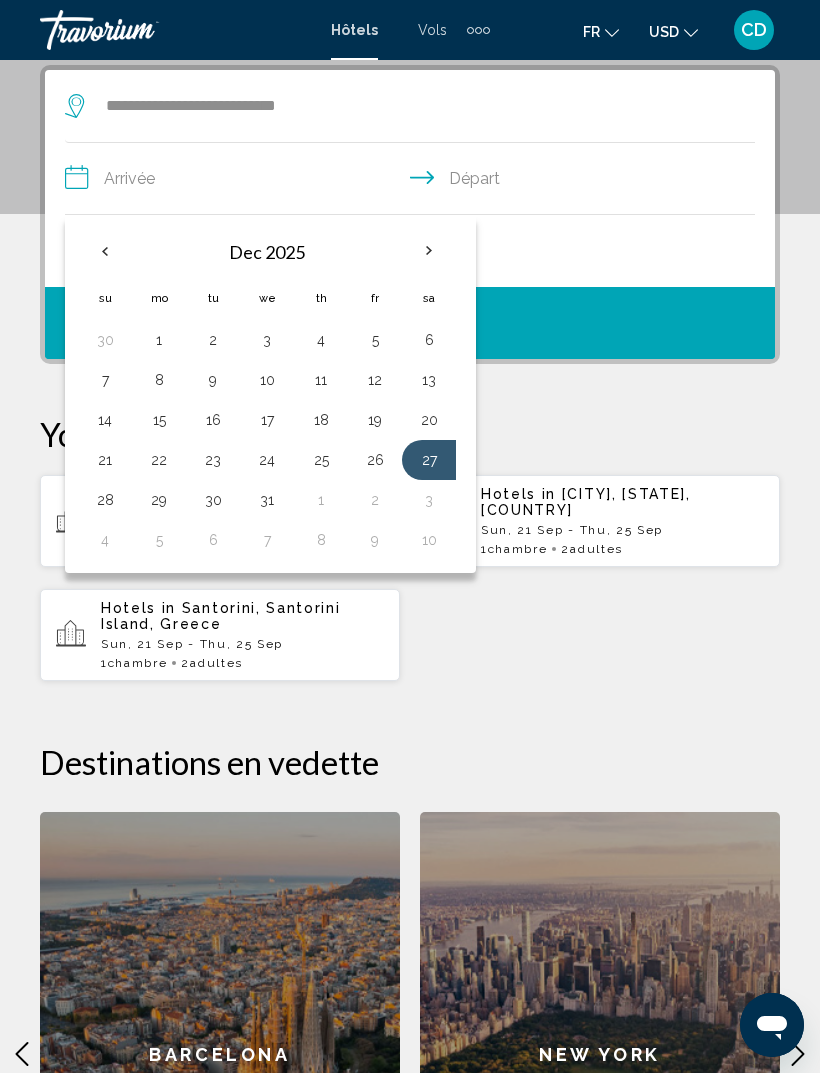 click on "30" at bounding box center [213, 500] 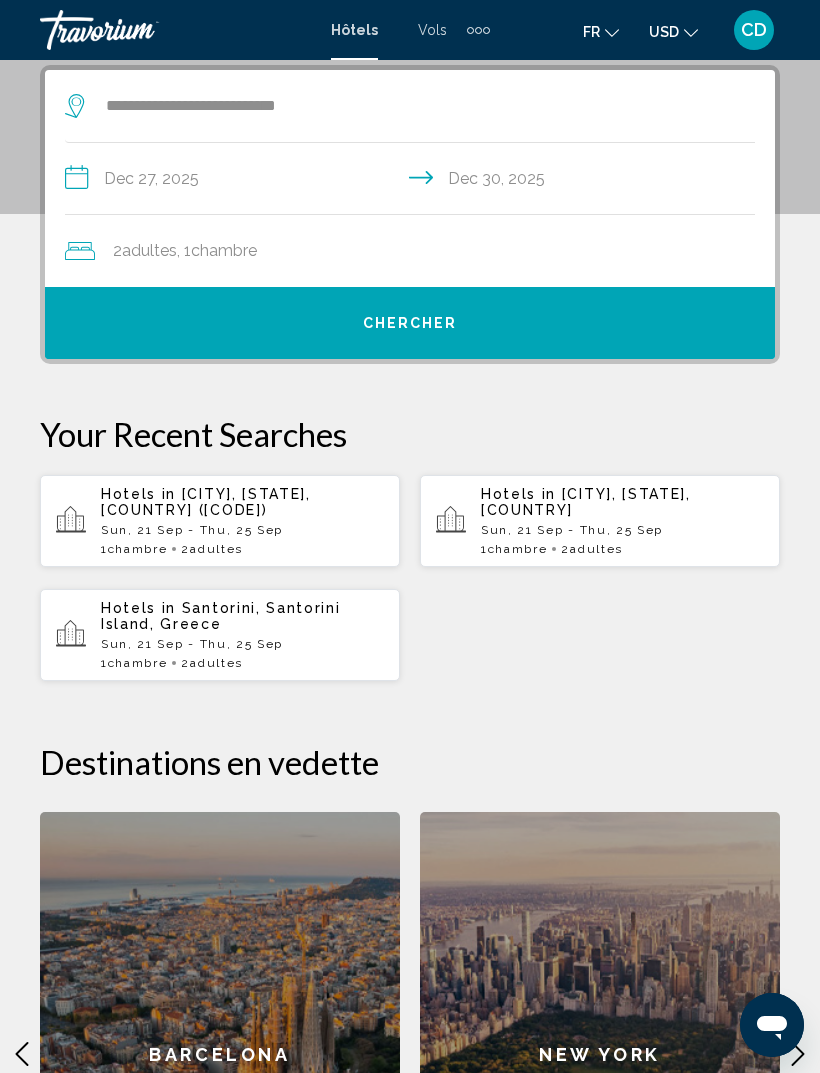 click on "Chercher" at bounding box center [410, 324] 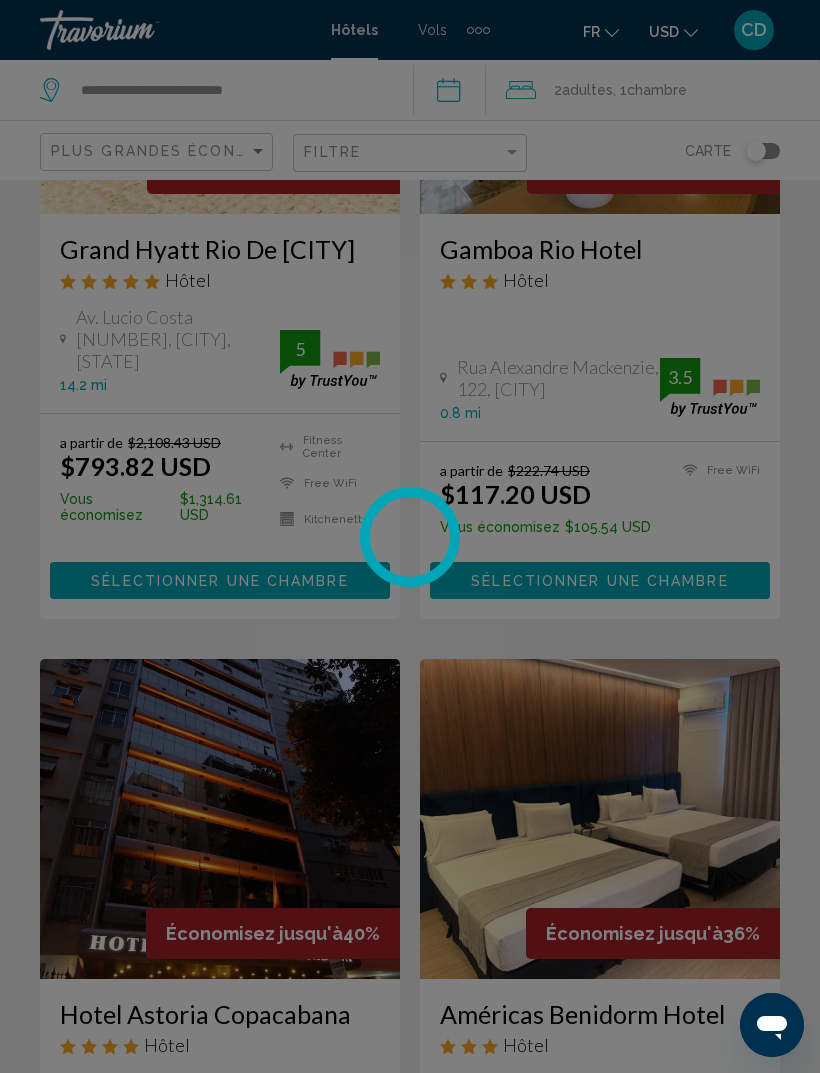 scroll, scrollTop: 0, scrollLeft: 0, axis: both 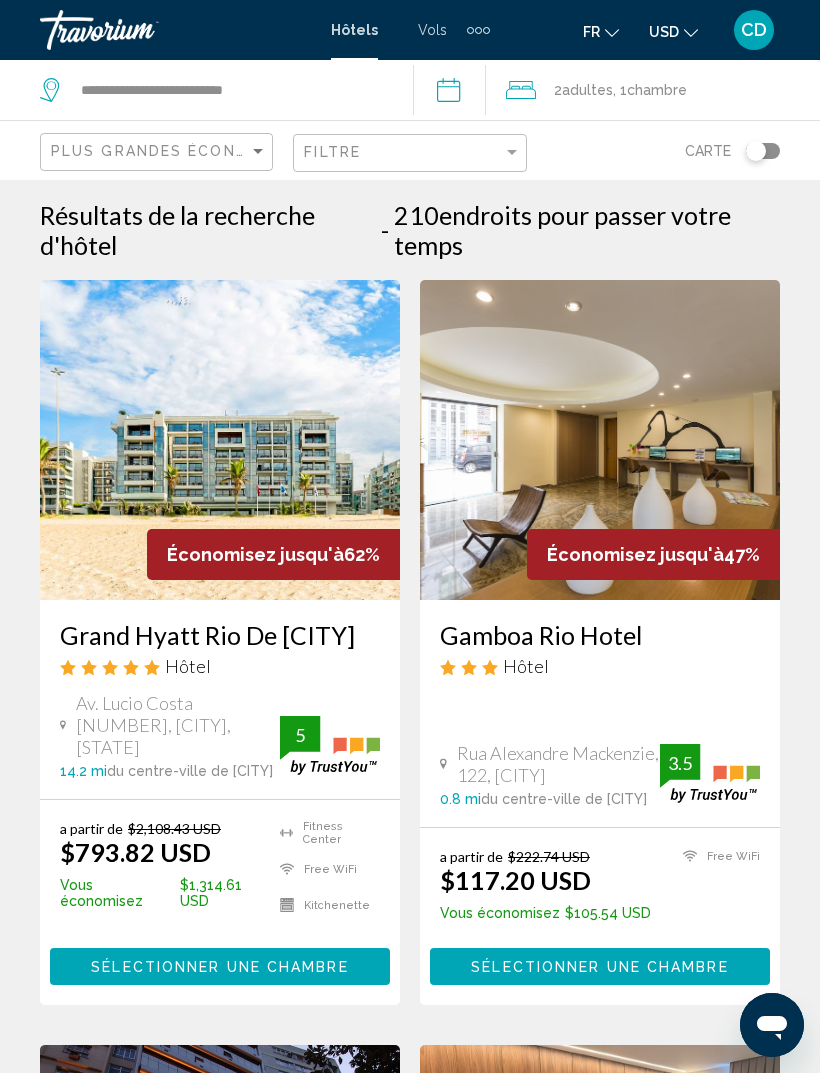 click on "USD
USD ($) MXN (Mex$) CAD (Can$) GBP (£) EUR (€) AUD (A$) NZD (NZ$) CNY (CN¥)" 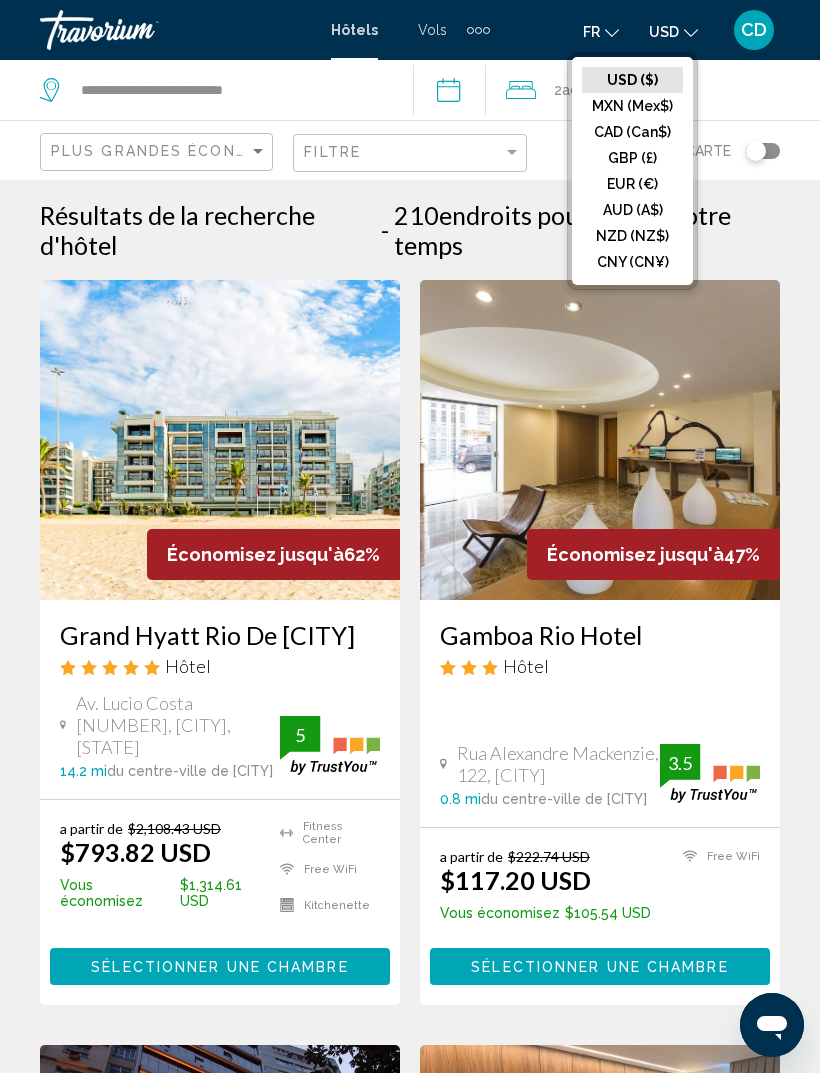click on "EUR (€)" 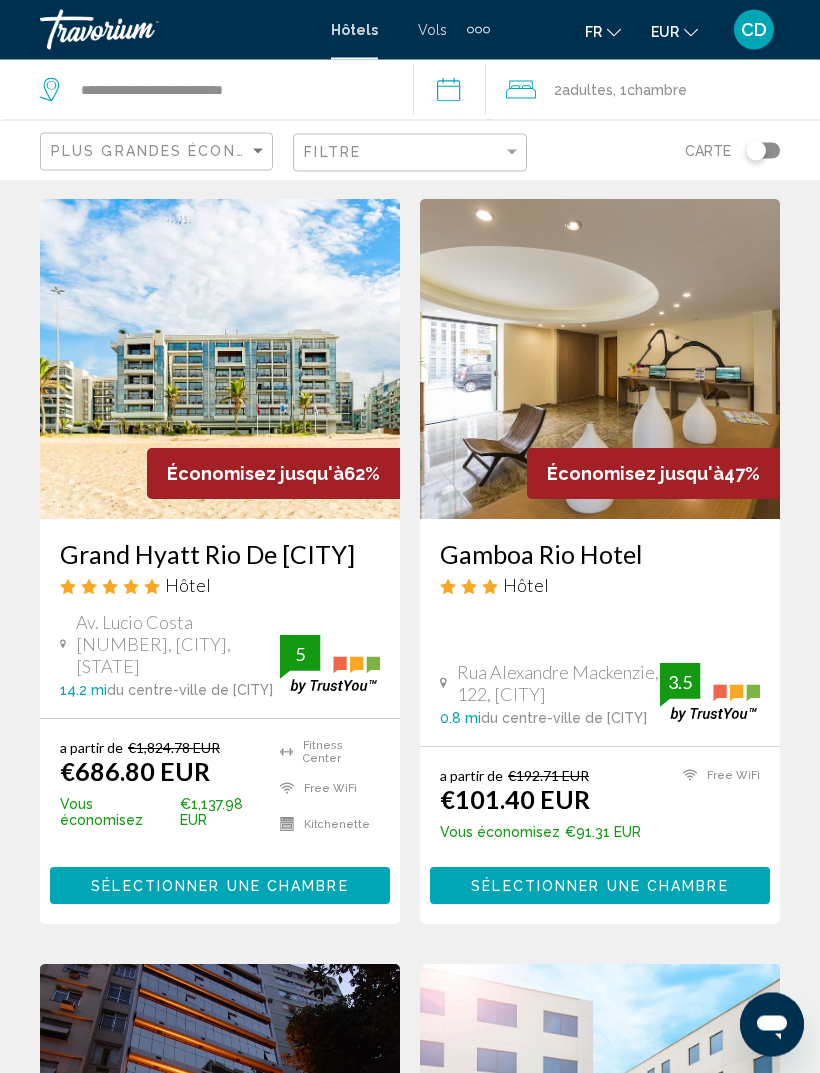 scroll, scrollTop: 80, scrollLeft: 0, axis: vertical 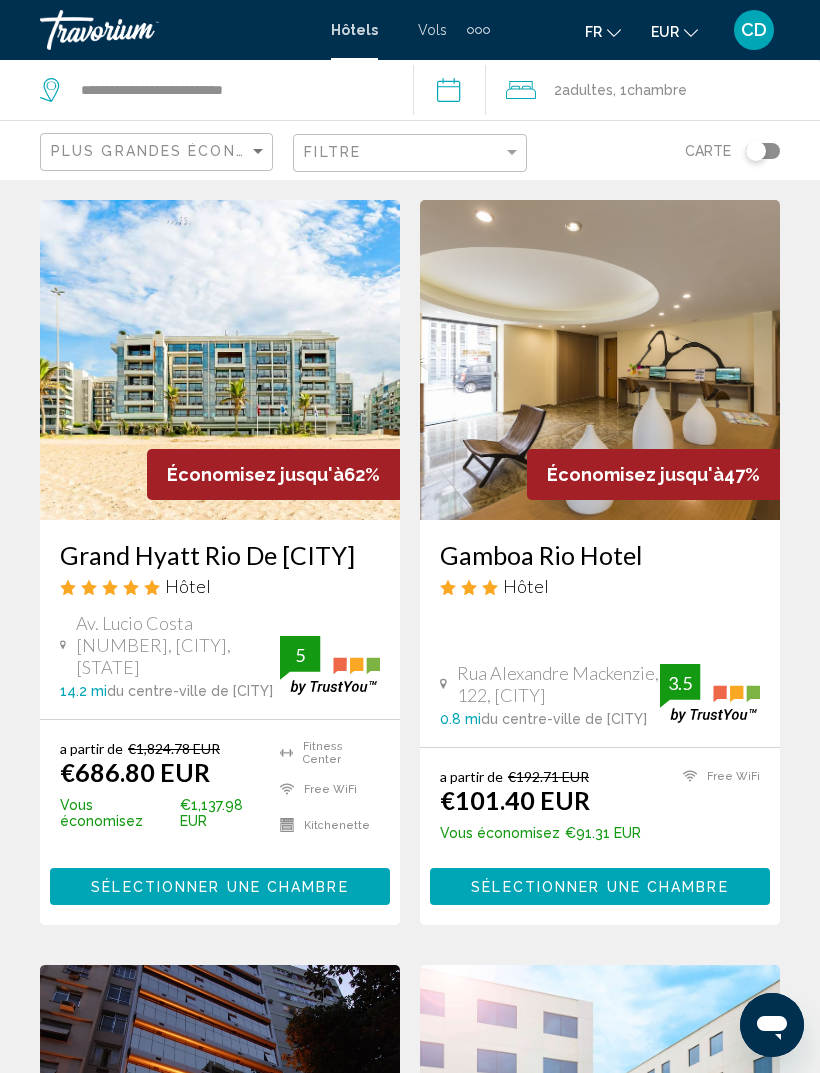click on "Rua Alexandre Mackenzie, 122, Rio De Janeiro" at bounding box center (558, 684) 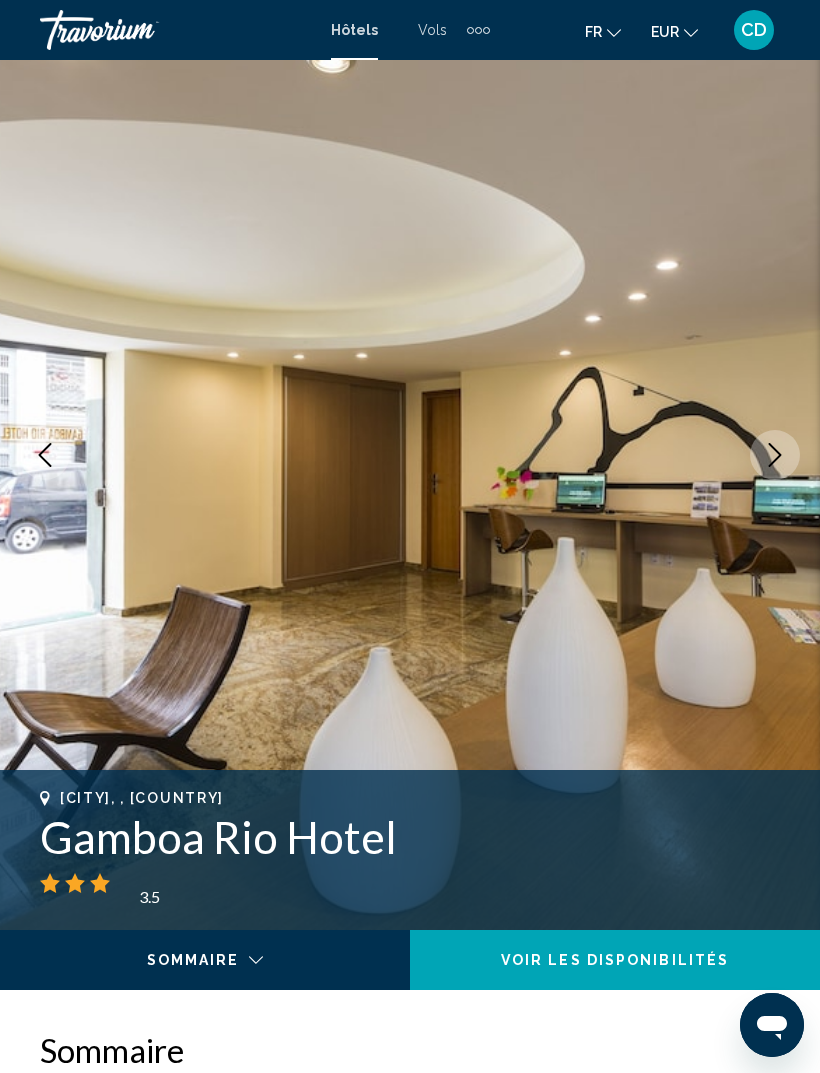 scroll, scrollTop: 0, scrollLeft: 0, axis: both 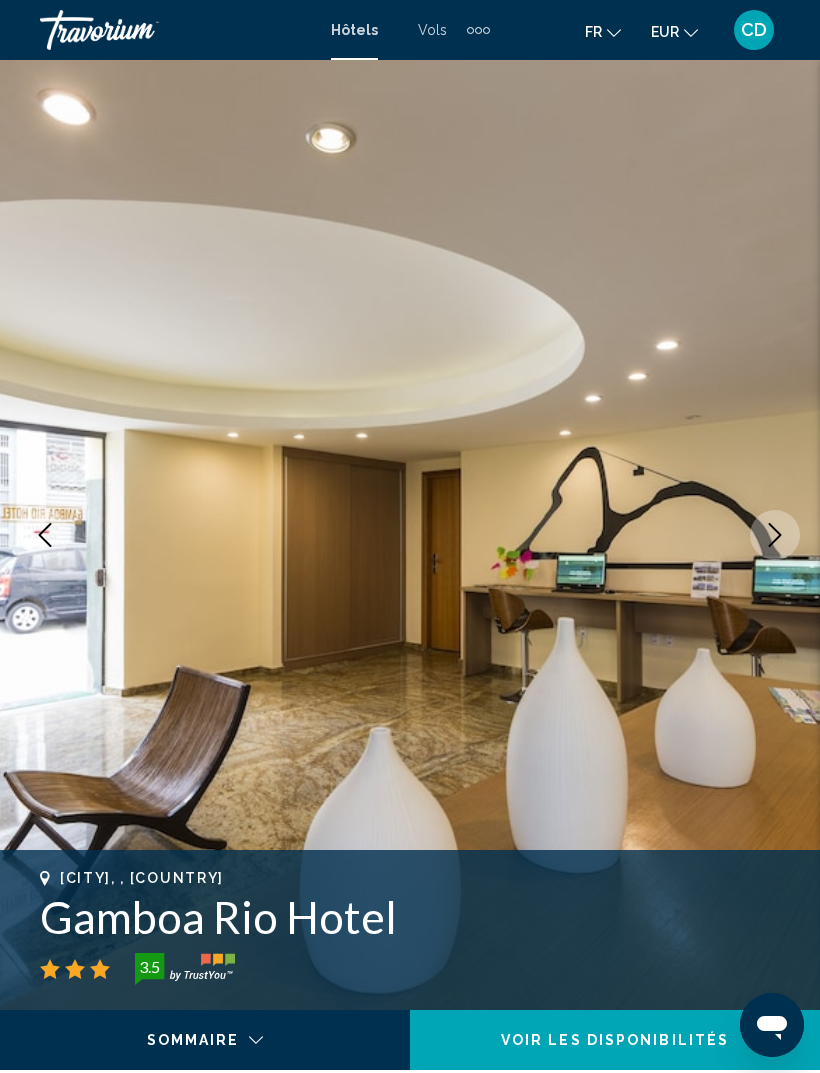 click 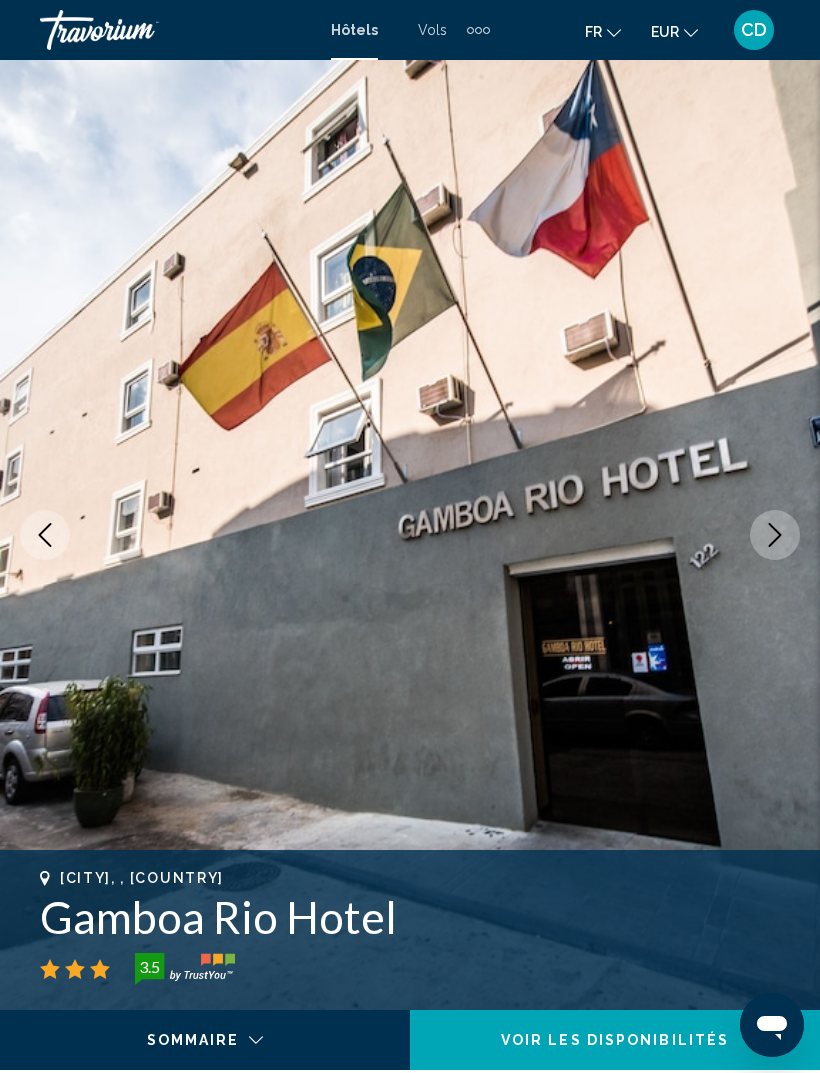 click 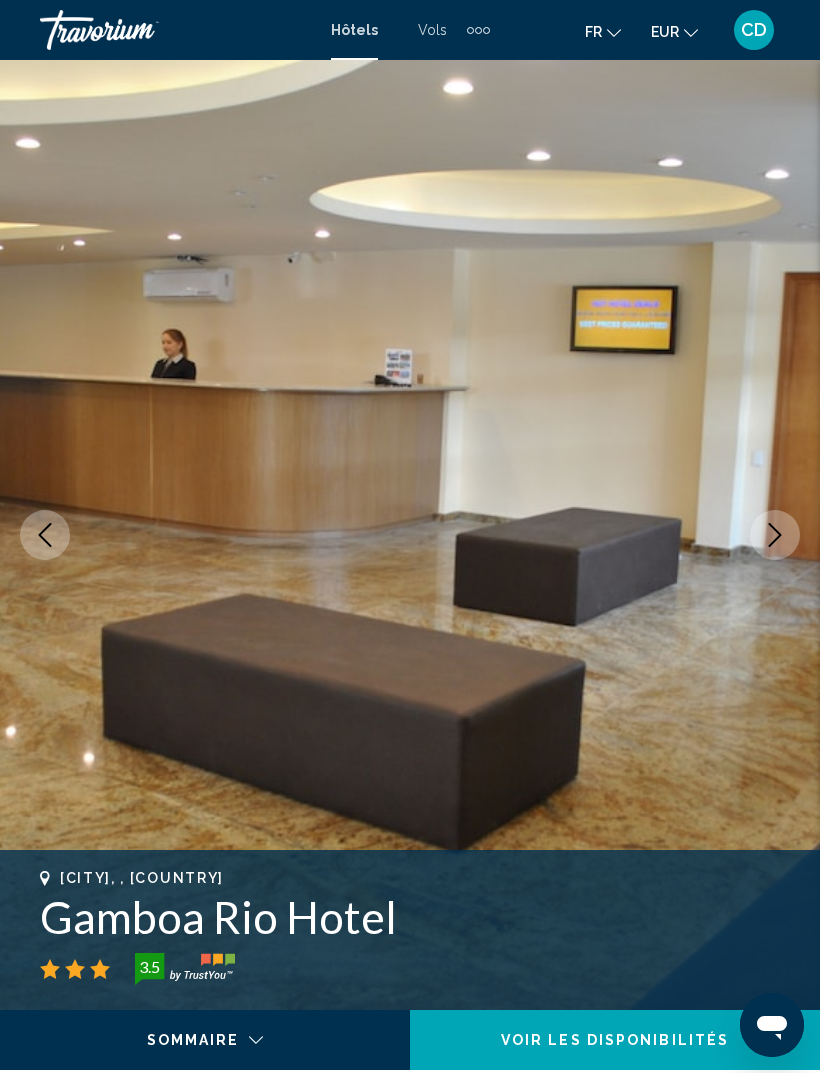 click 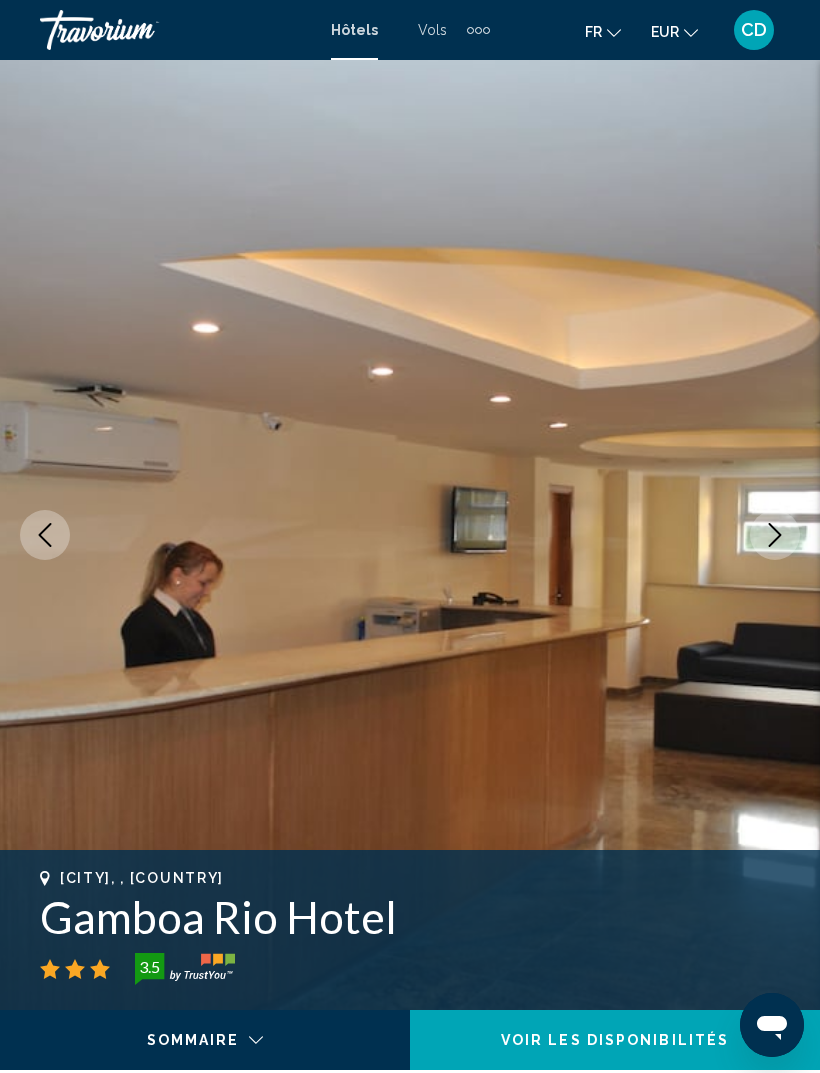 click 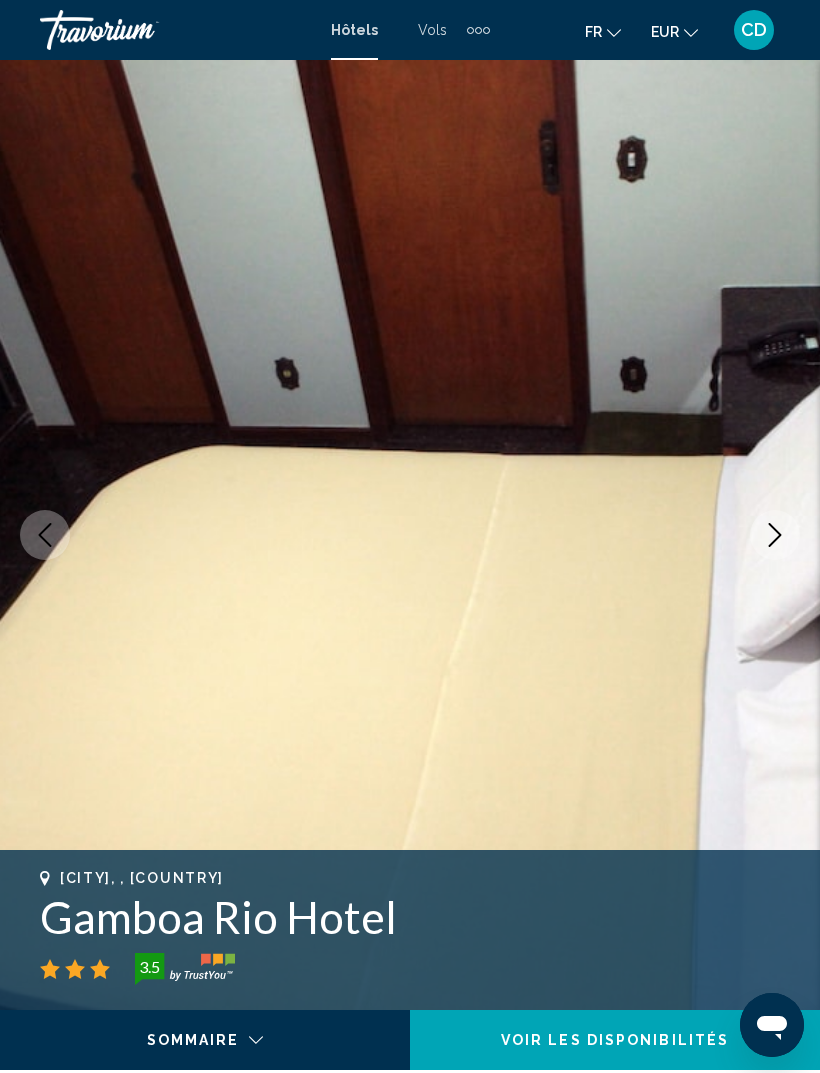click 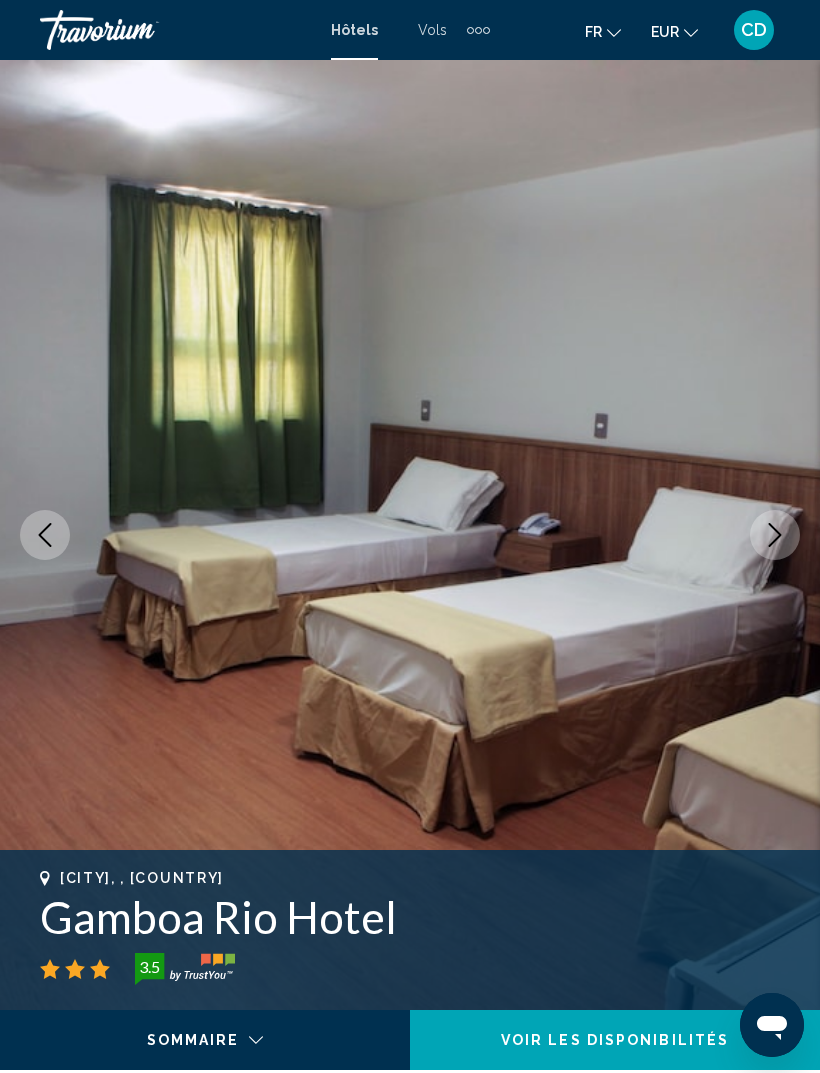 click 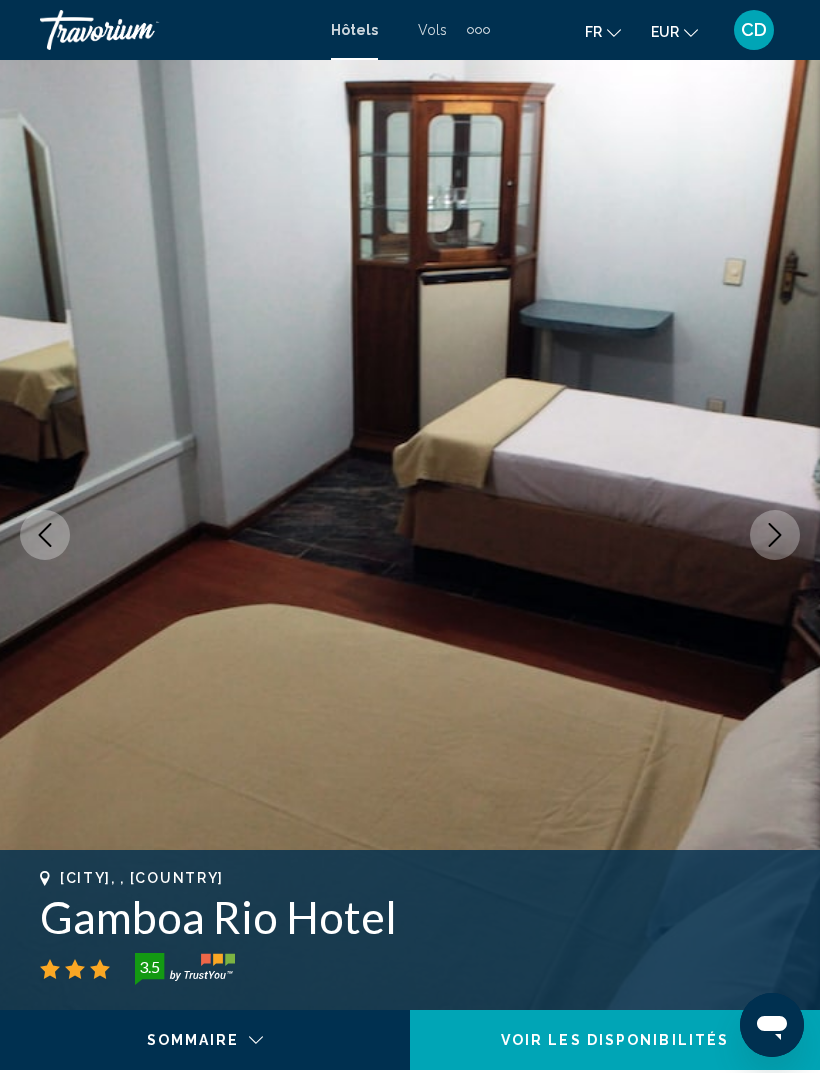 click 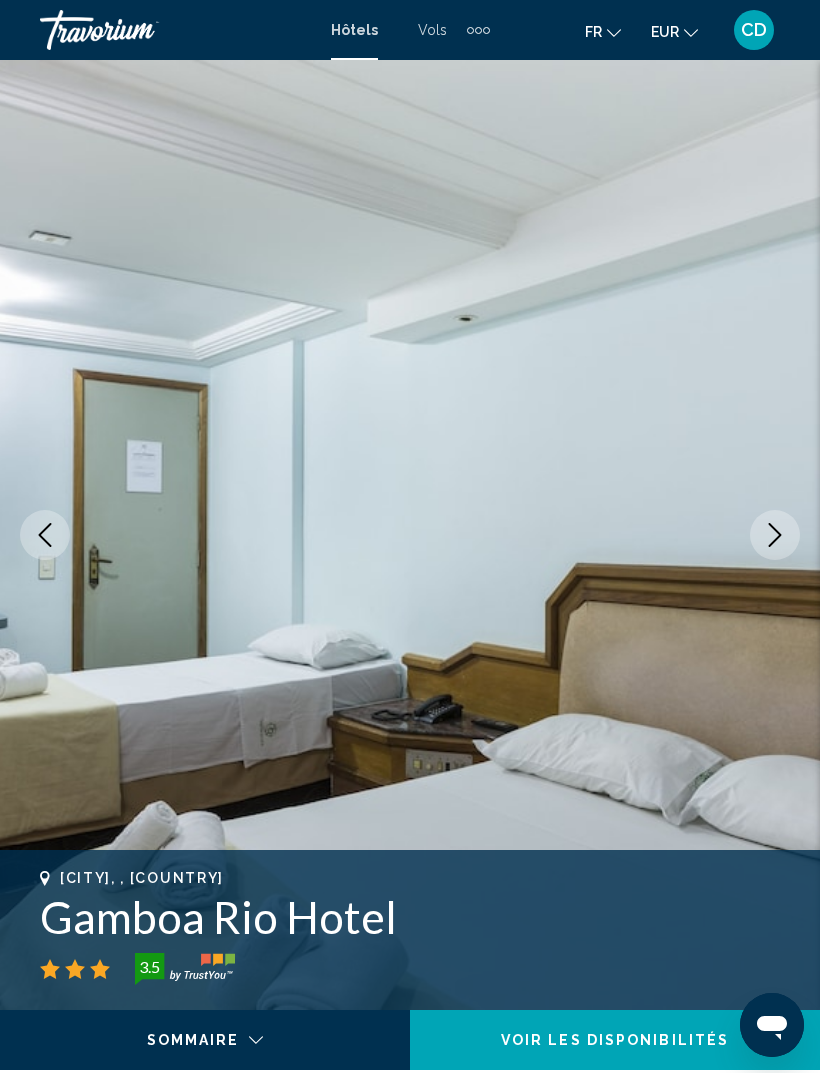 click 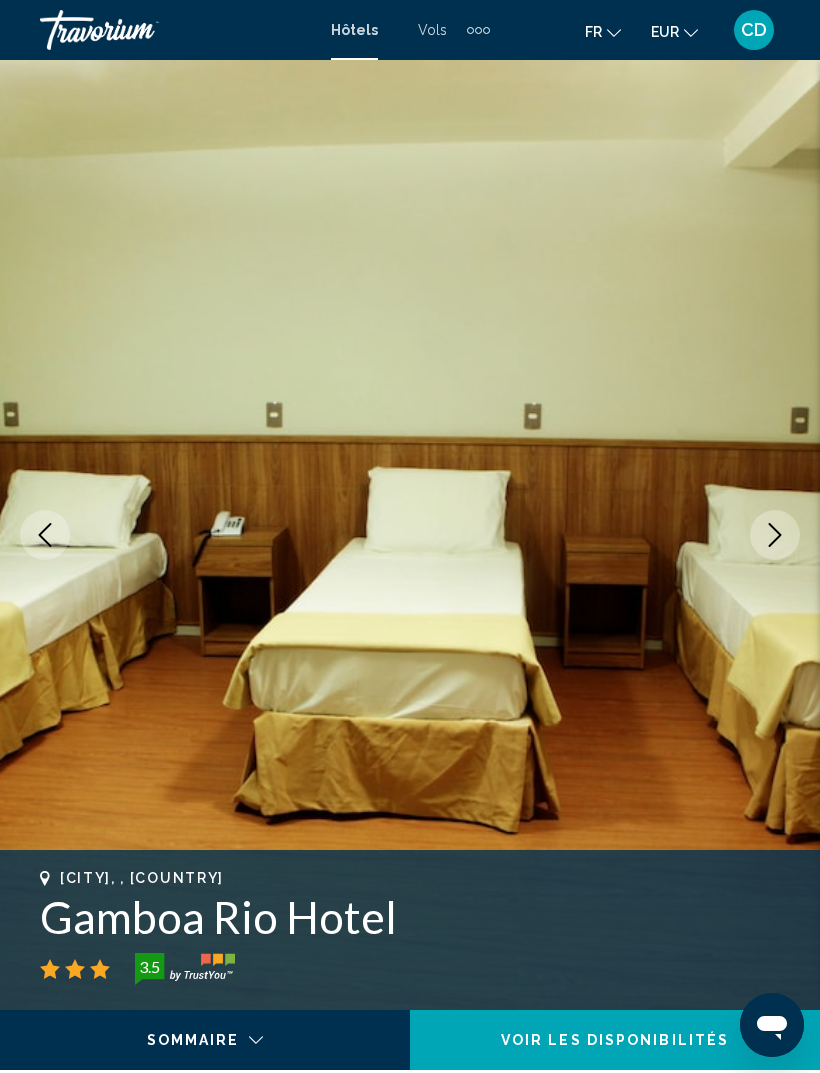 click 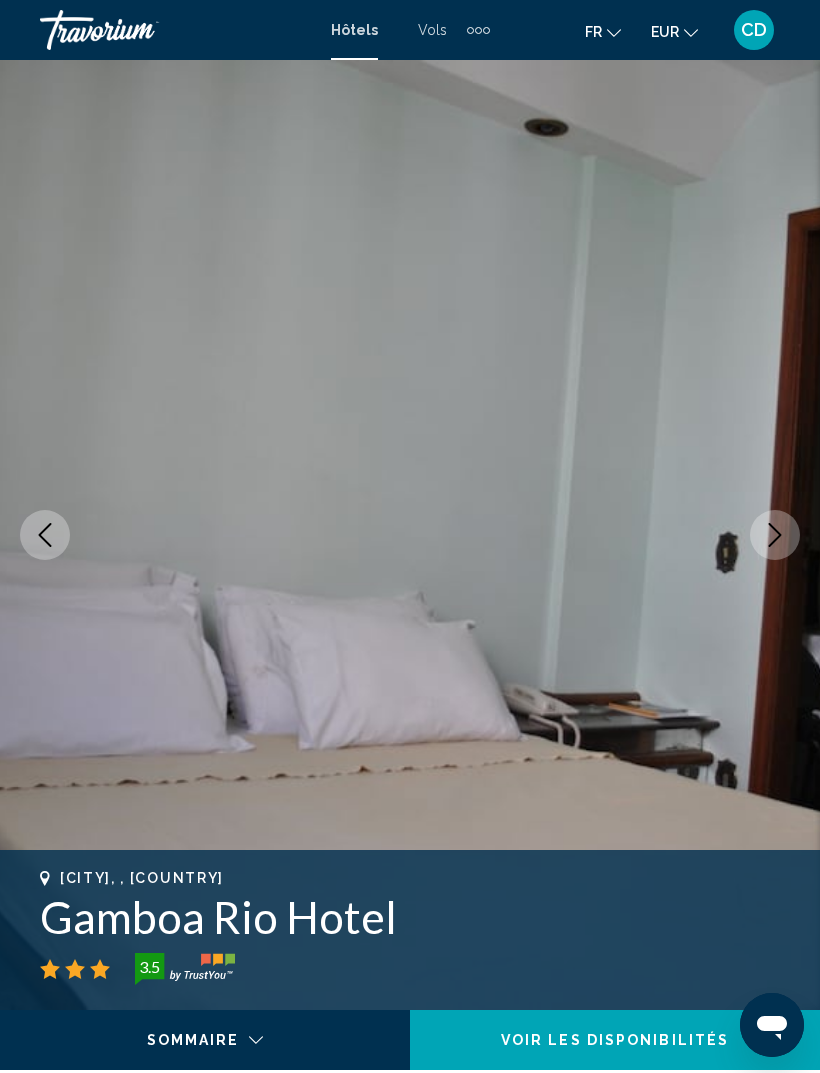 click 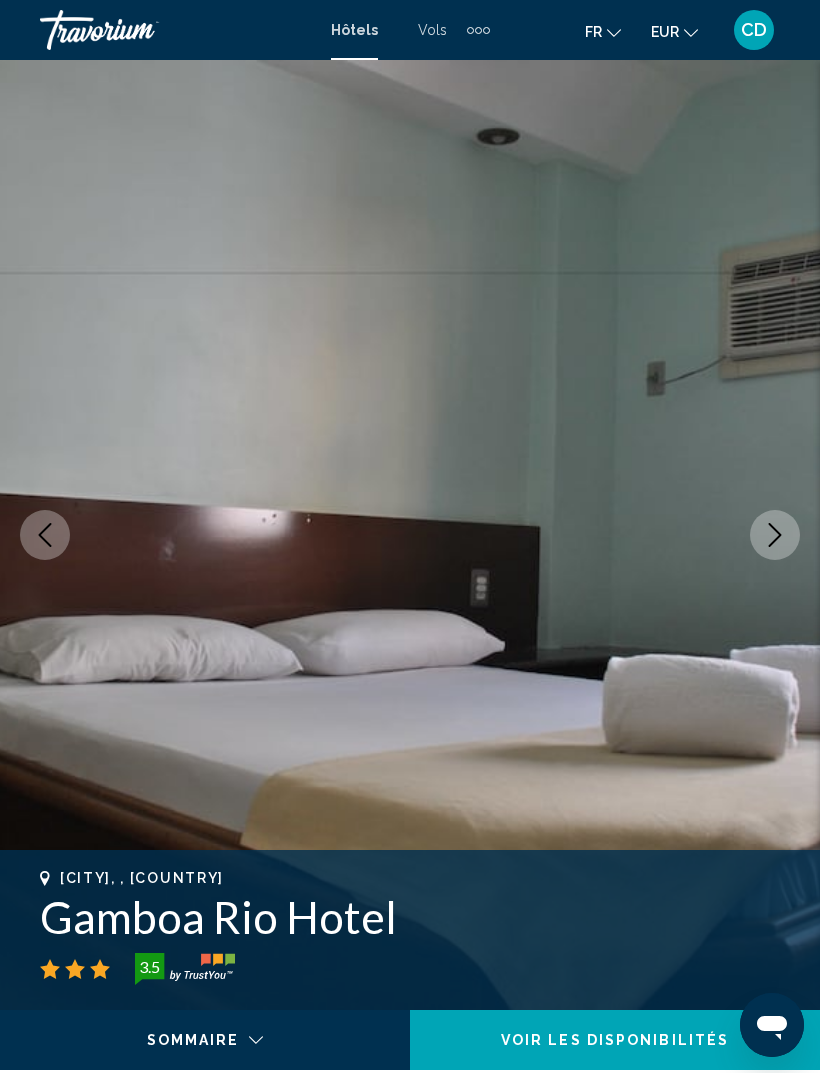 click at bounding box center (775, 535) 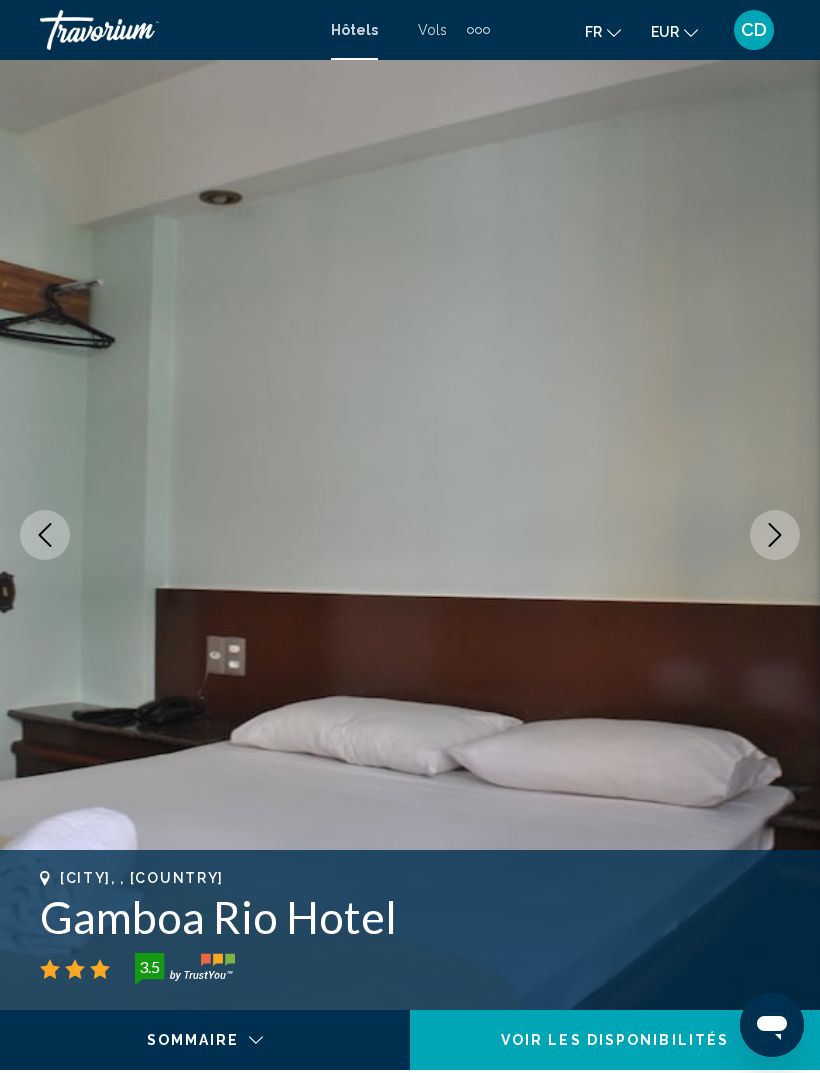 click 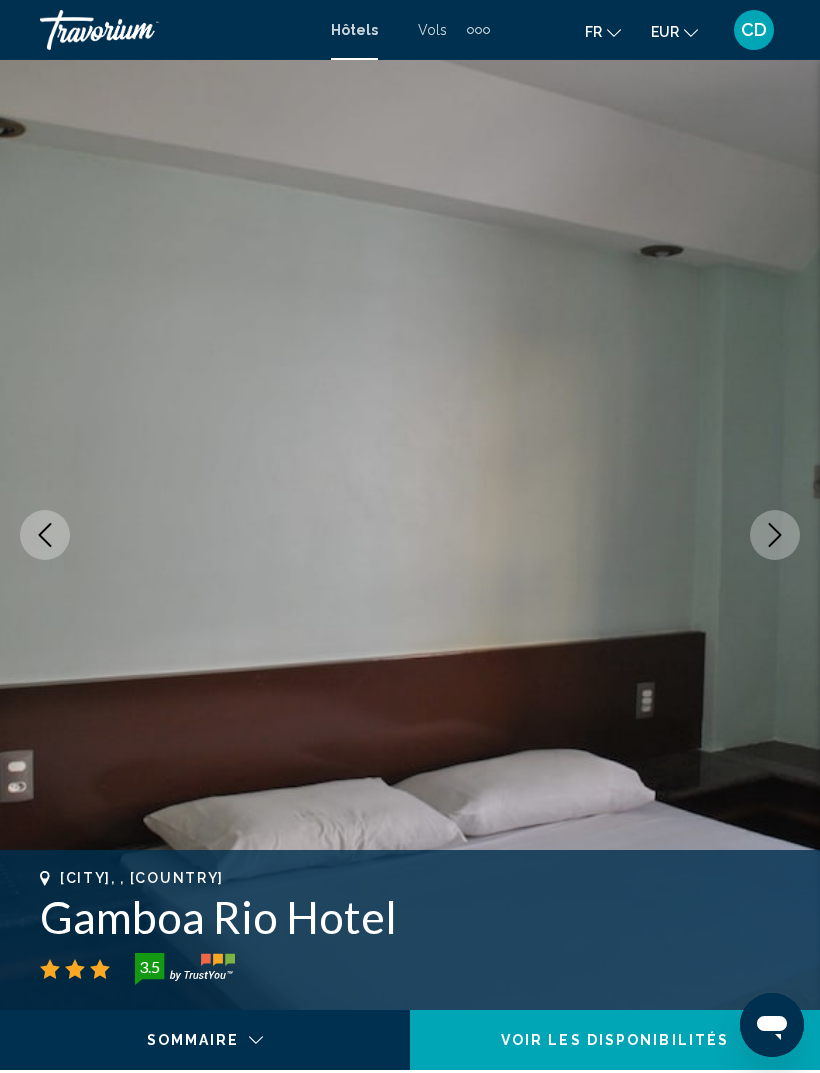 click 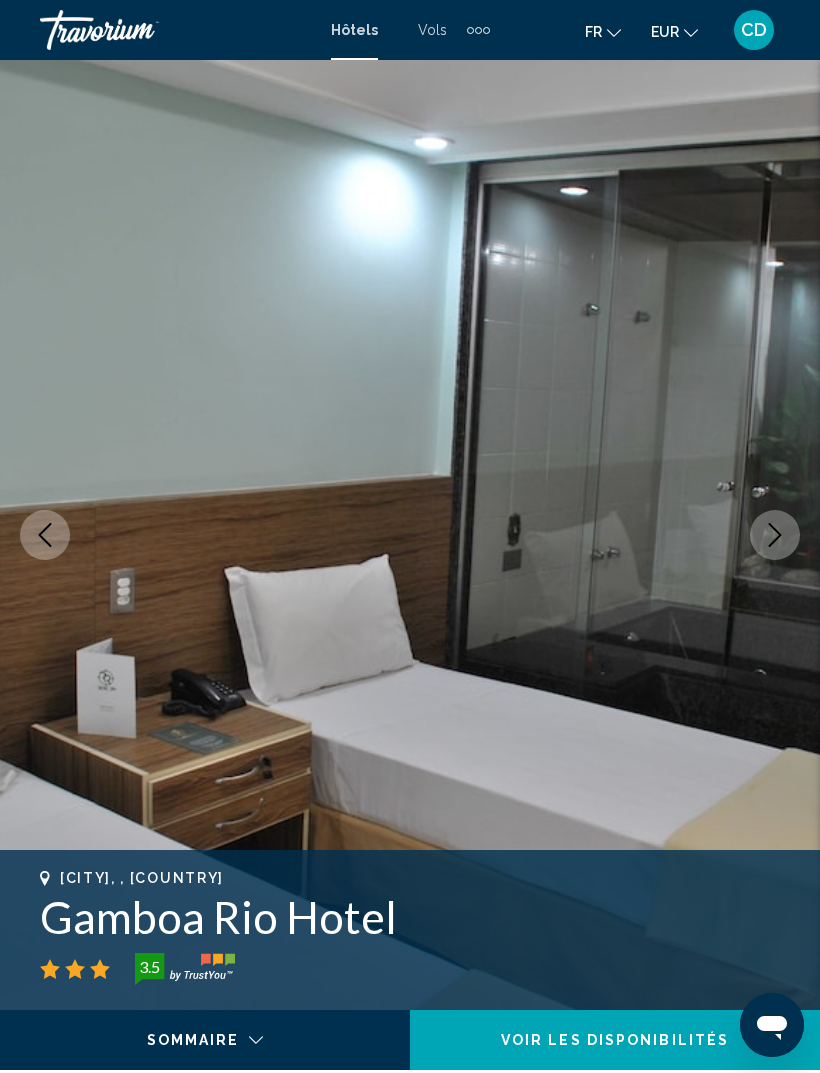 click 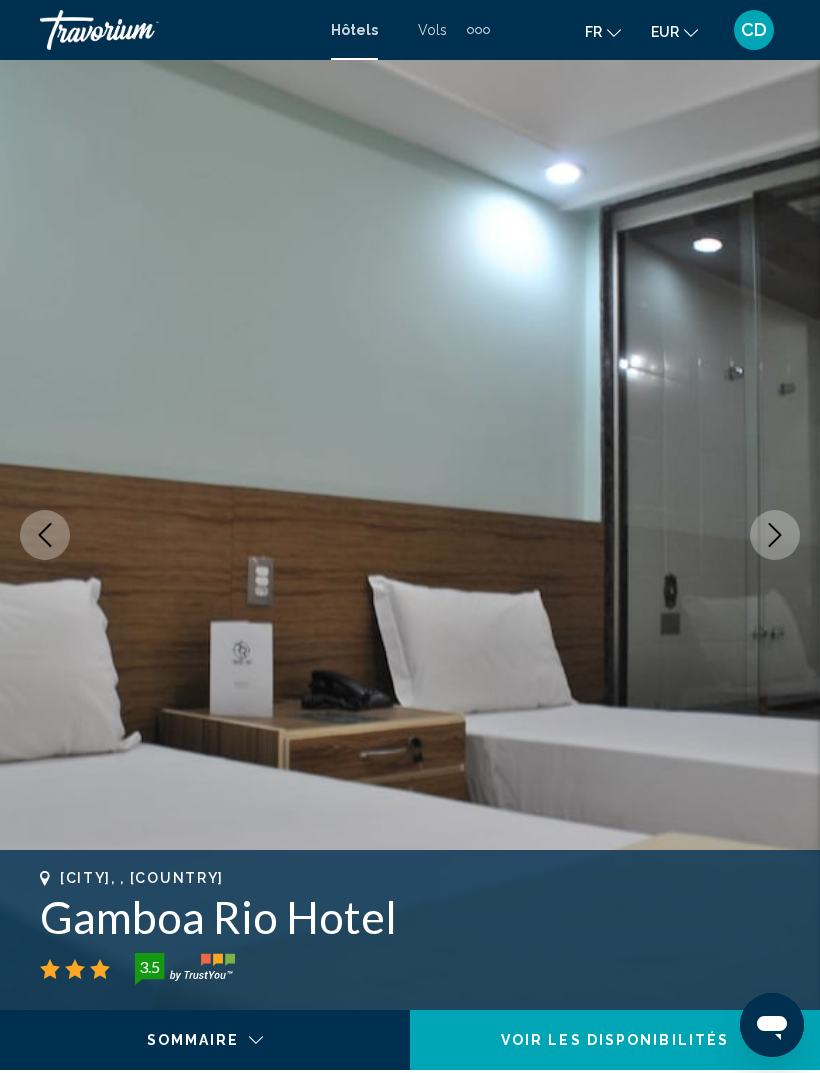 click 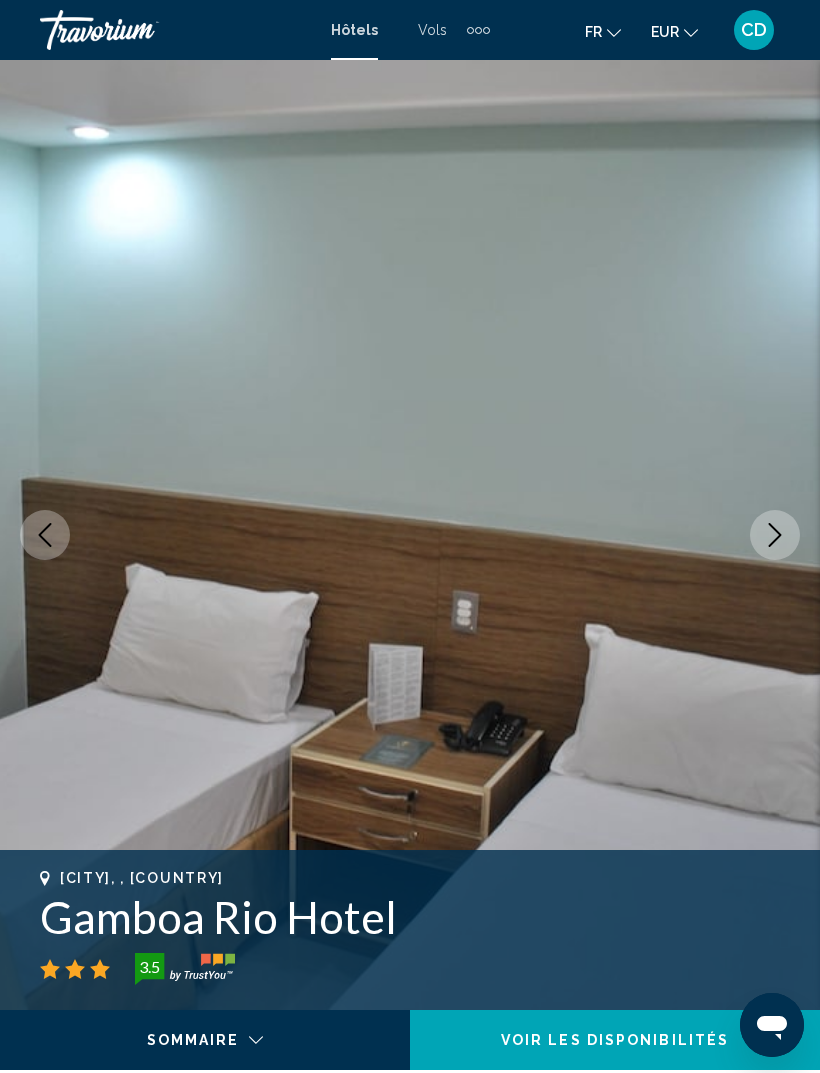 click at bounding box center (410, 535) 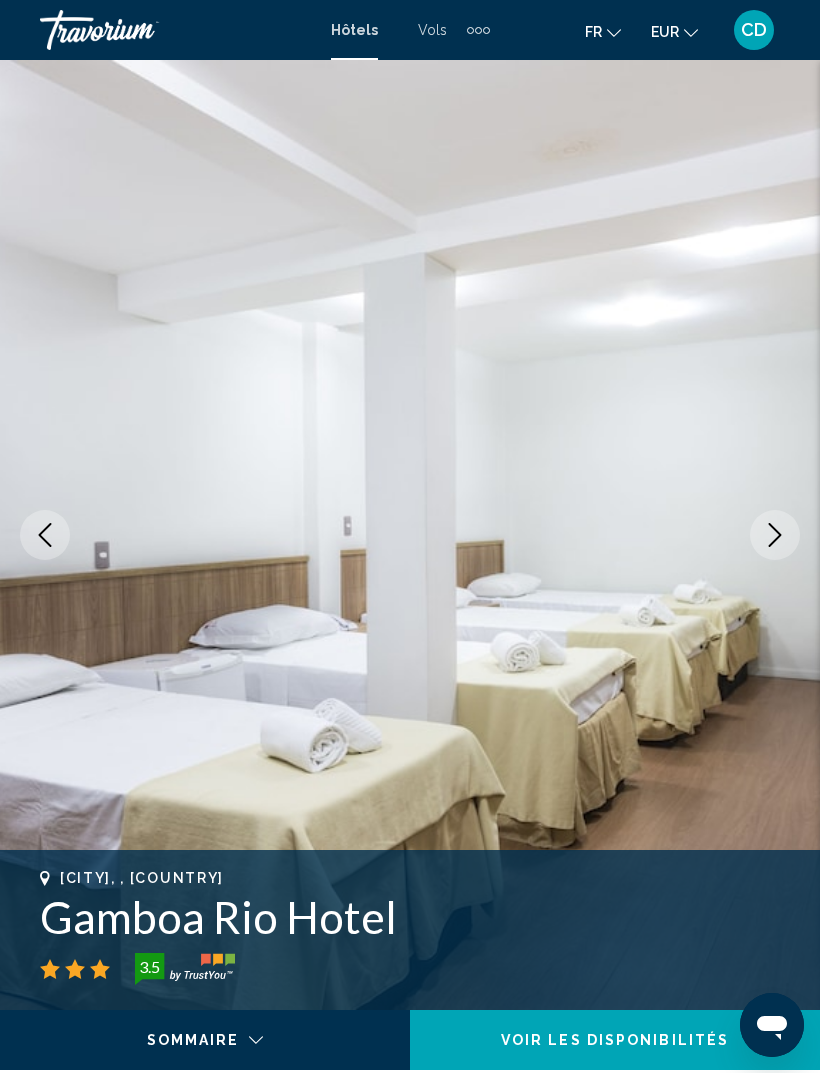 click at bounding box center (775, 535) 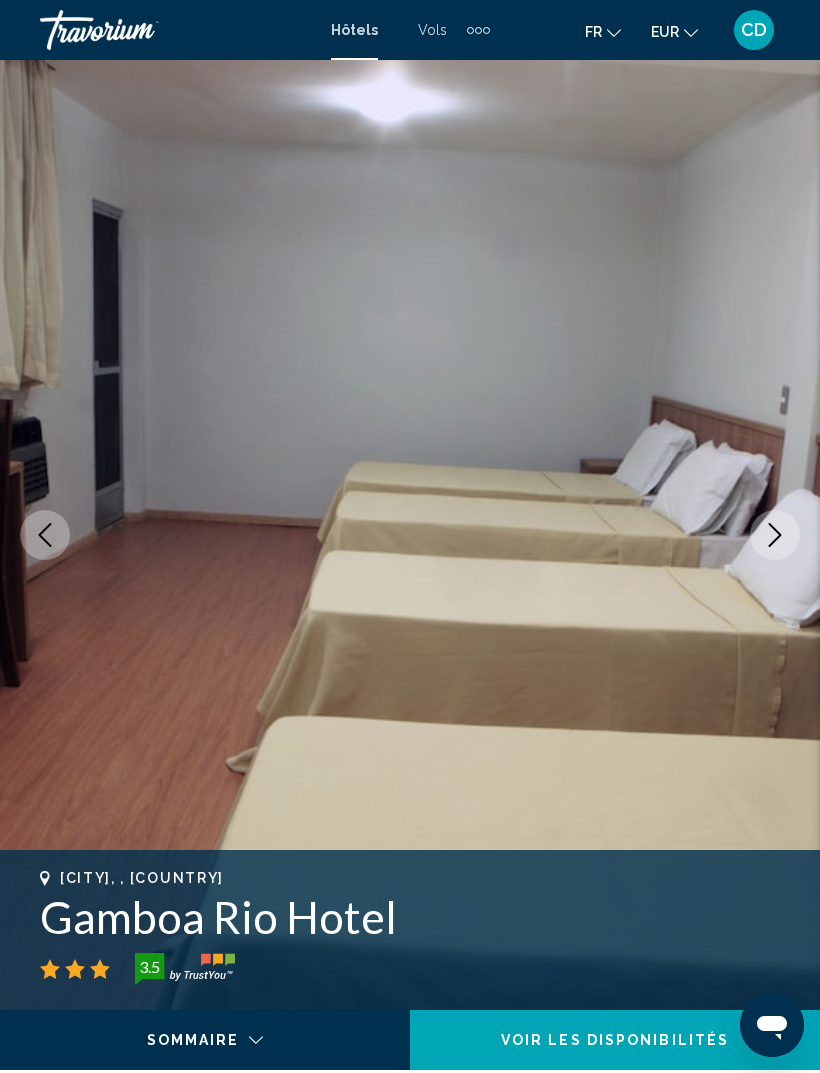 click at bounding box center (410, 535) 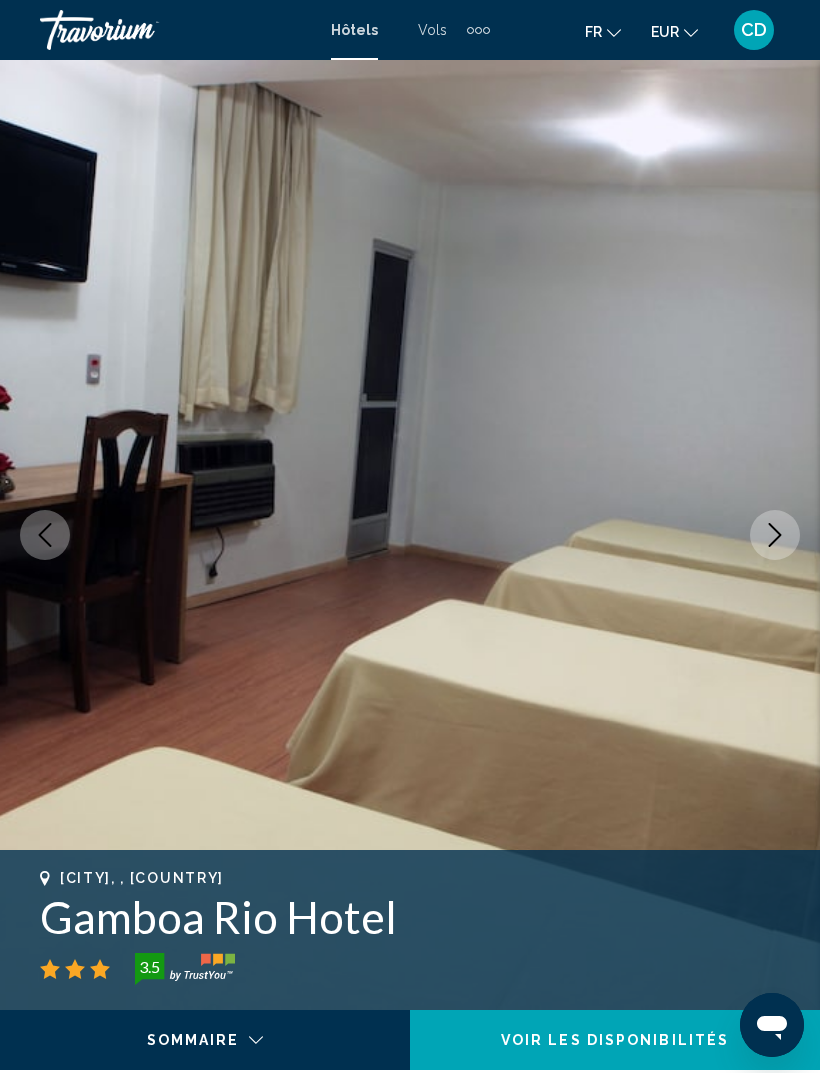 click 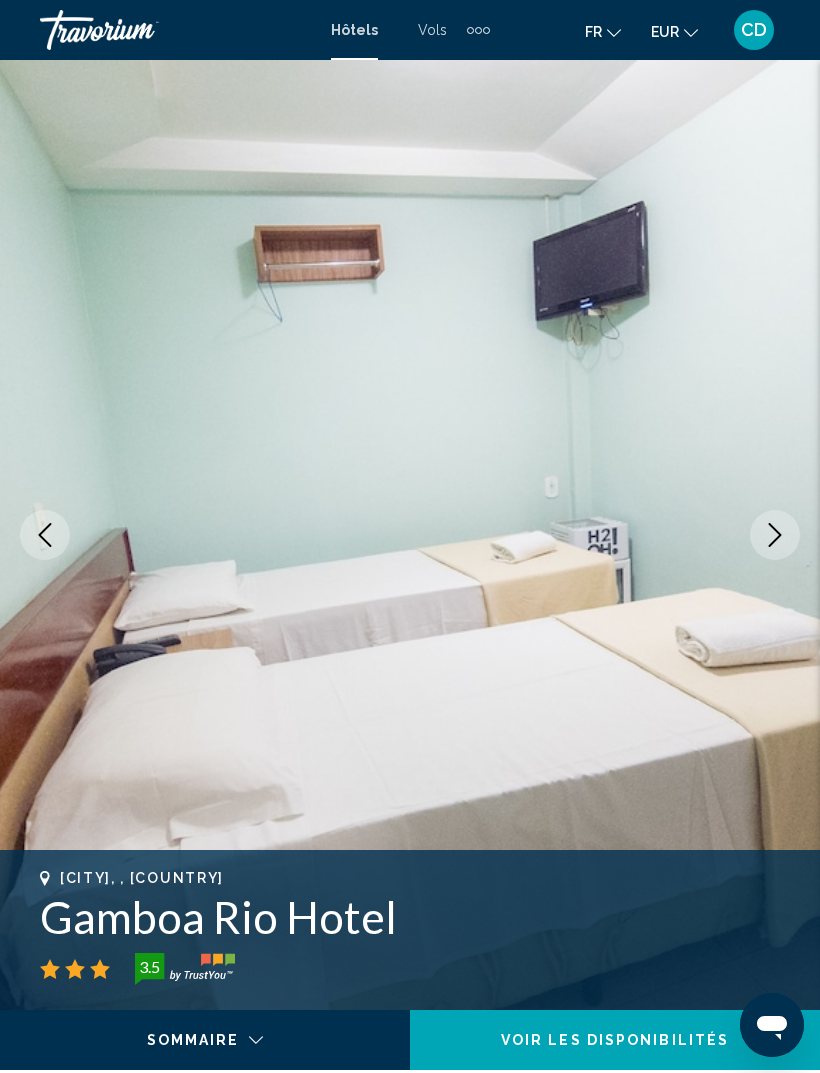 click 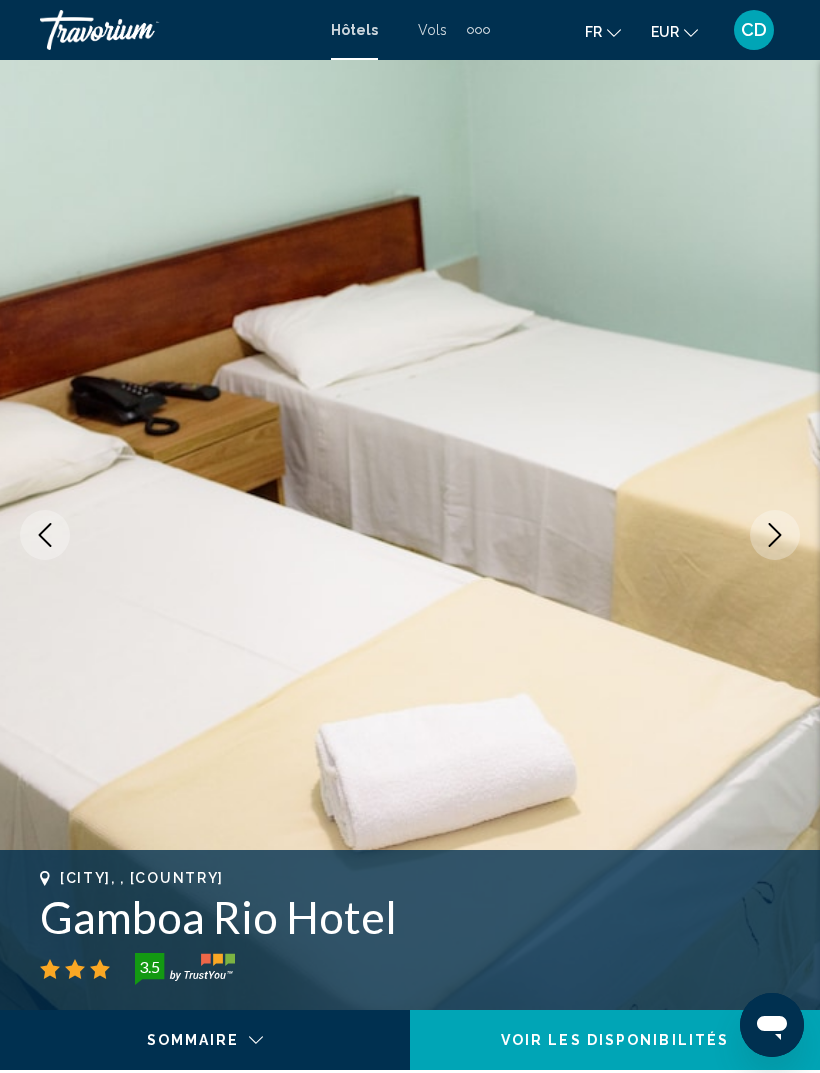 click 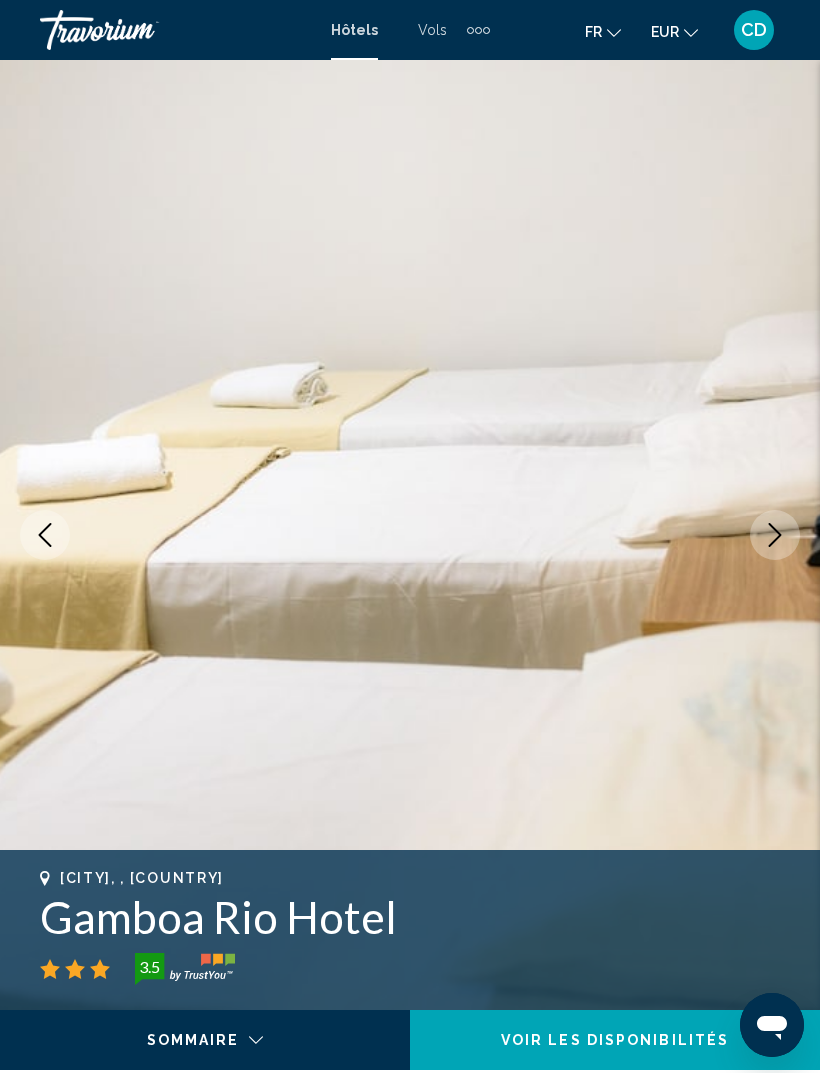 click at bounding box center [775, 535] 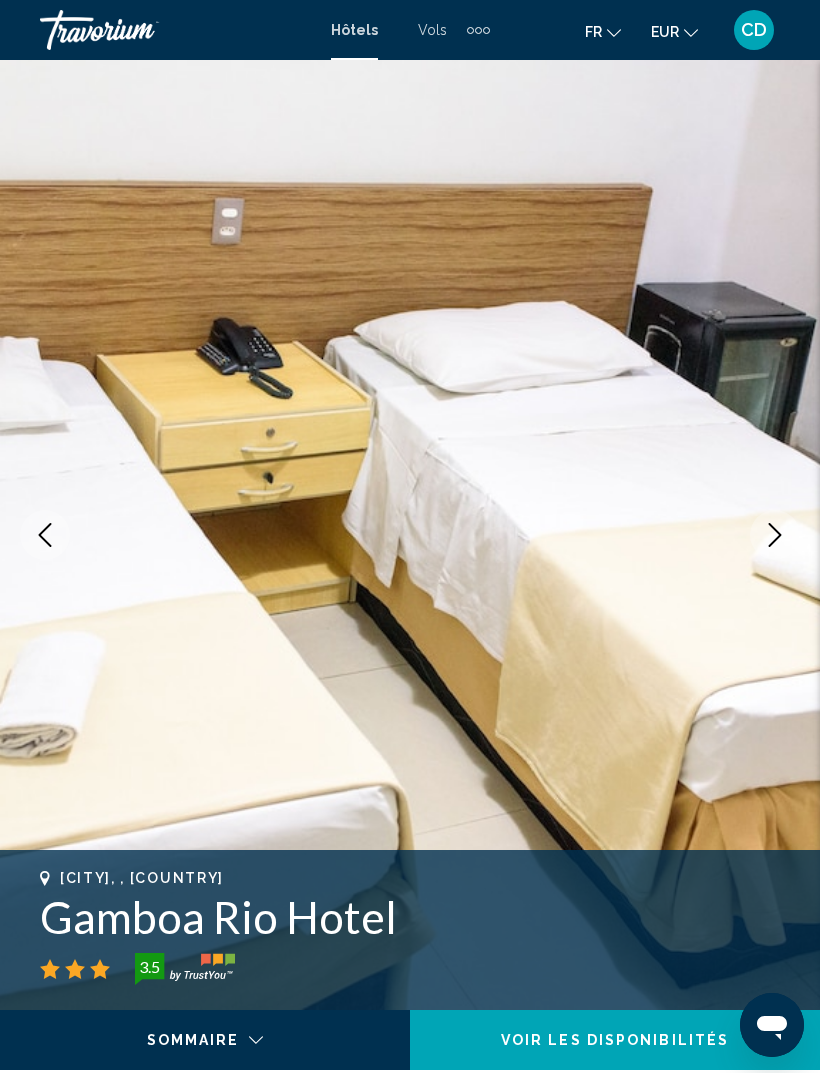 click 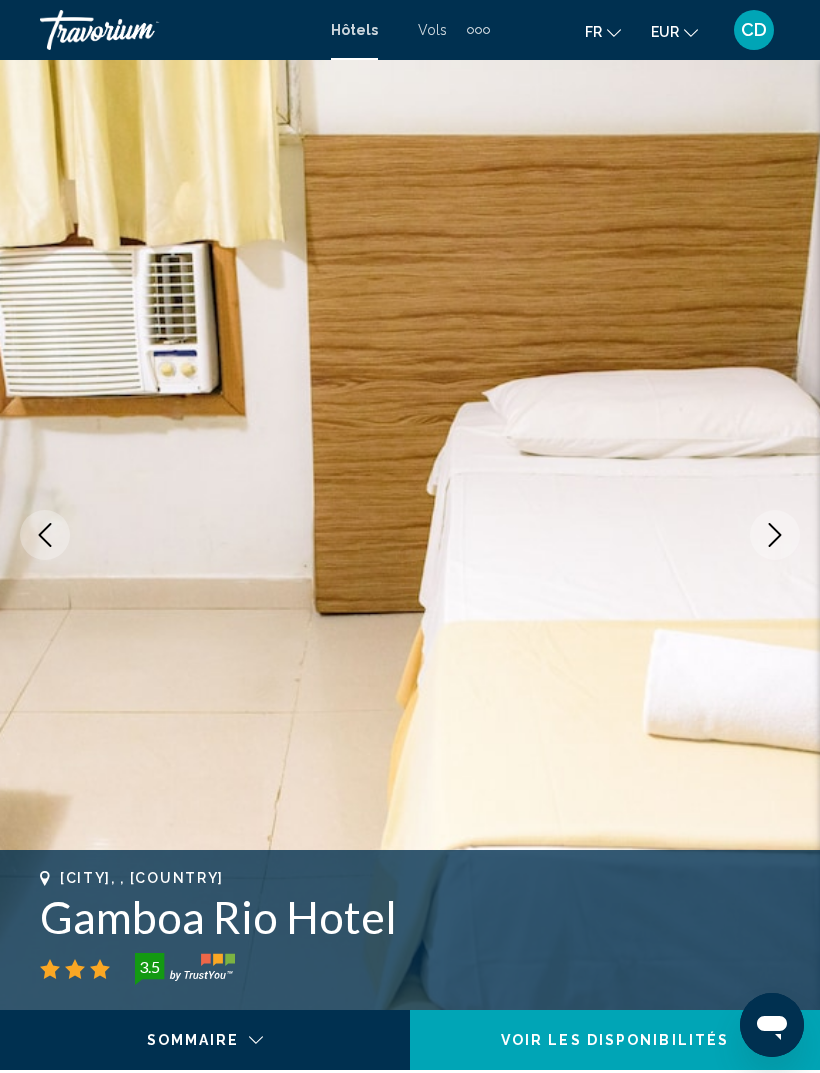 click 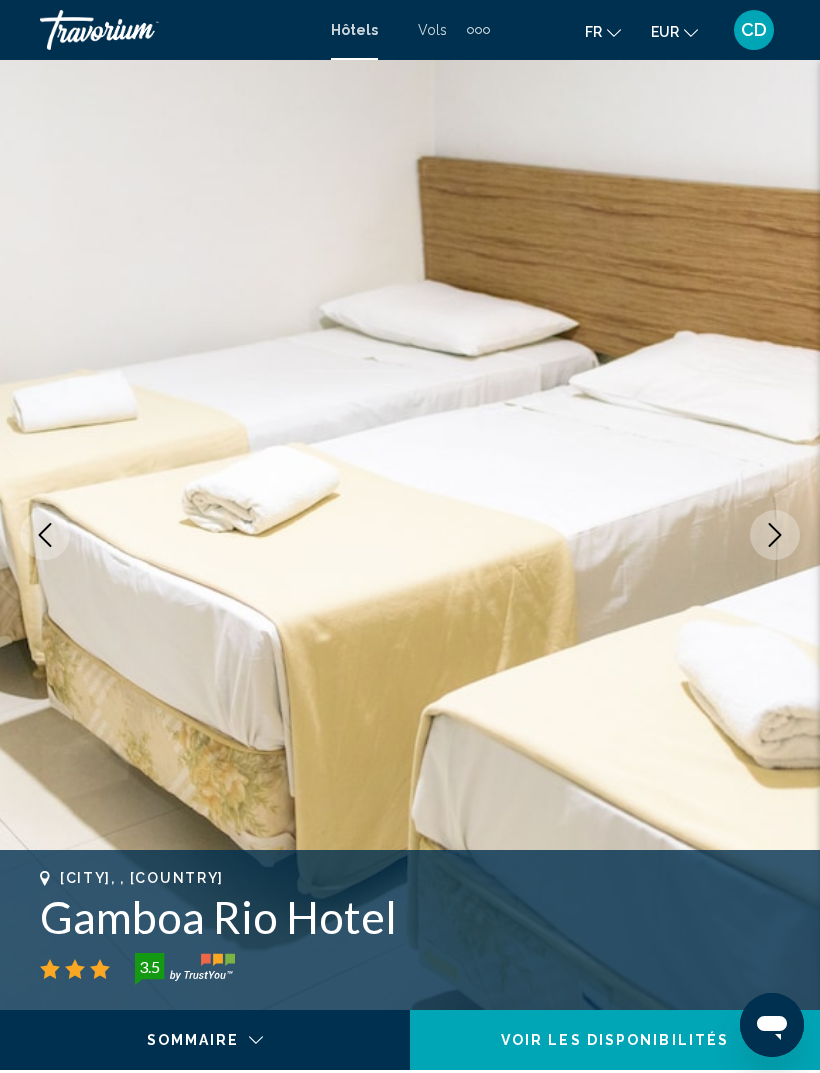 click at bounding box center (775, 535) 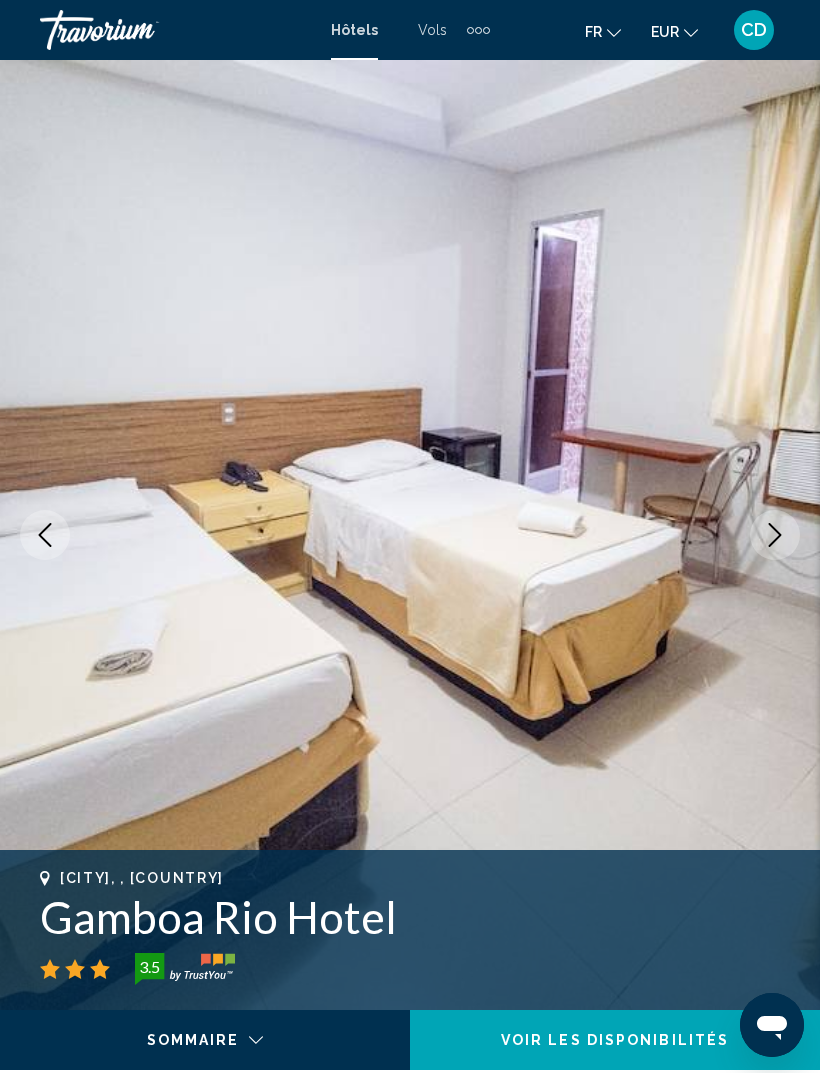click at bounding box center [775, 535] 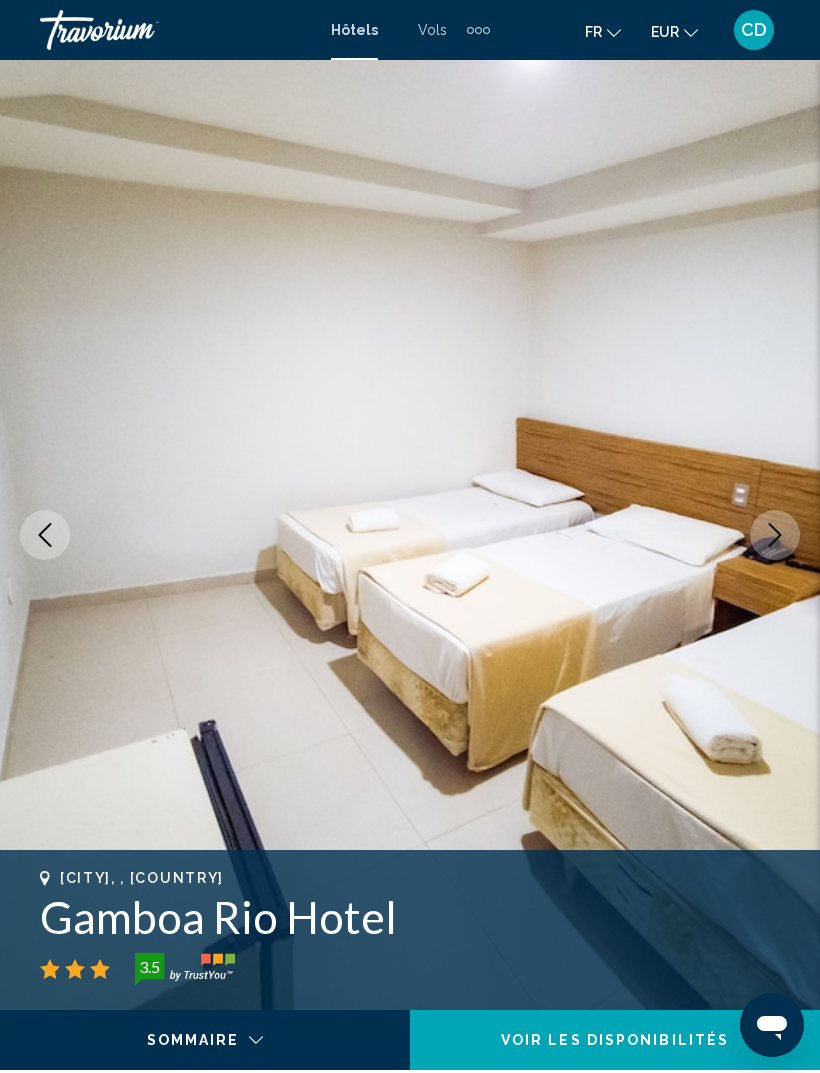 click at bounding box center (775, 535) 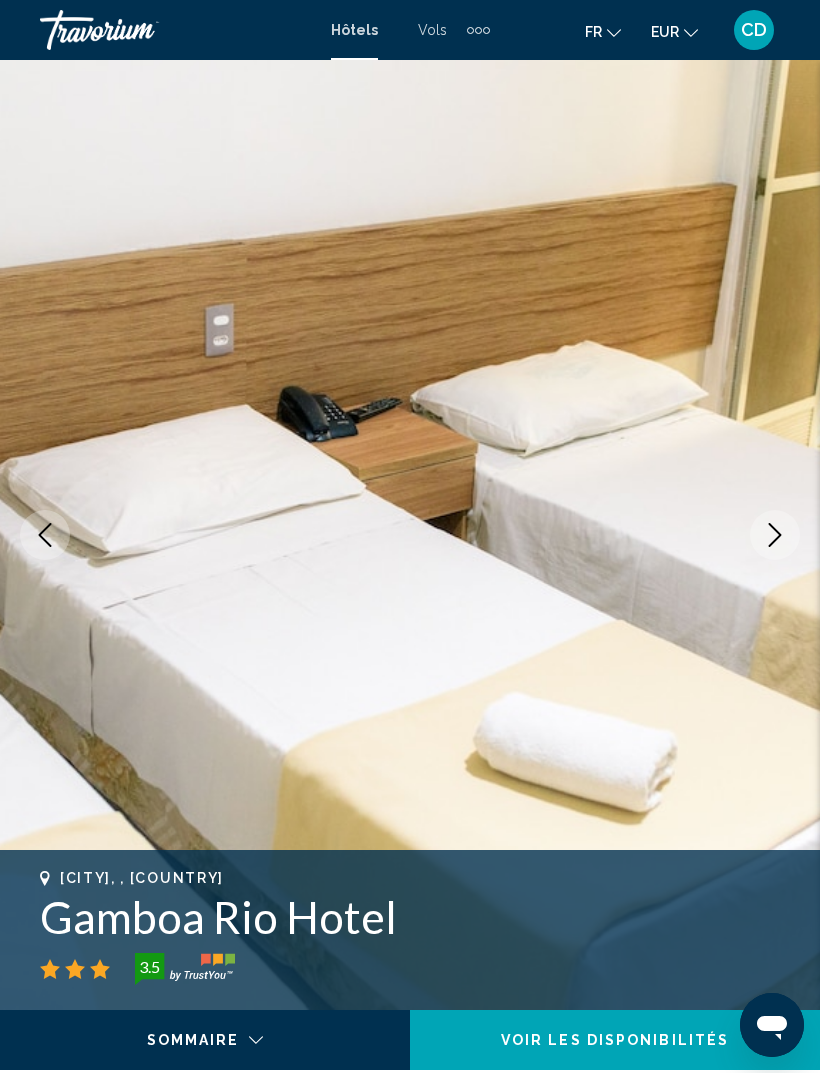 click 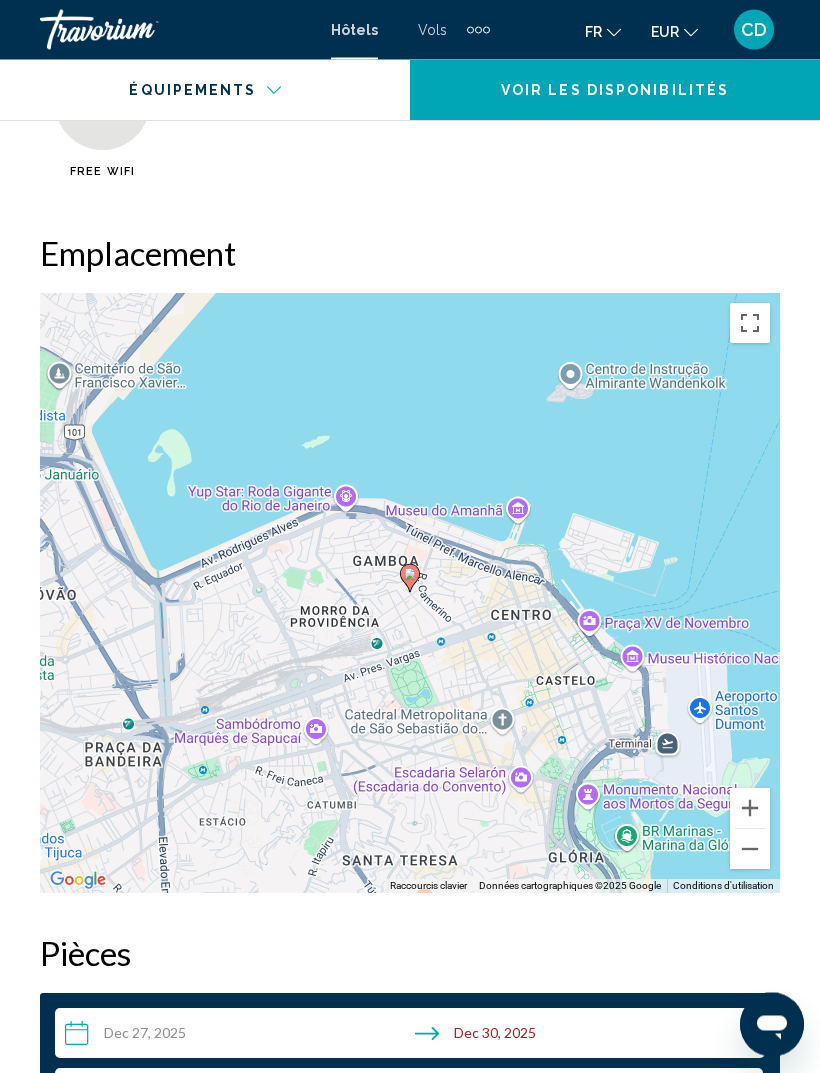 scroll, scrollTop: 2323, scrollLeft: 0, axis: vertical 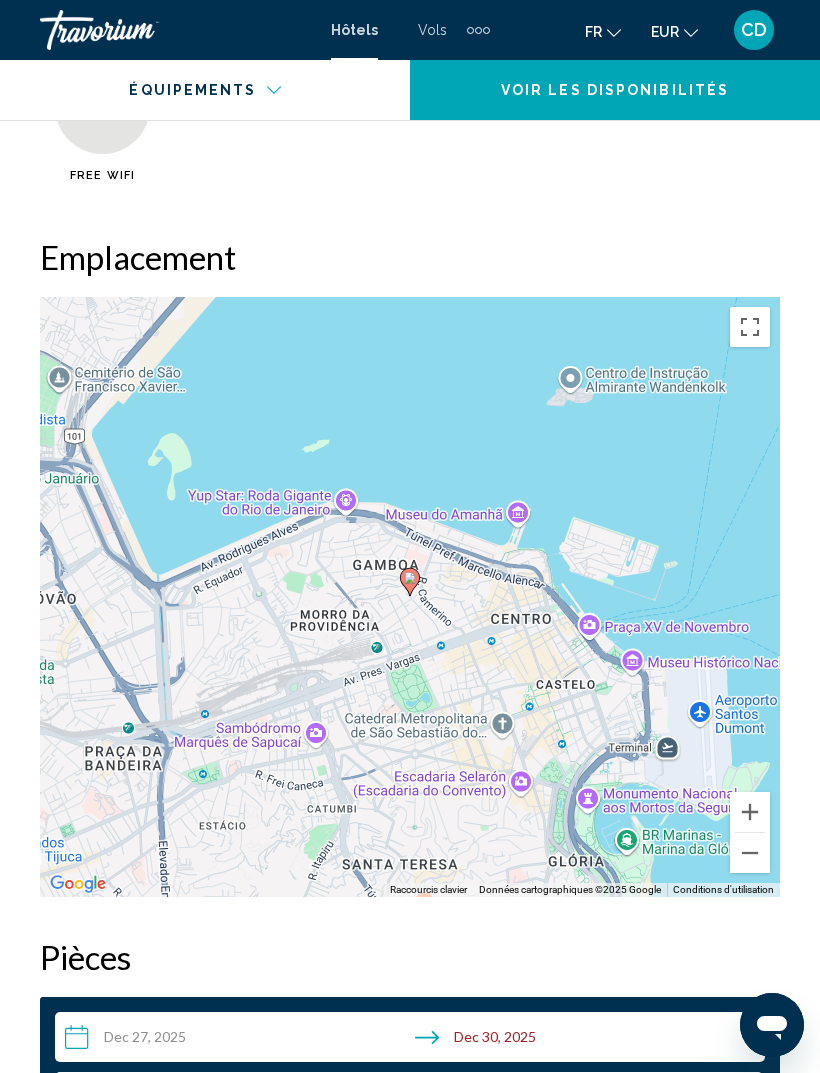 click at bounding box center (750, 853) 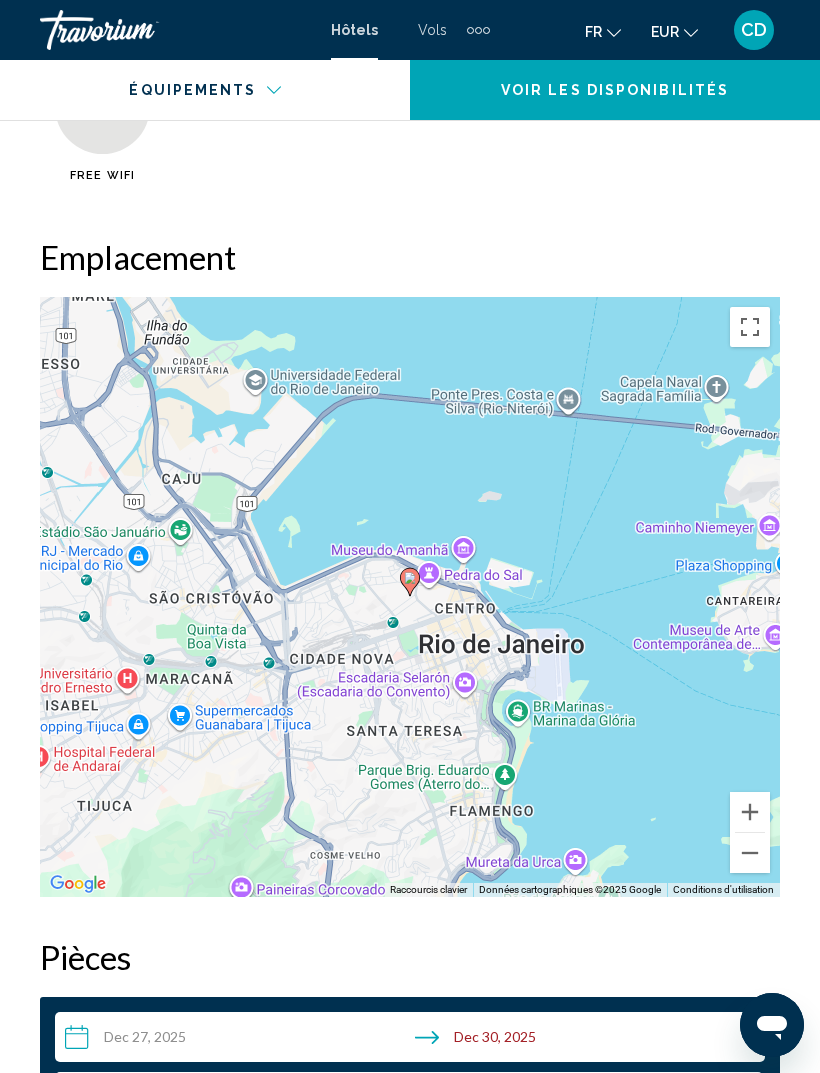 click at bounding box center [750, 853] 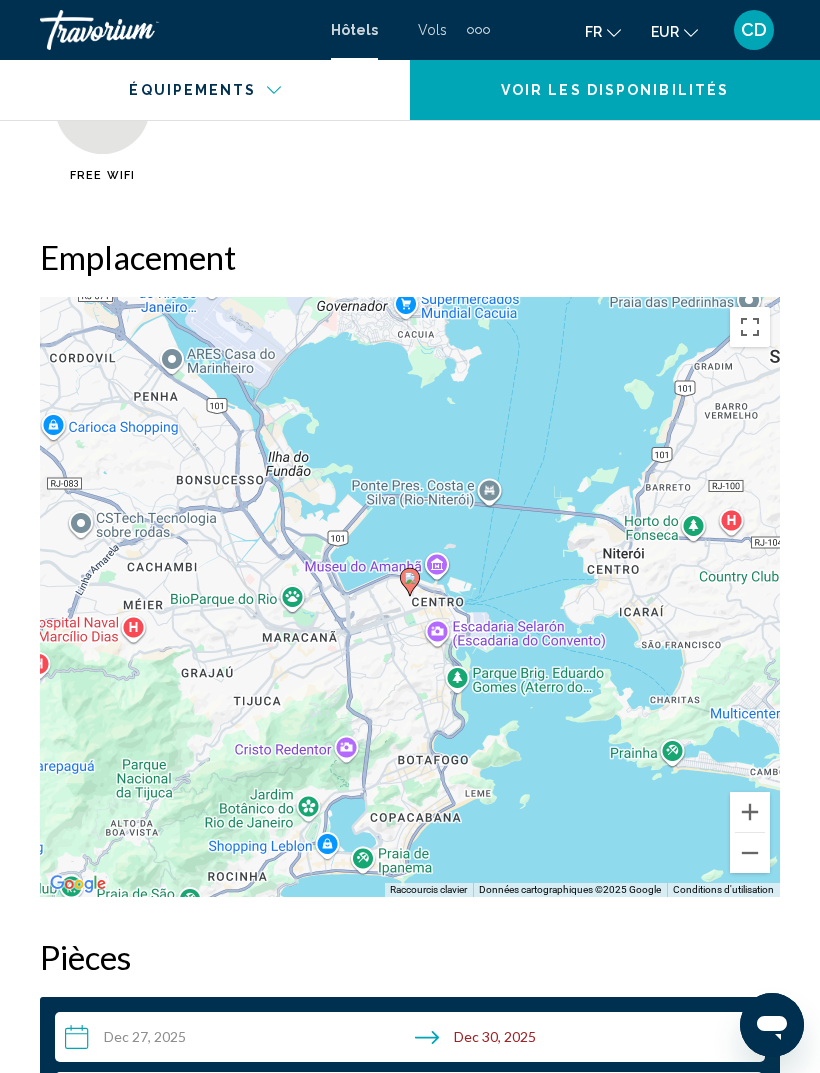 click at bounding box center (750, 853) 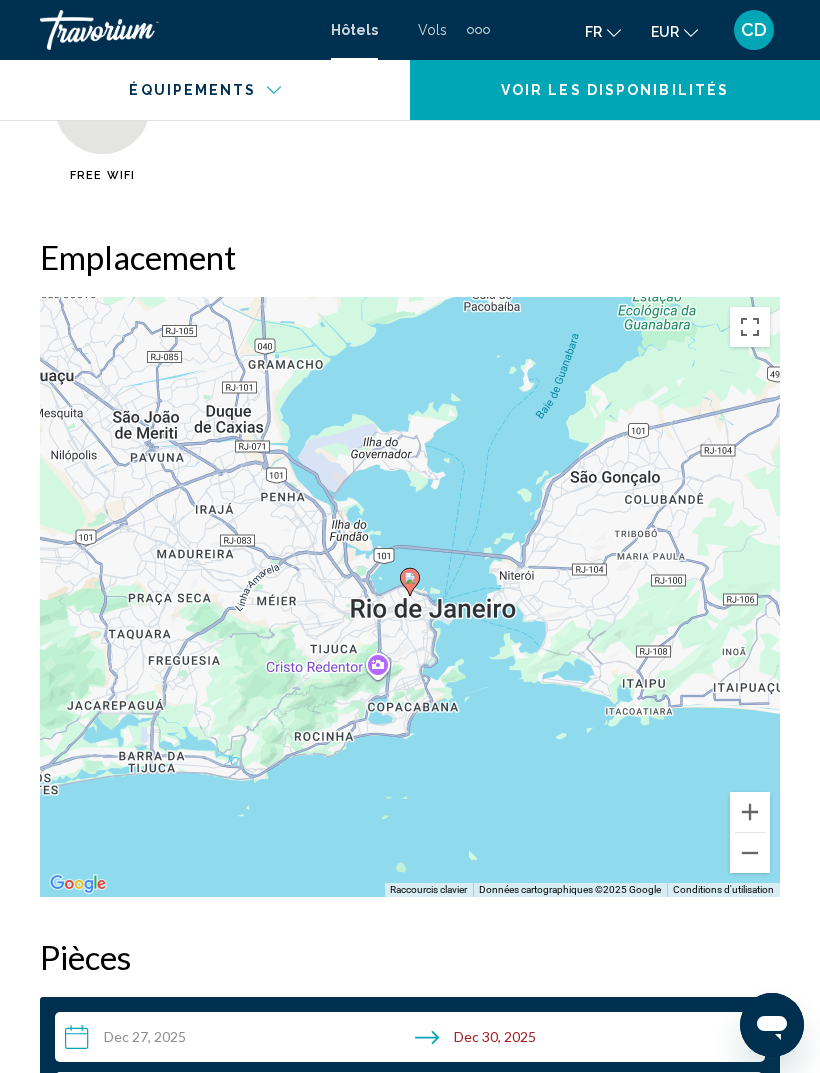 click at bounding box center (750, 812) 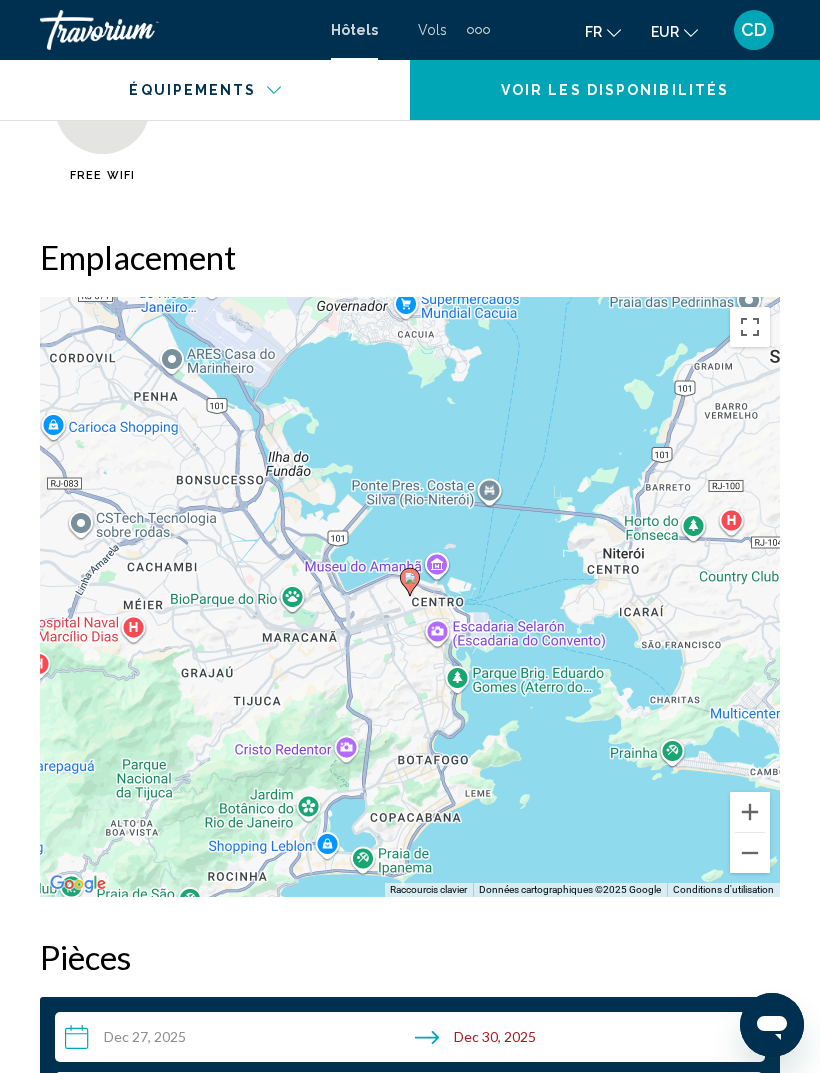 click at bounding box center [750, 812] 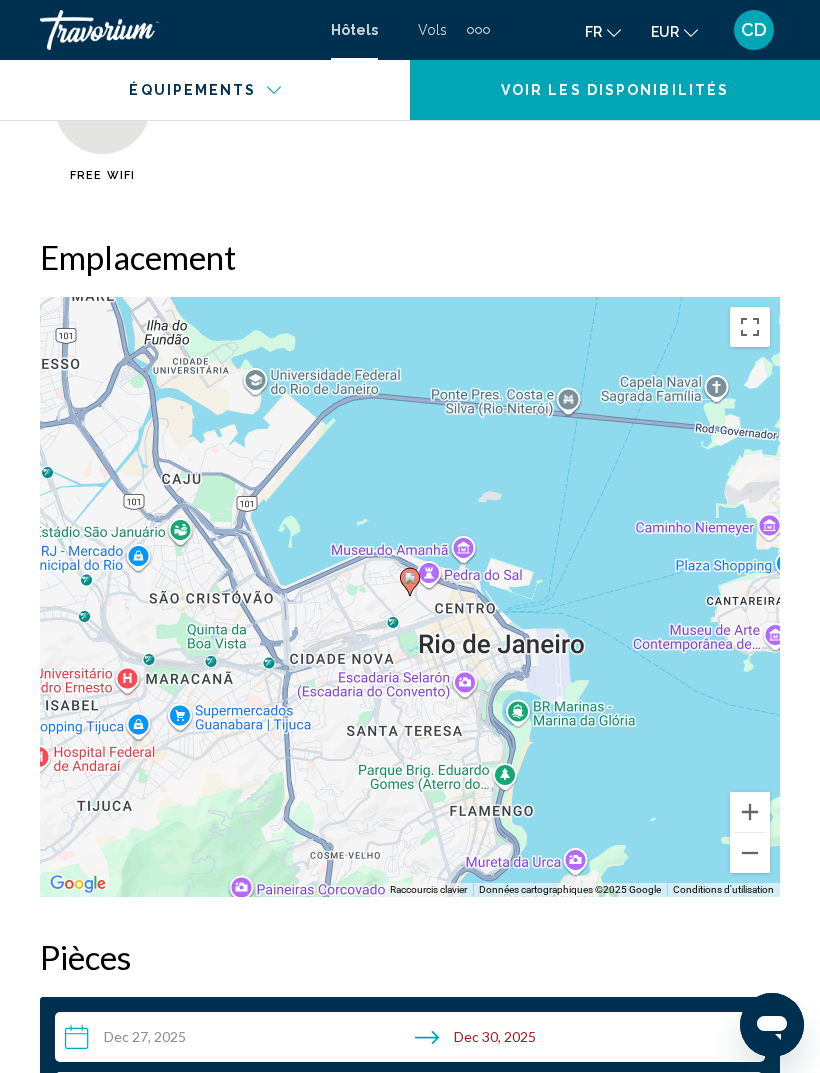 click at bounding box center [750, 812] 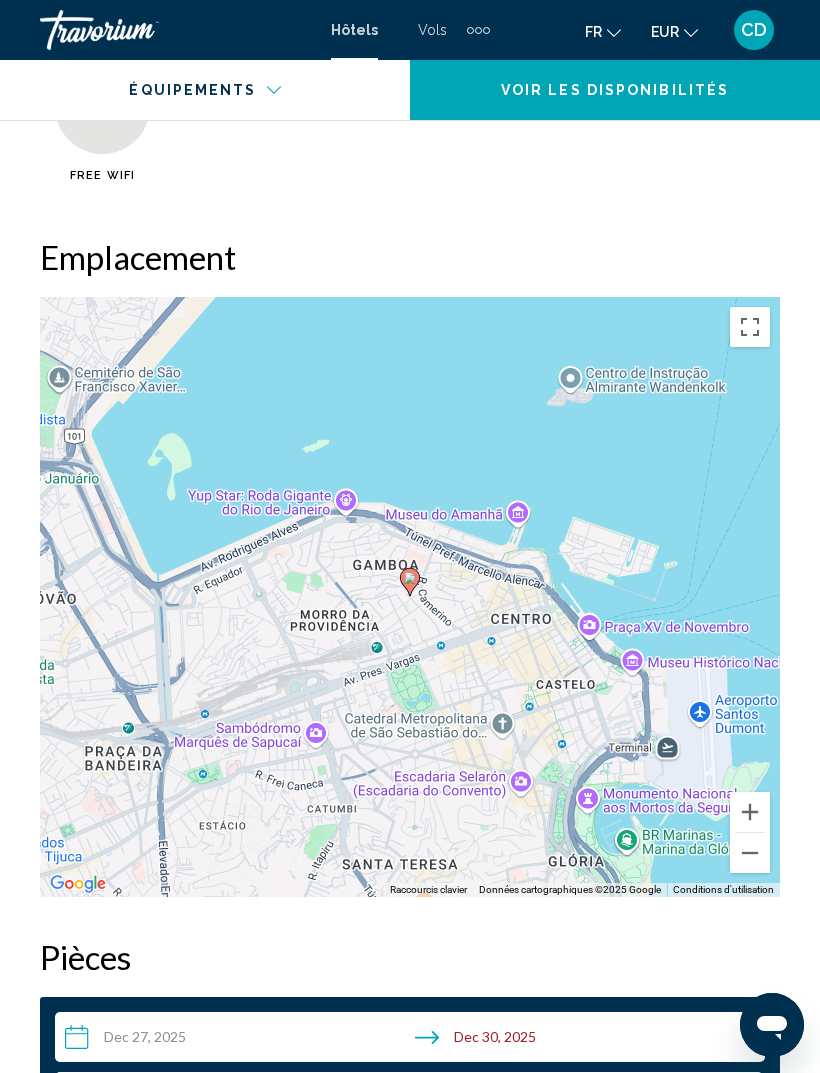 click at bounding box center (750, 812) 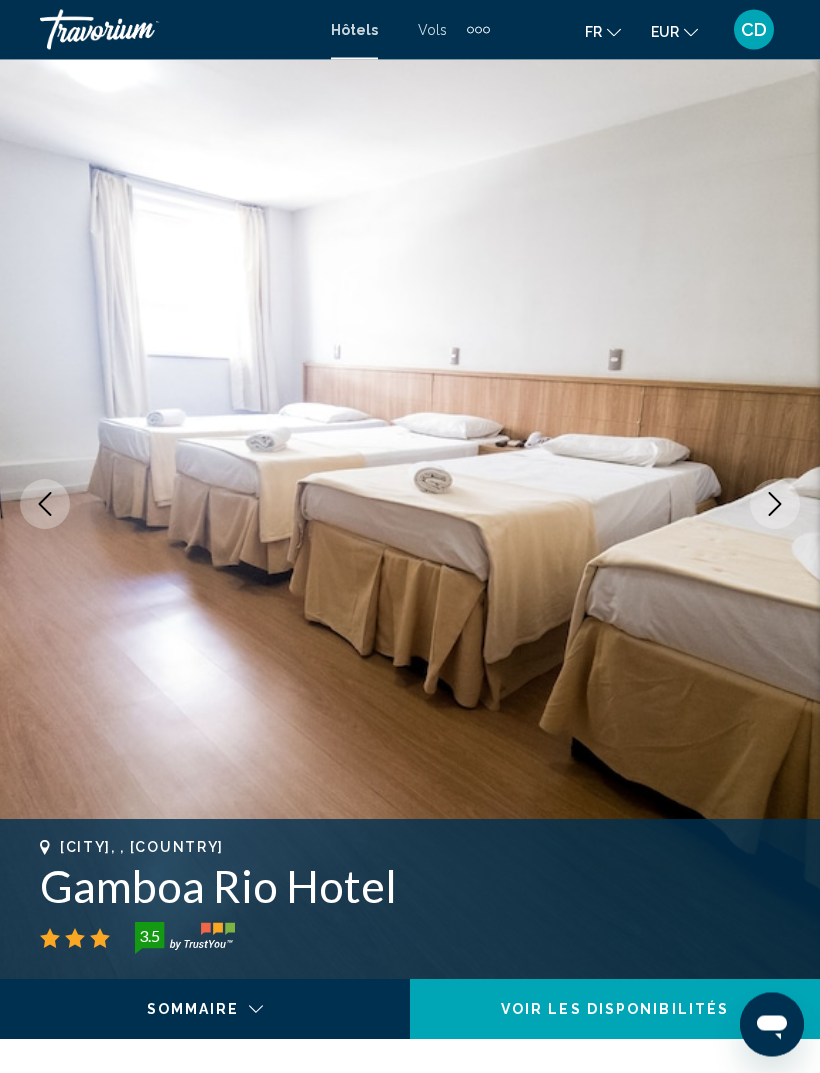scroll, scrollTop: 0, scrollLeft: 0, axis: both 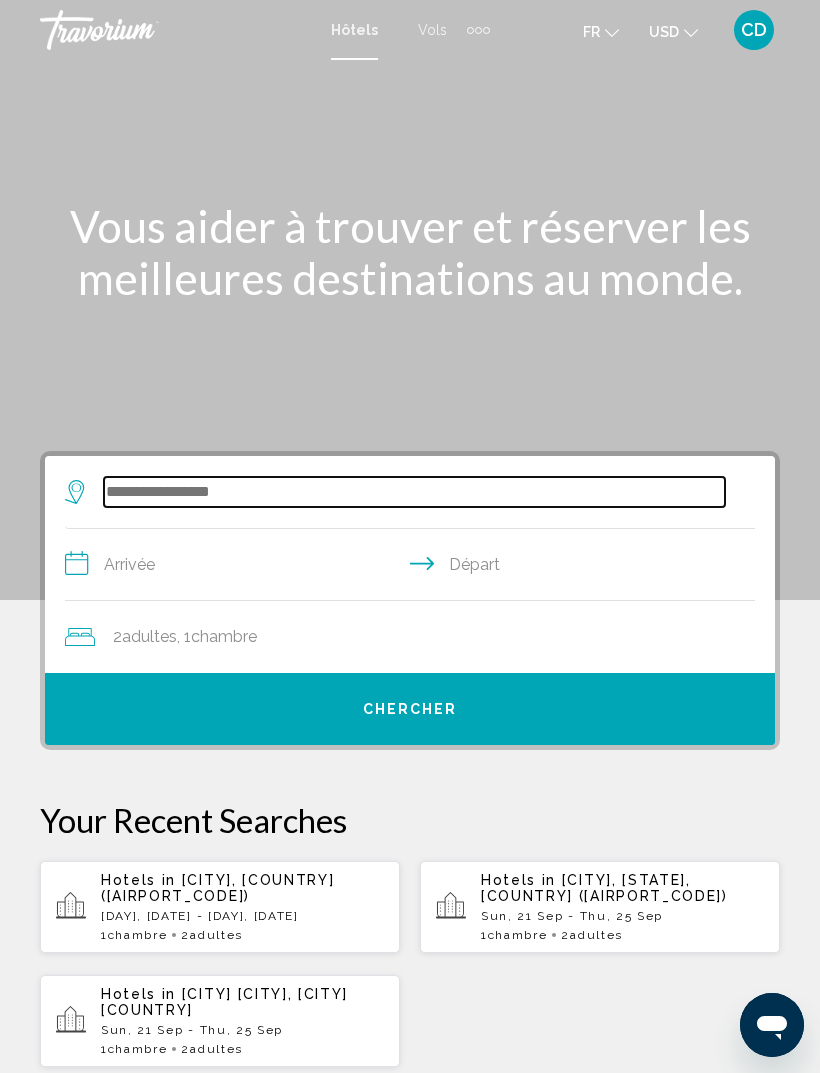 click at bounding box center (414, 492) 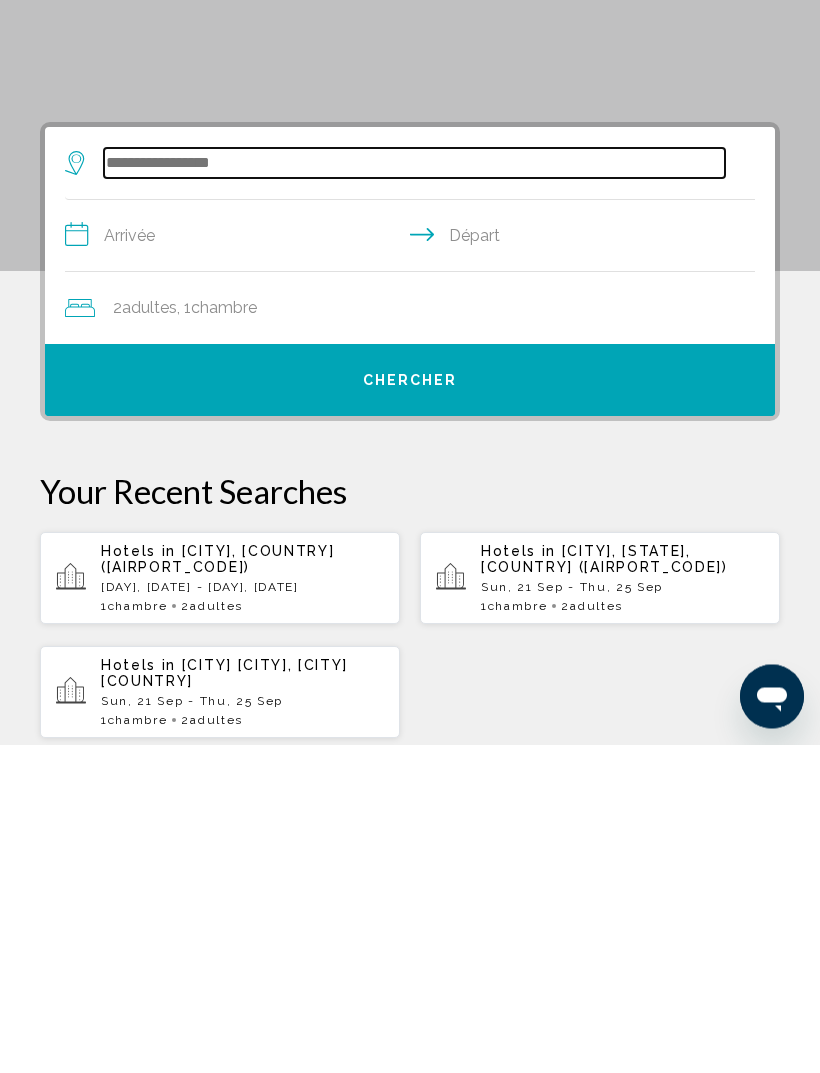 scroll, scrollTop: 49, scrollLeft: 0, axis: vertical 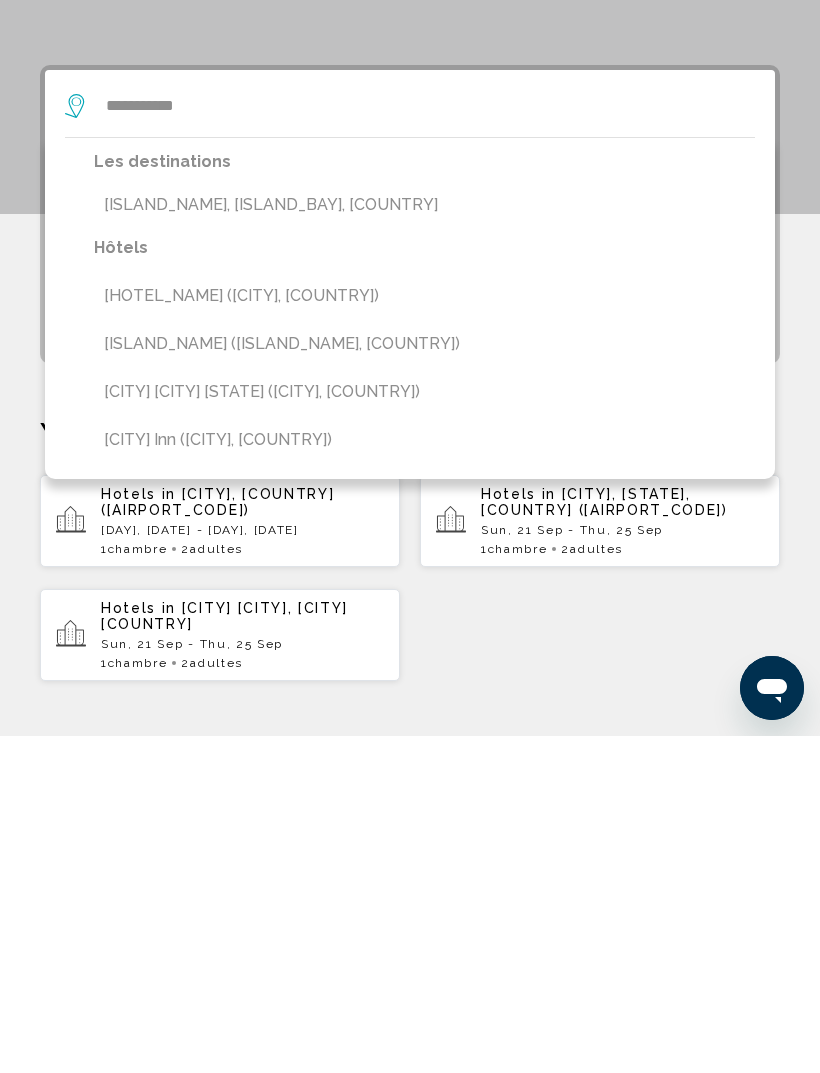 click on "[ISLAND_NAME], [ISLAND_BAY], [COUNTRY]" at bounding box center (424, 542) 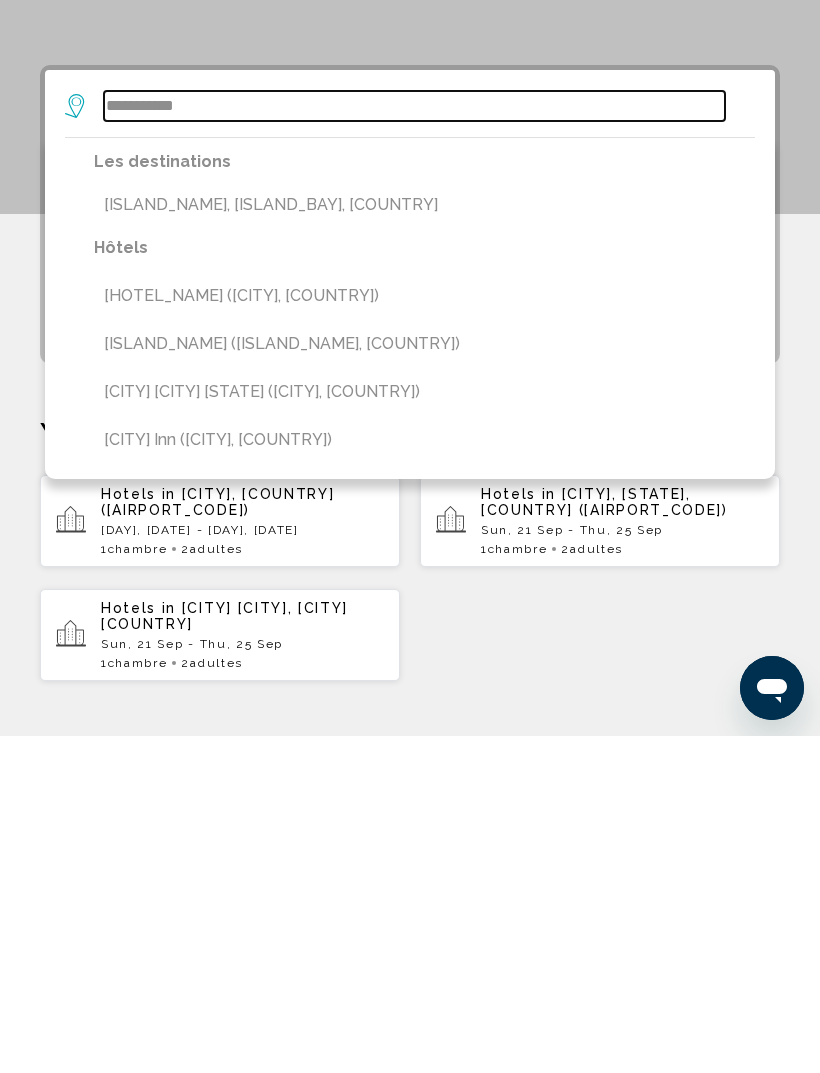 type on "**********" 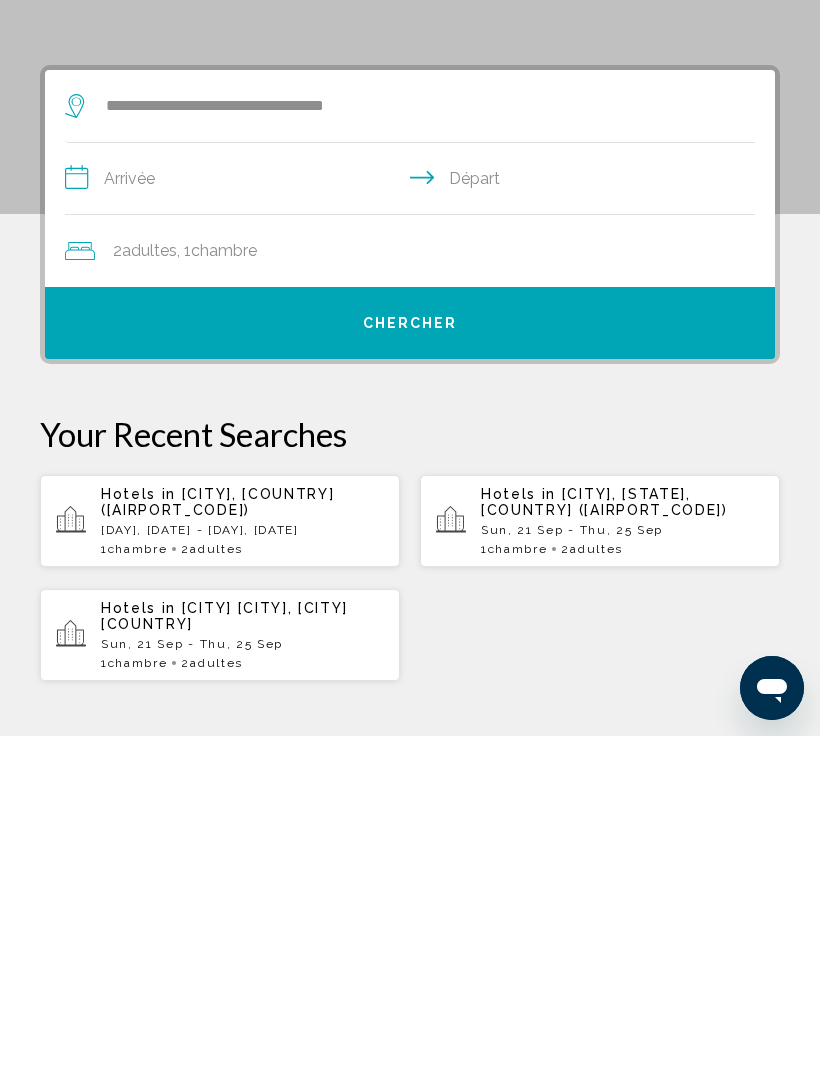 click on "**********" at bounding box center [414, 518] 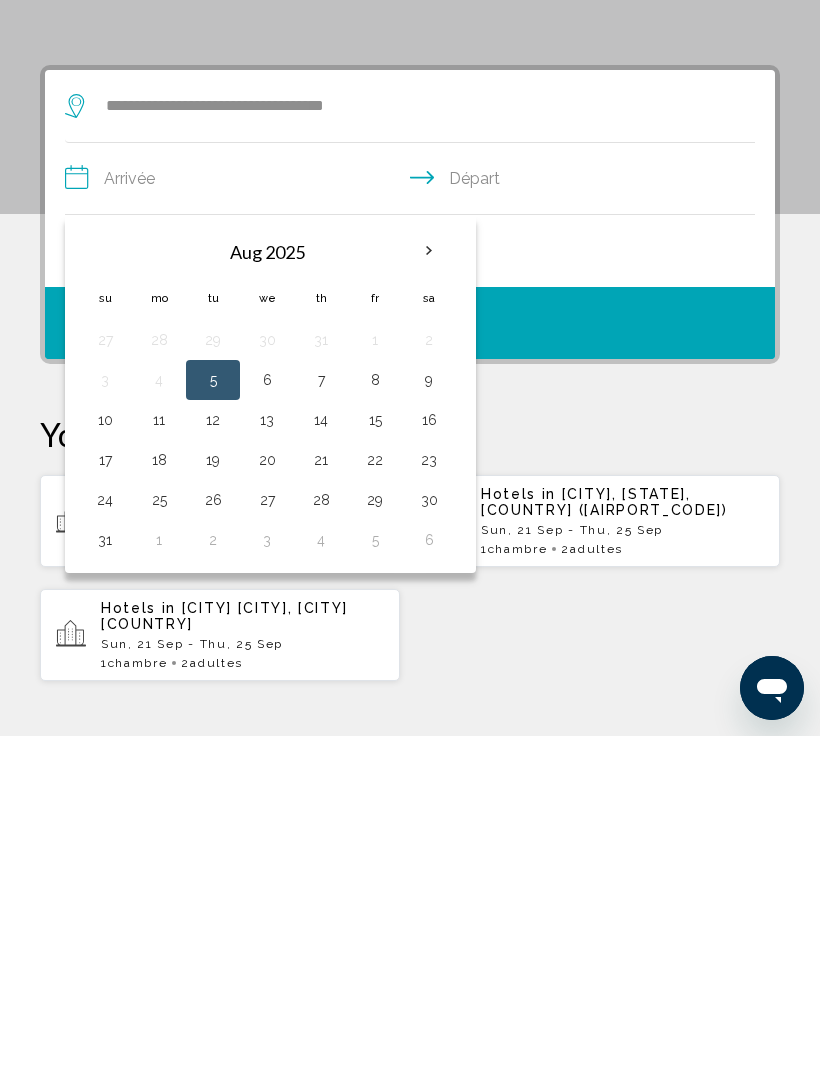 scroll, scrollTop: 386, scrollLeft: 0, axis: vertical 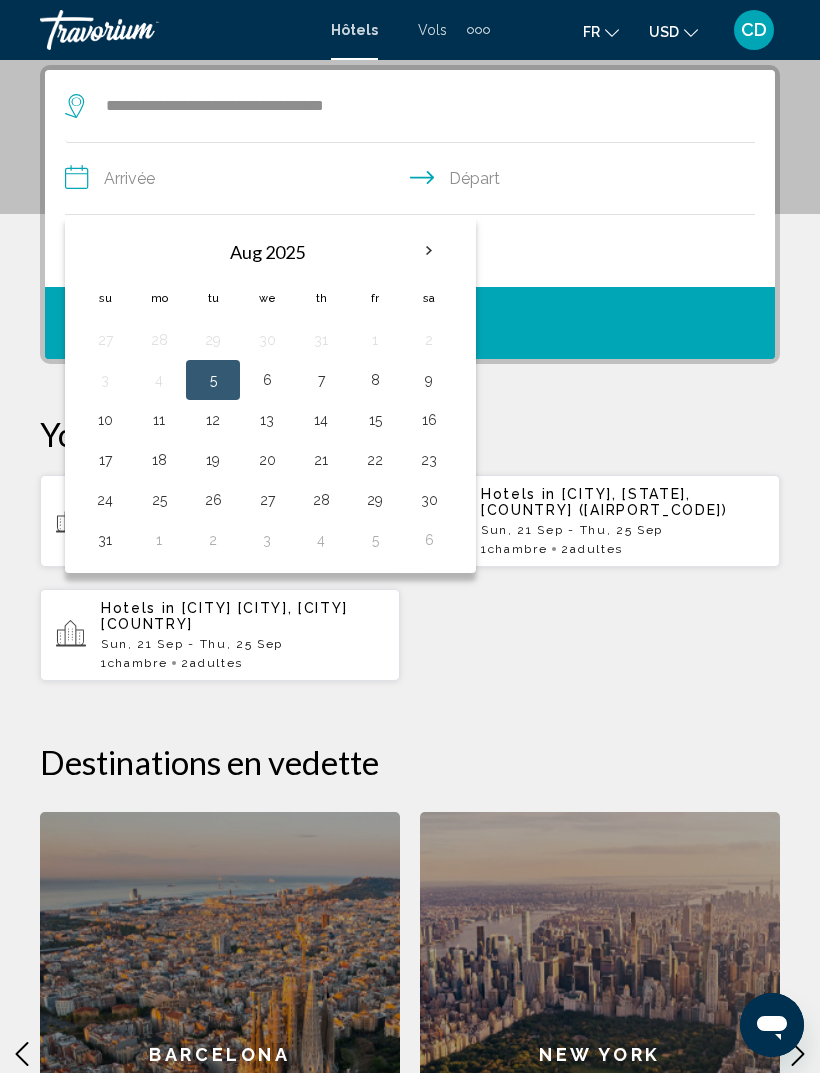 click at bounding box center [429, 251] 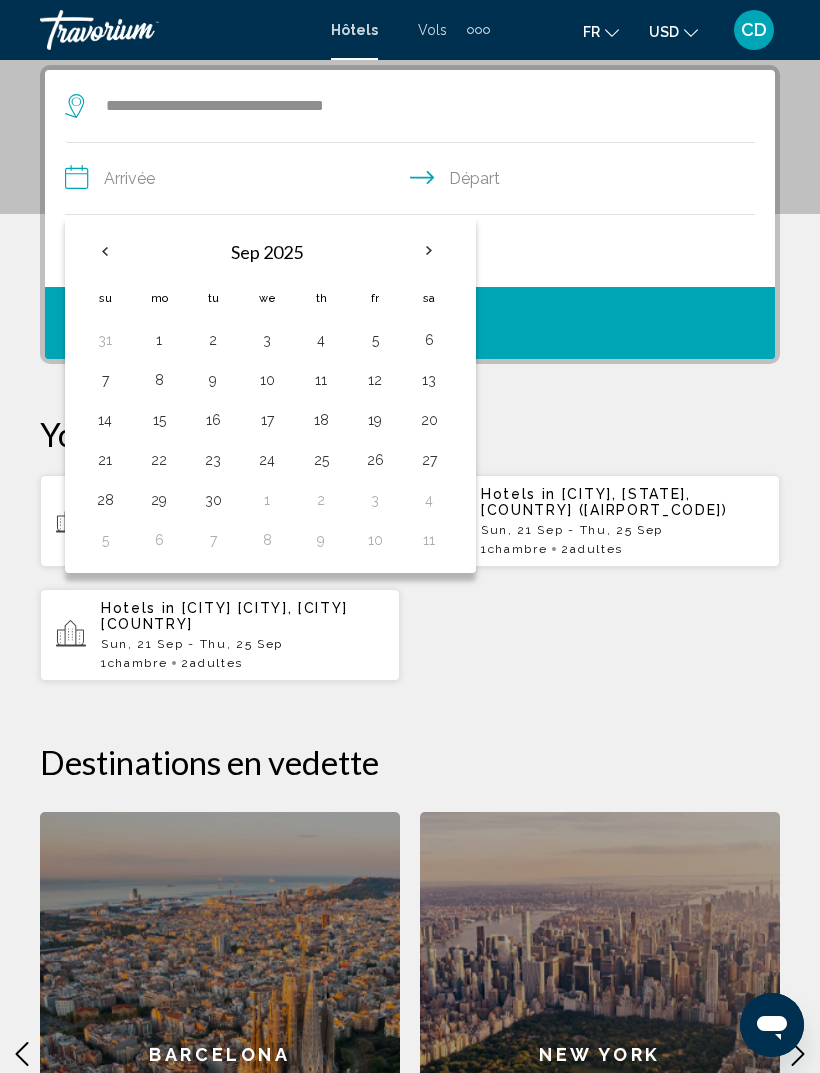 click at bounding box center (429, 251) 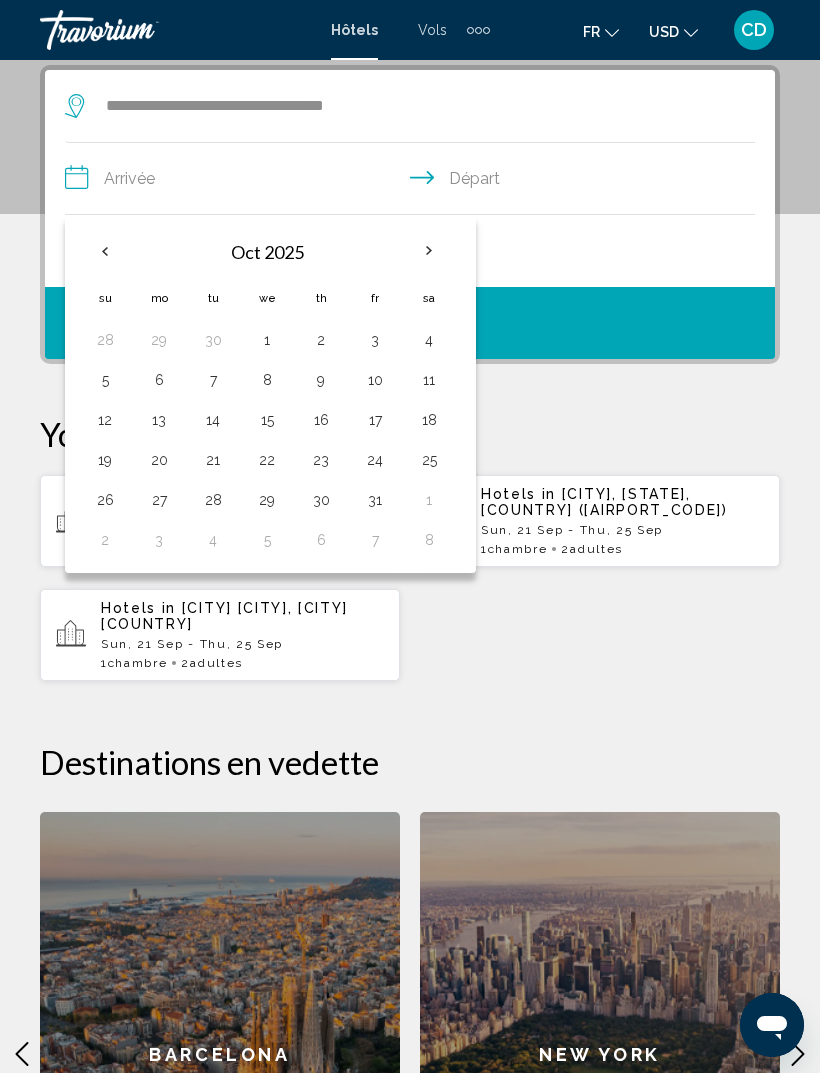 click at bounding box center [429, 251] 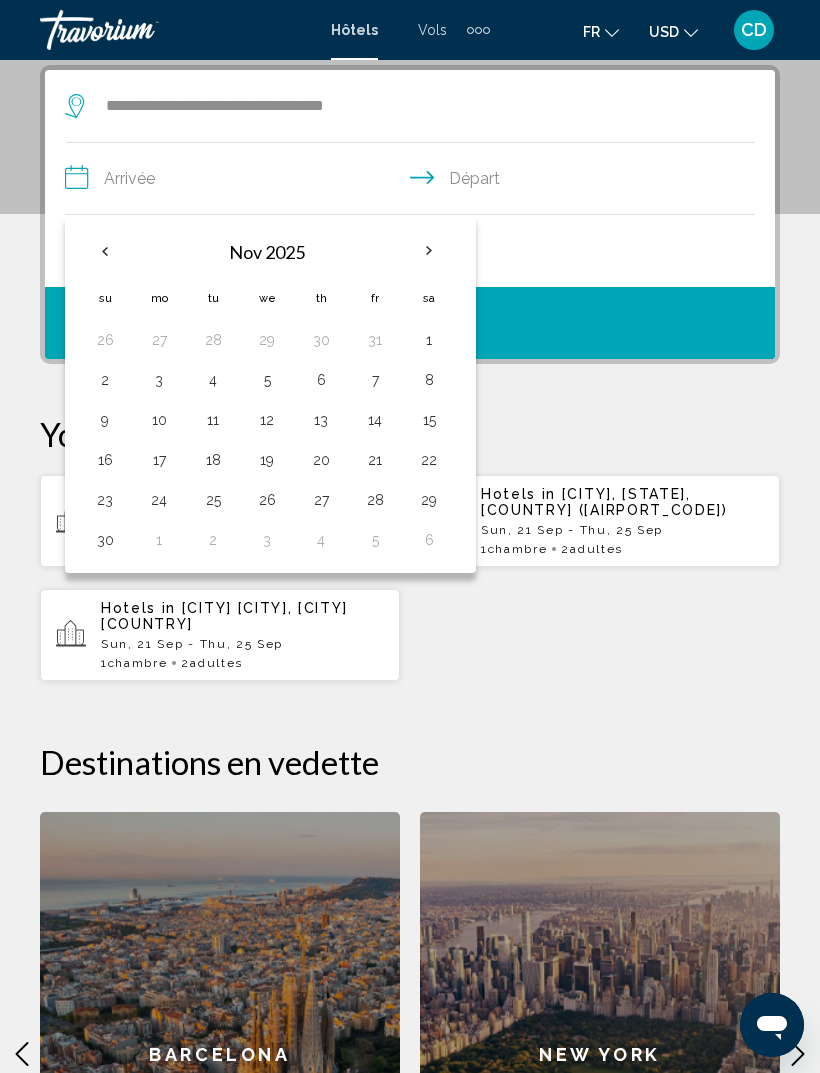 click at bounding box center [429, 251] 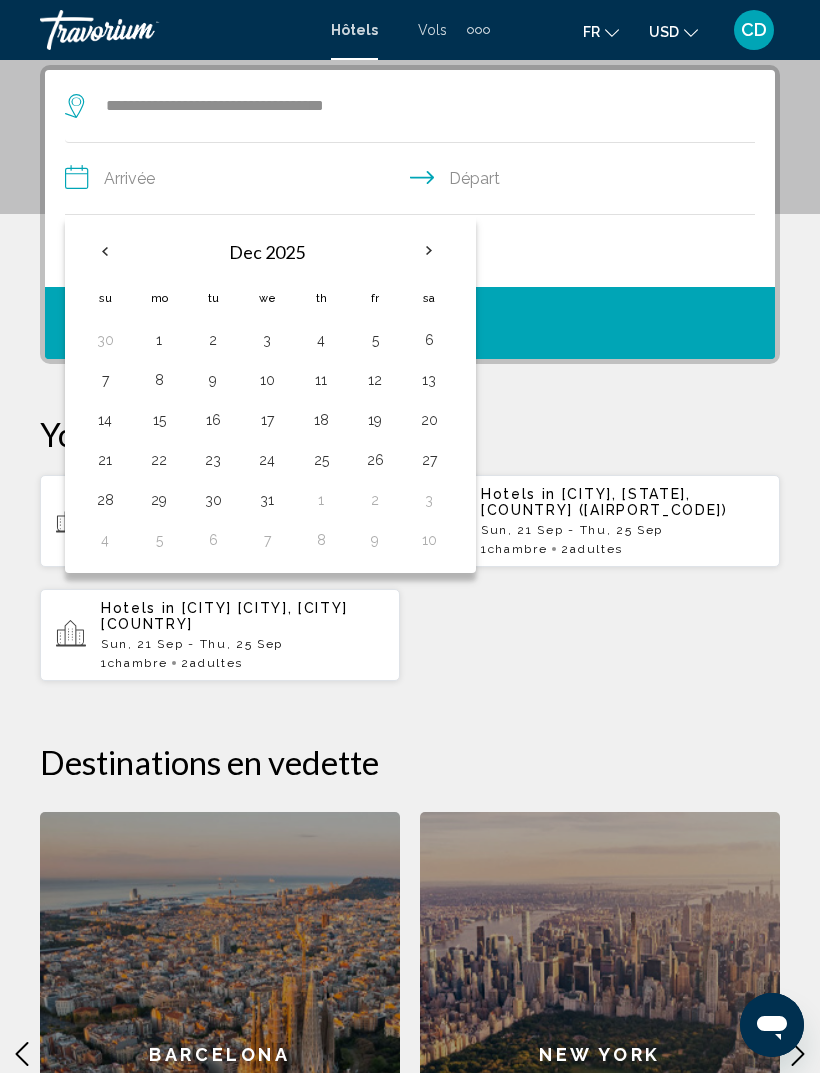 click on "23" at bounding box center [213, 460] 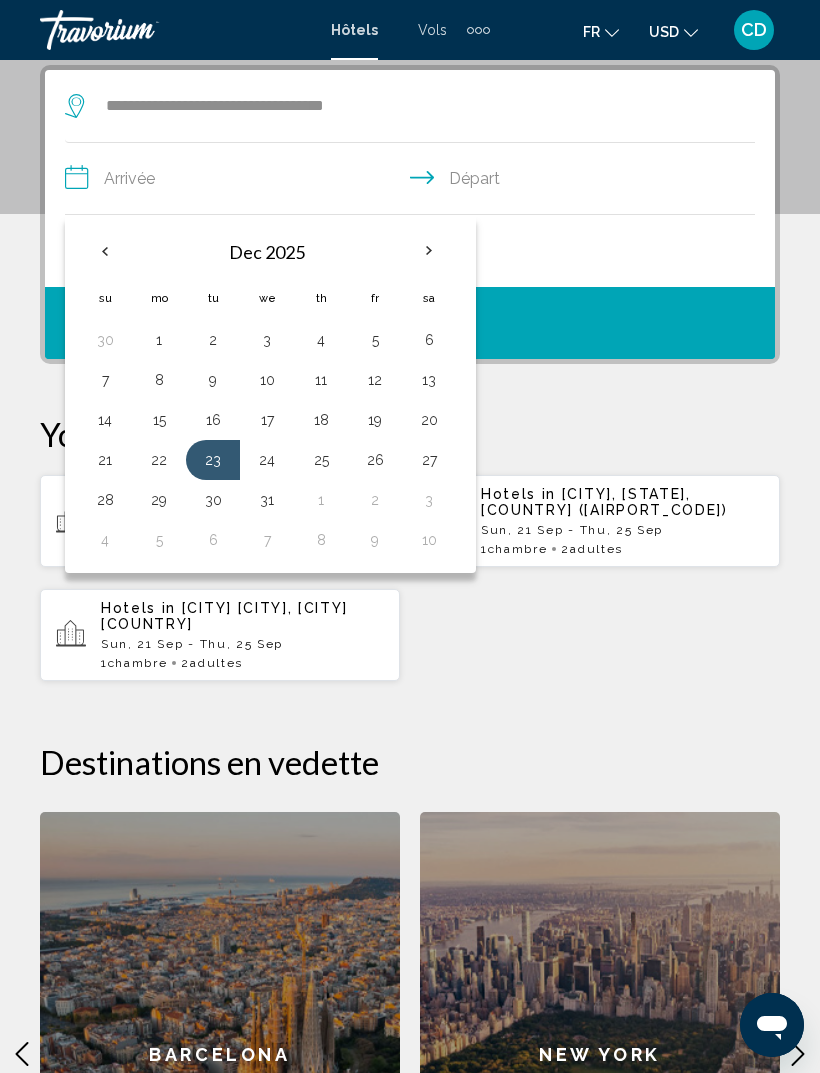 click on "25" at bounding box center (321, 460) 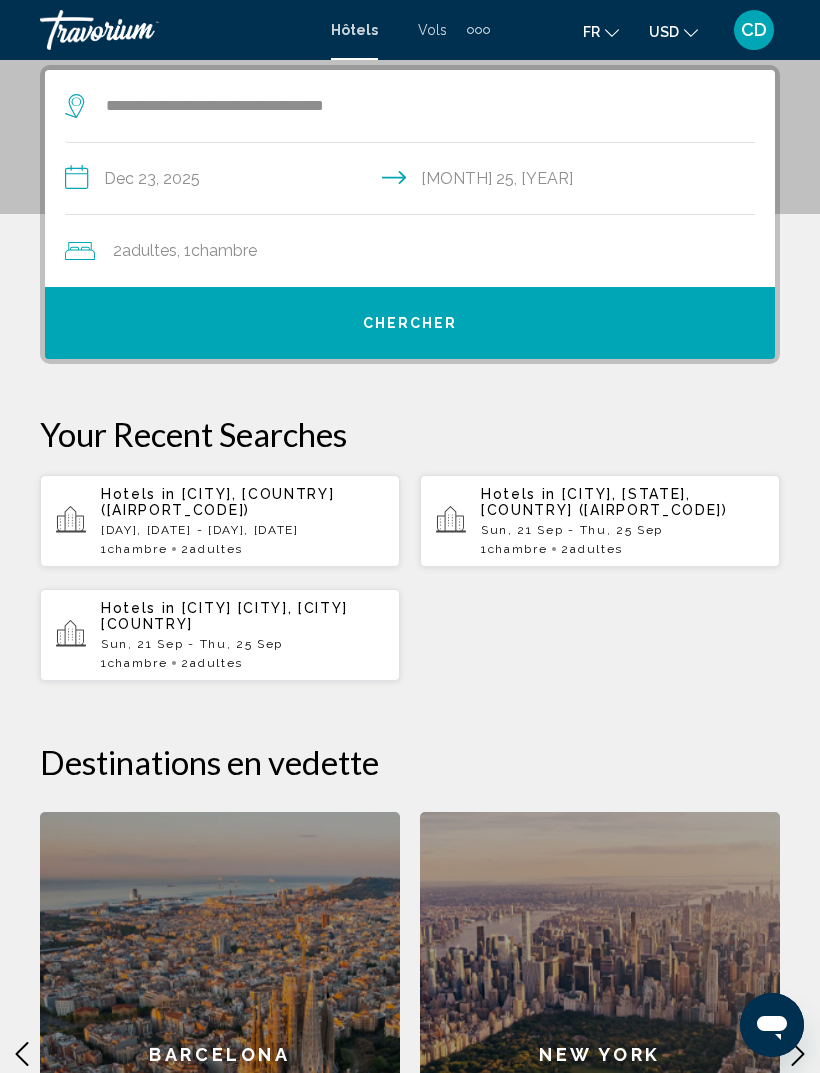 click on "Chambre" 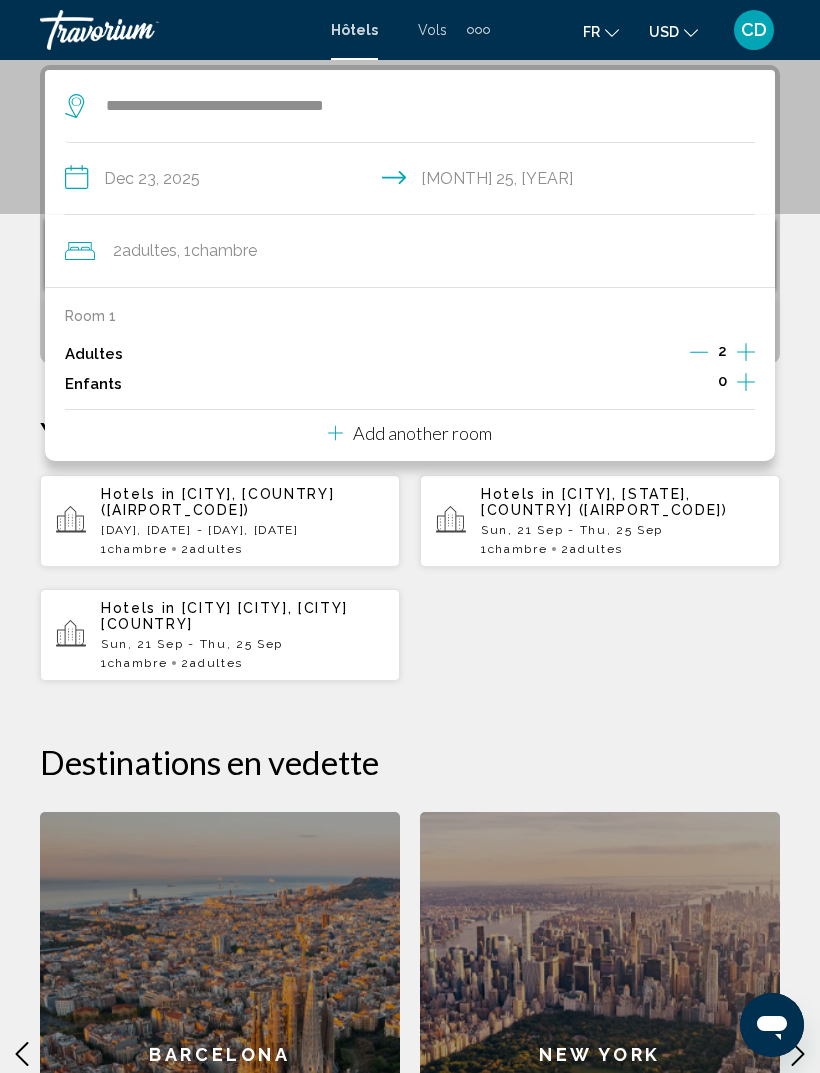 click on "2  Adulte Adultes , 1  Chambre pièces" 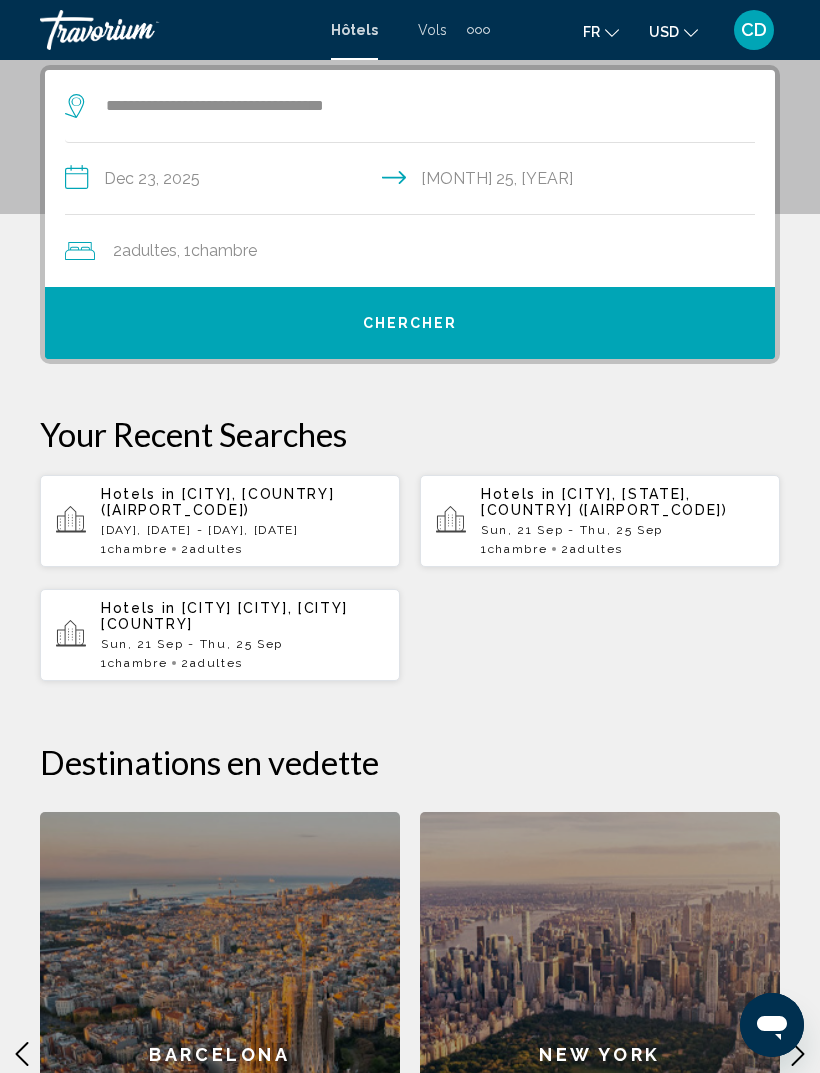 click on "Chercher" at bounding box center [410, 323] 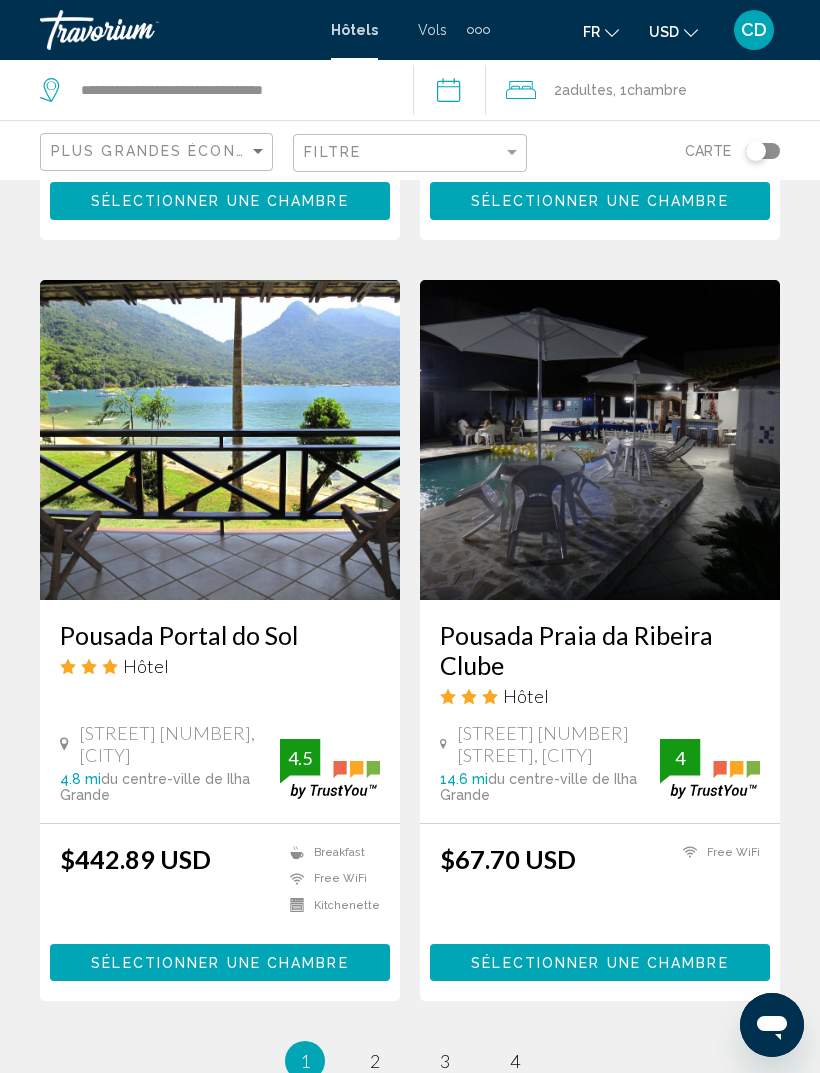 scroll, scrollTop: 3758, scrollLeft: 0, axis: vertical 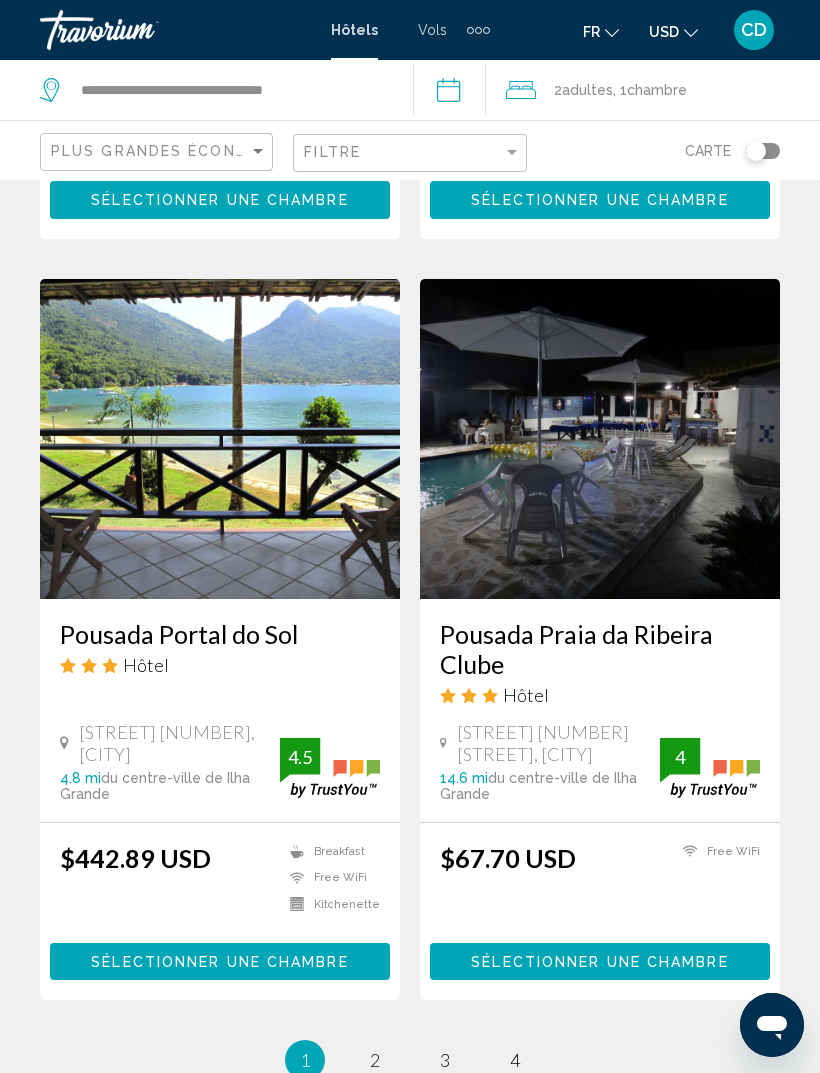 click on "USD
USD ($) MXN (Mex$) CAD (Can$) GBP (£) EUR (€) AUD (A$) NZD (NZ$) CNY (CN¥)" 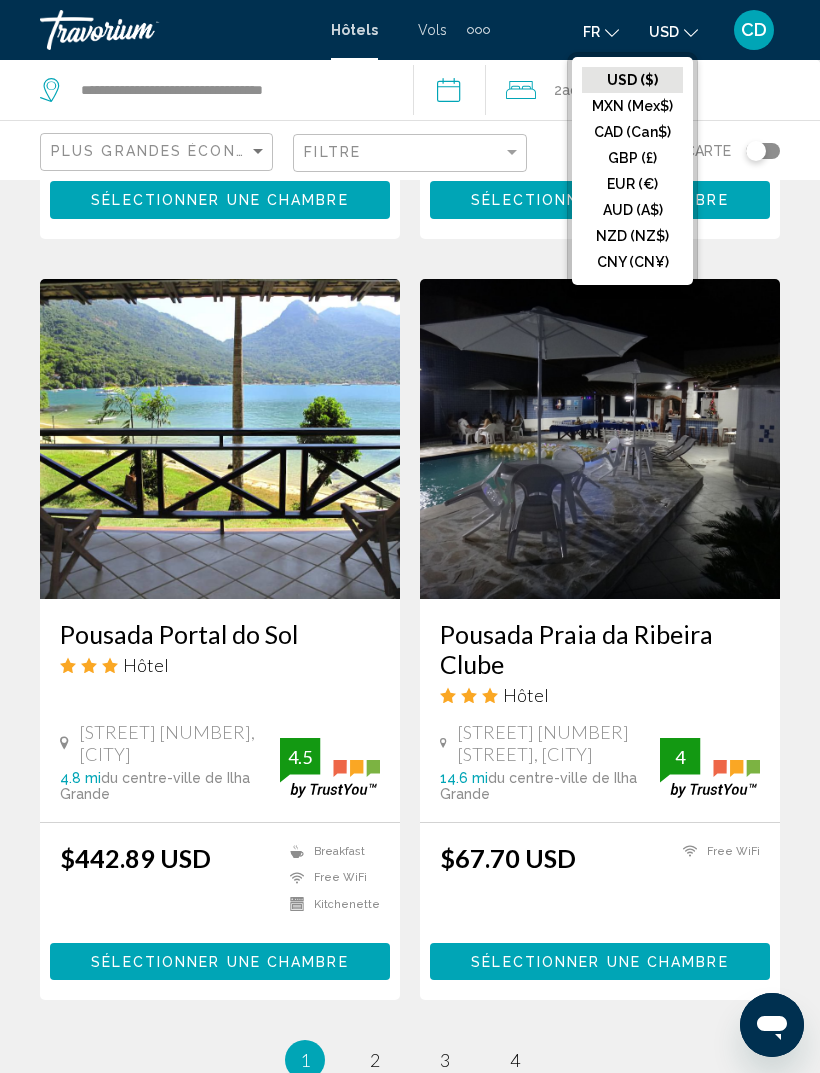 click on "EUR (€)" 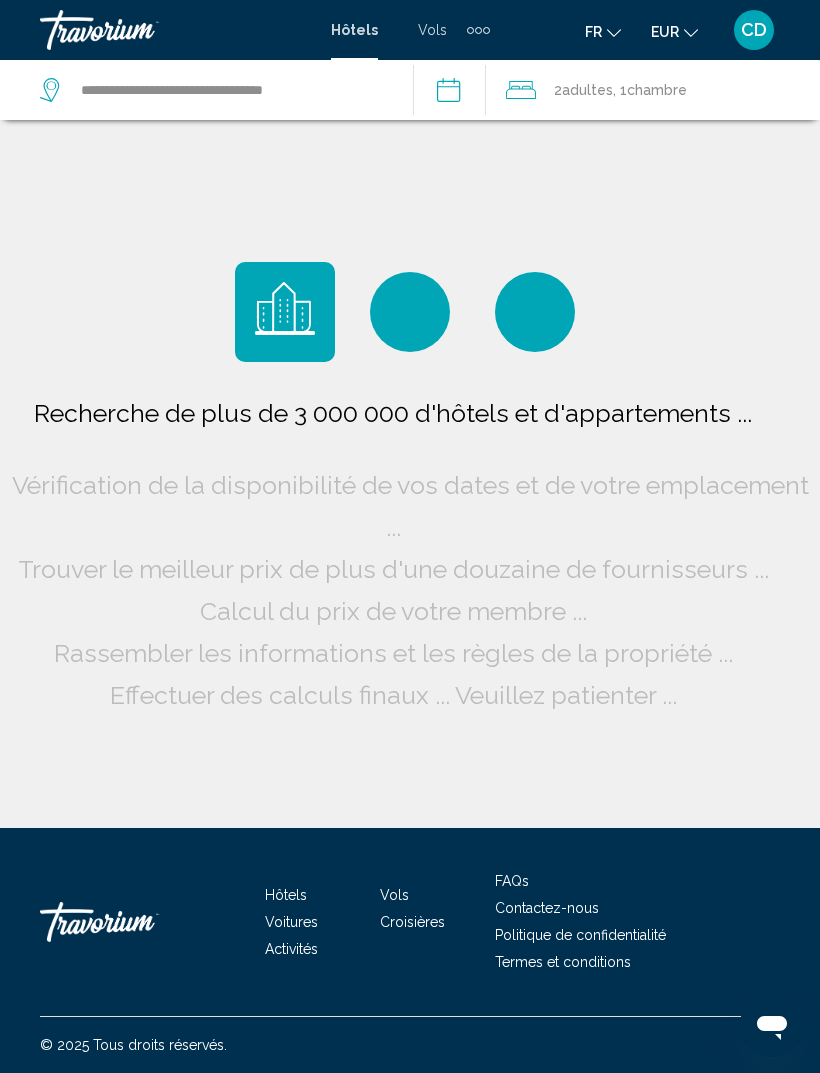 scroll, scrollTop: 64, scrollLeft: 0, axis: vertical 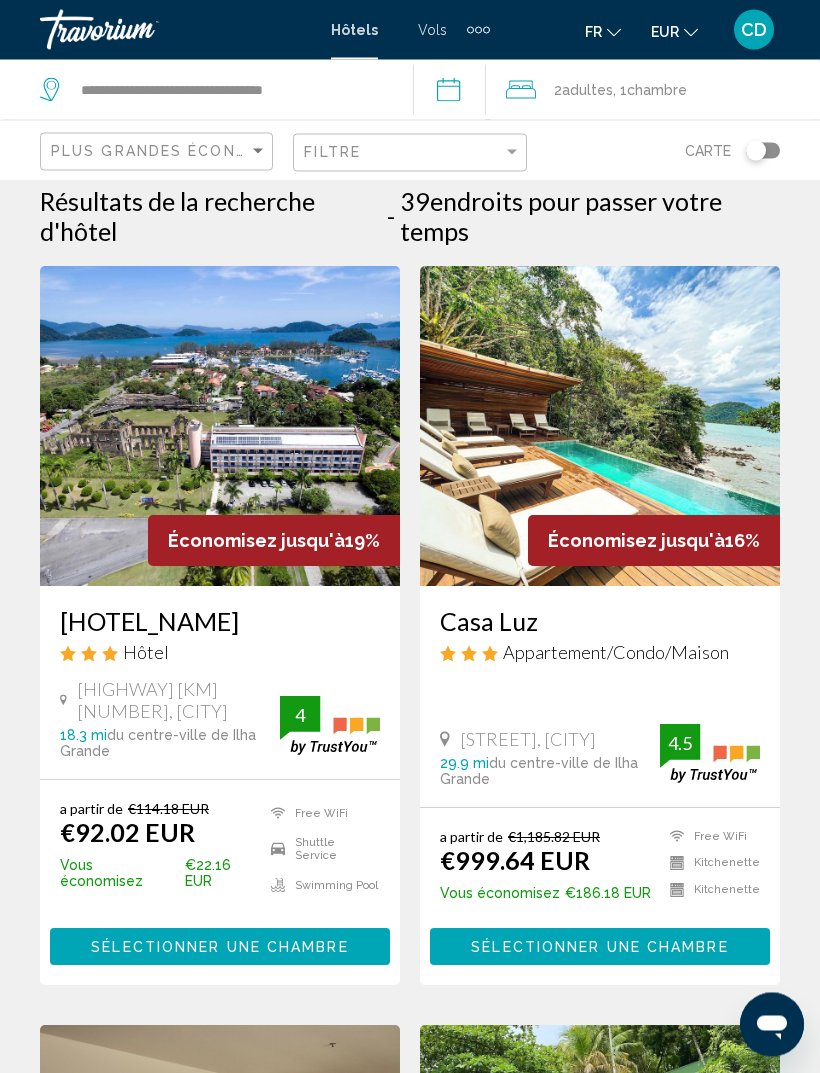 click on "Plus grandes économies" 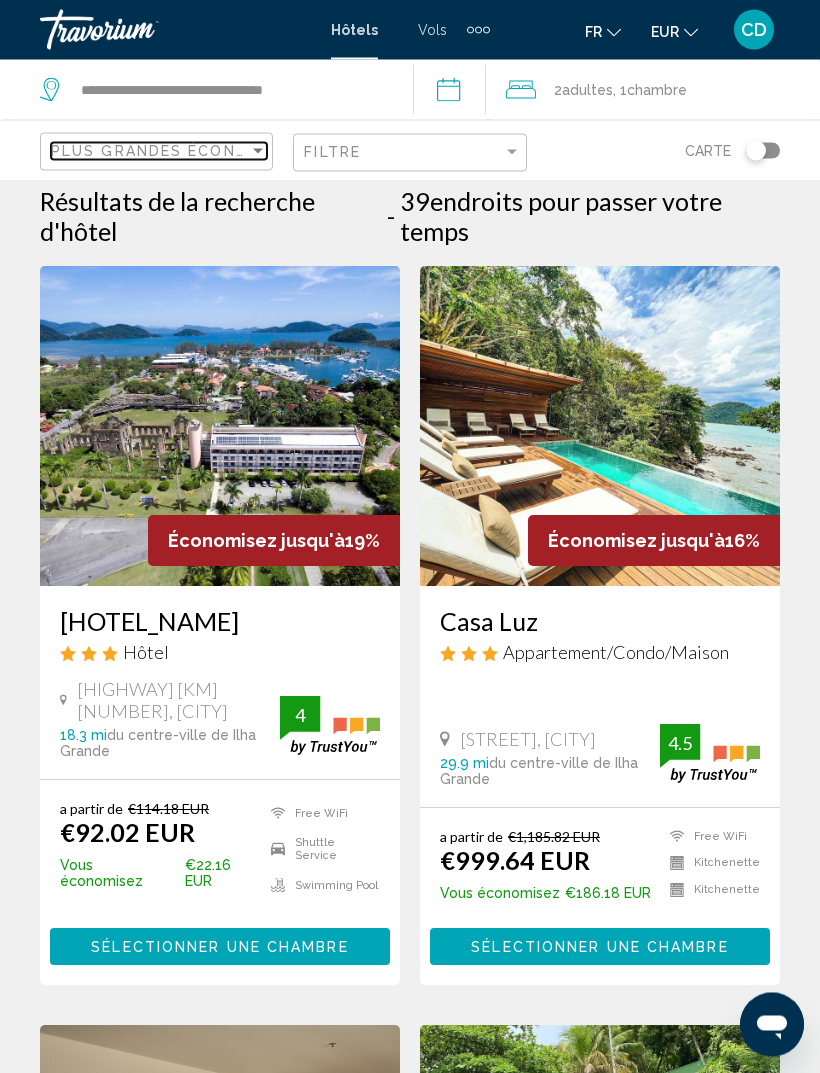 scroll, scrollTop: 14, scrollLeft: 0, axis: vertical 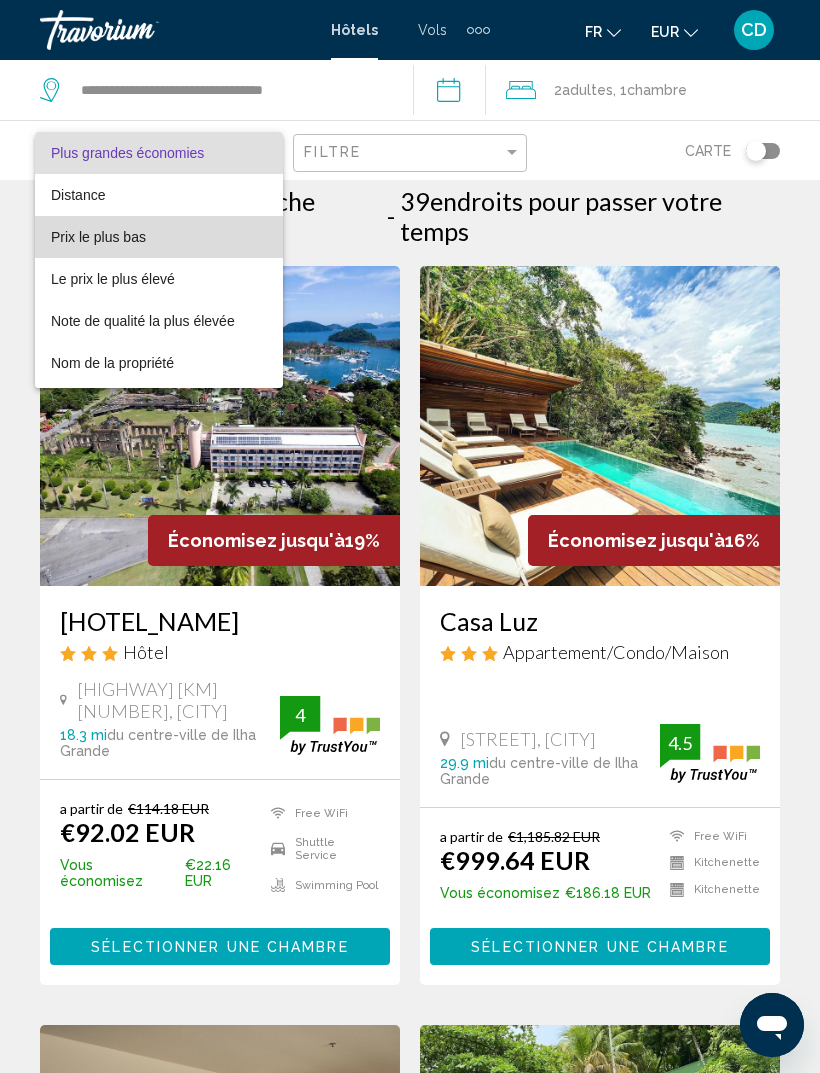 click on "Prix le plus bas" at bounding box center [159, 237] 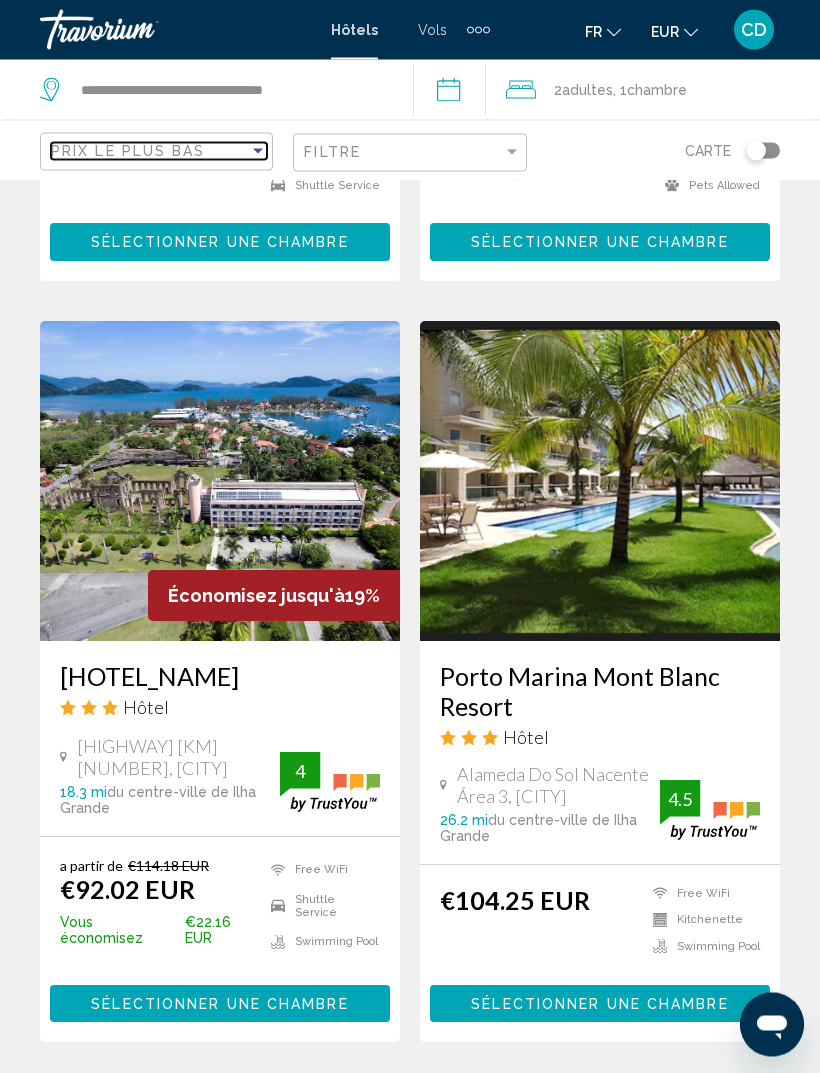 scroll, scrollTop: 1453, scrollLeft: 0, axis: vertical 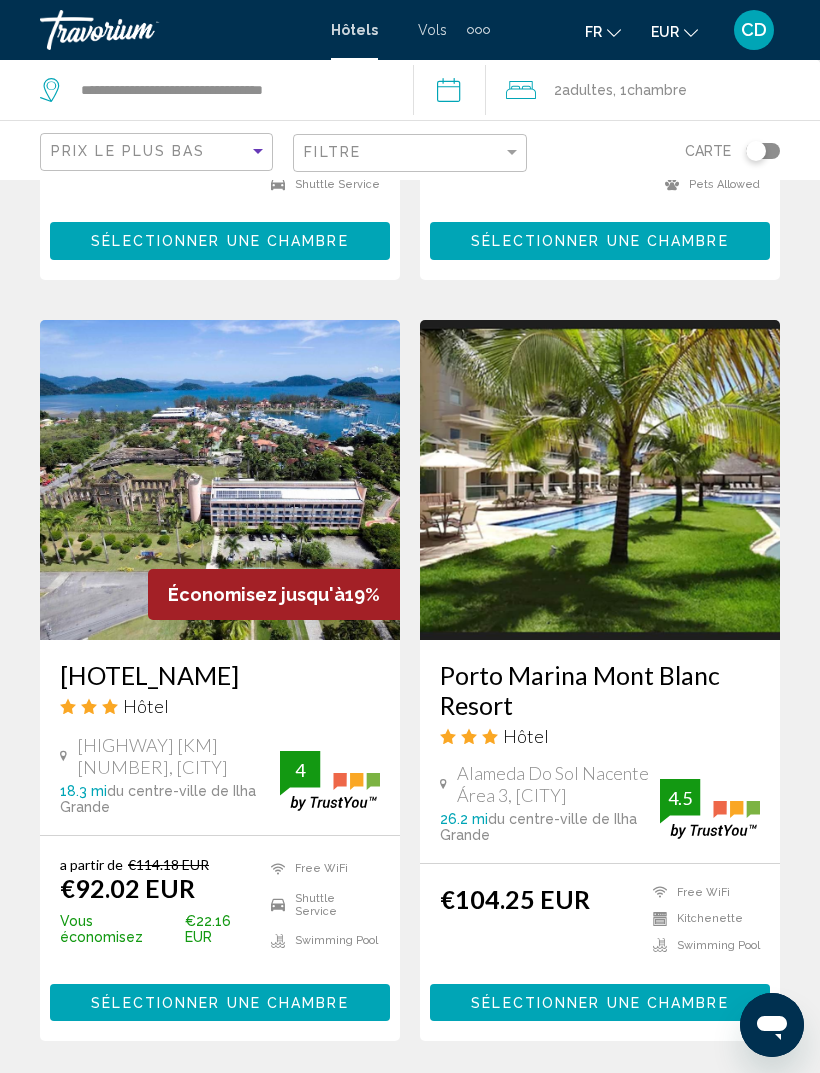 click at bounding box center [220, 480] 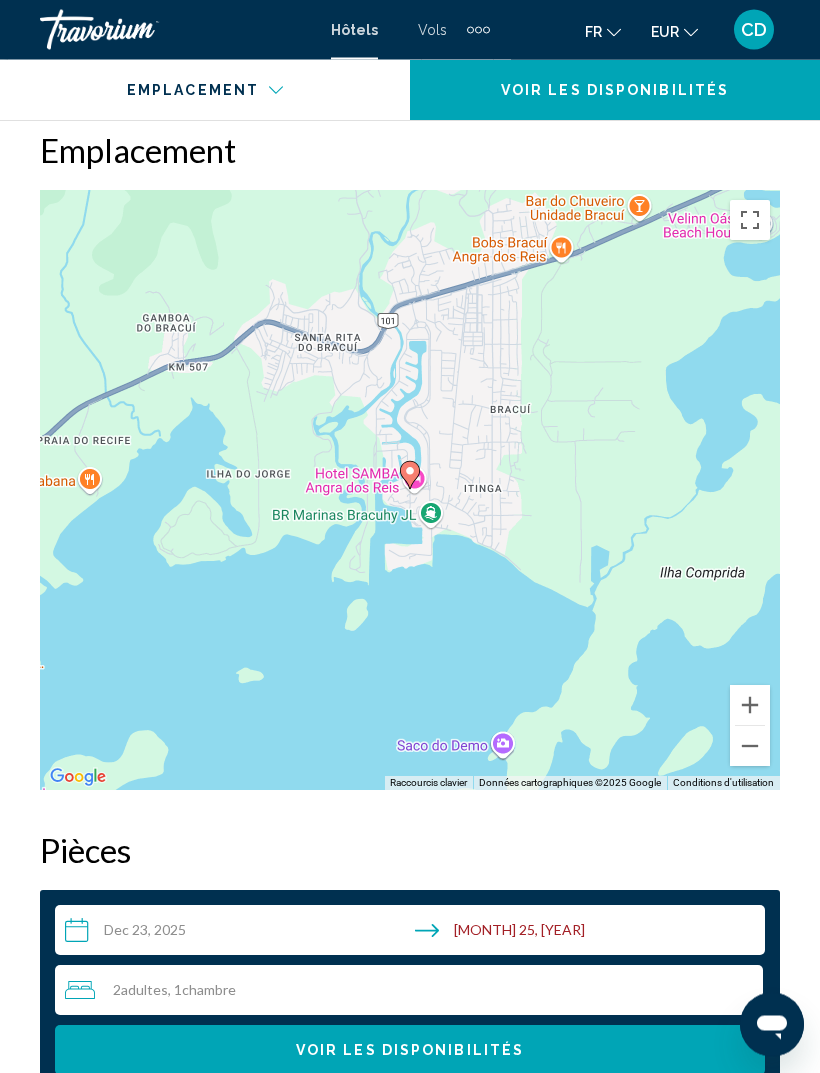 scroll, scrollTop: 2338, scrollLeft: 0, axis: vertical 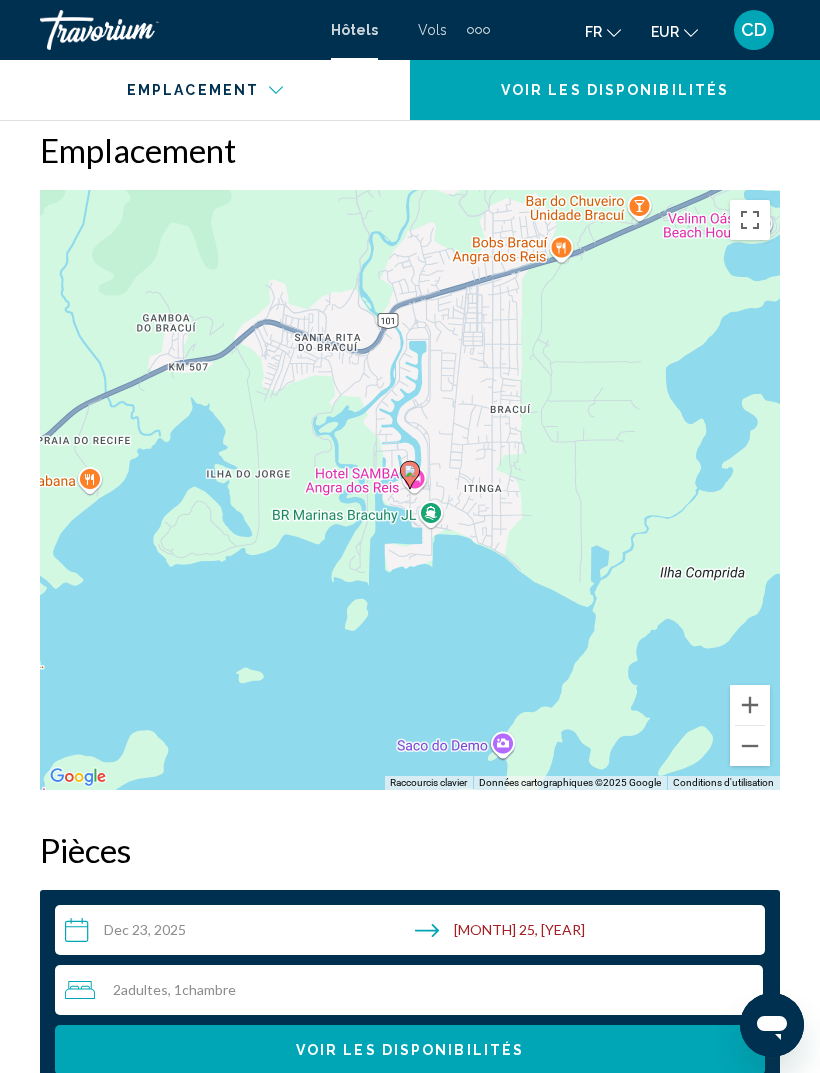 click at bounding box center (750, 746) 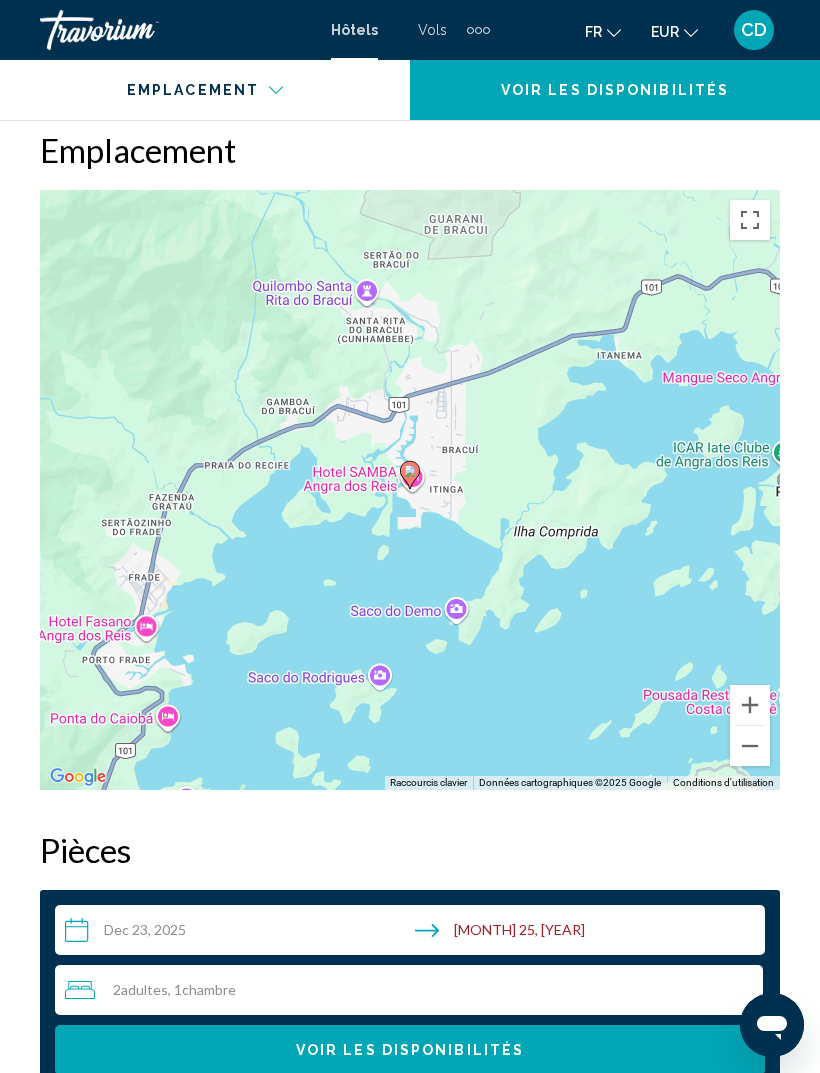 click at bounding box center (750, 746) 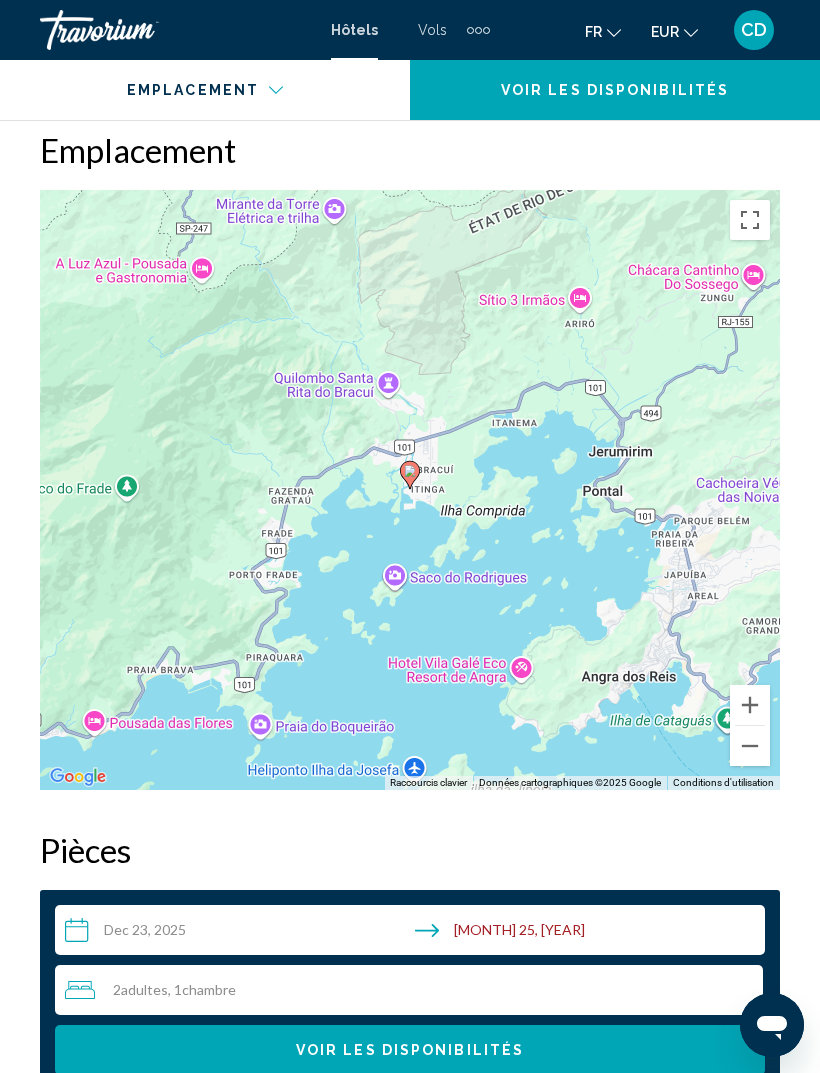 click at bounding box center [750, 746] 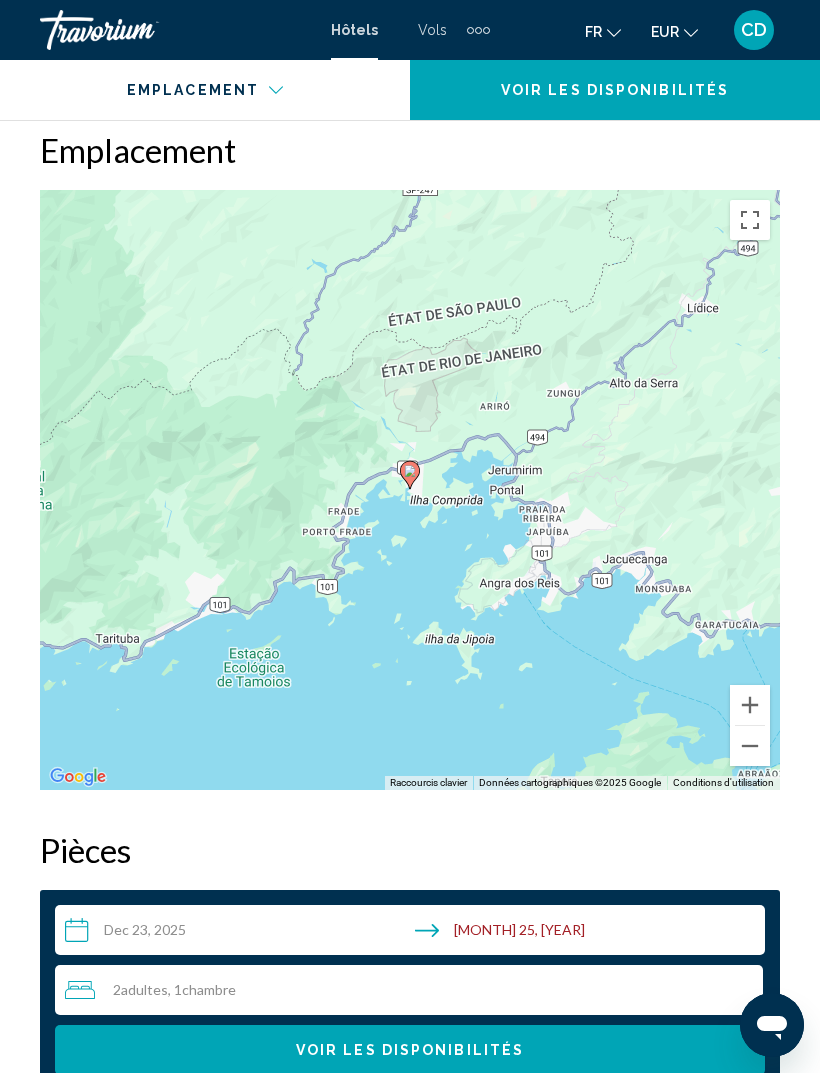 click at bounding box center (750, 746) 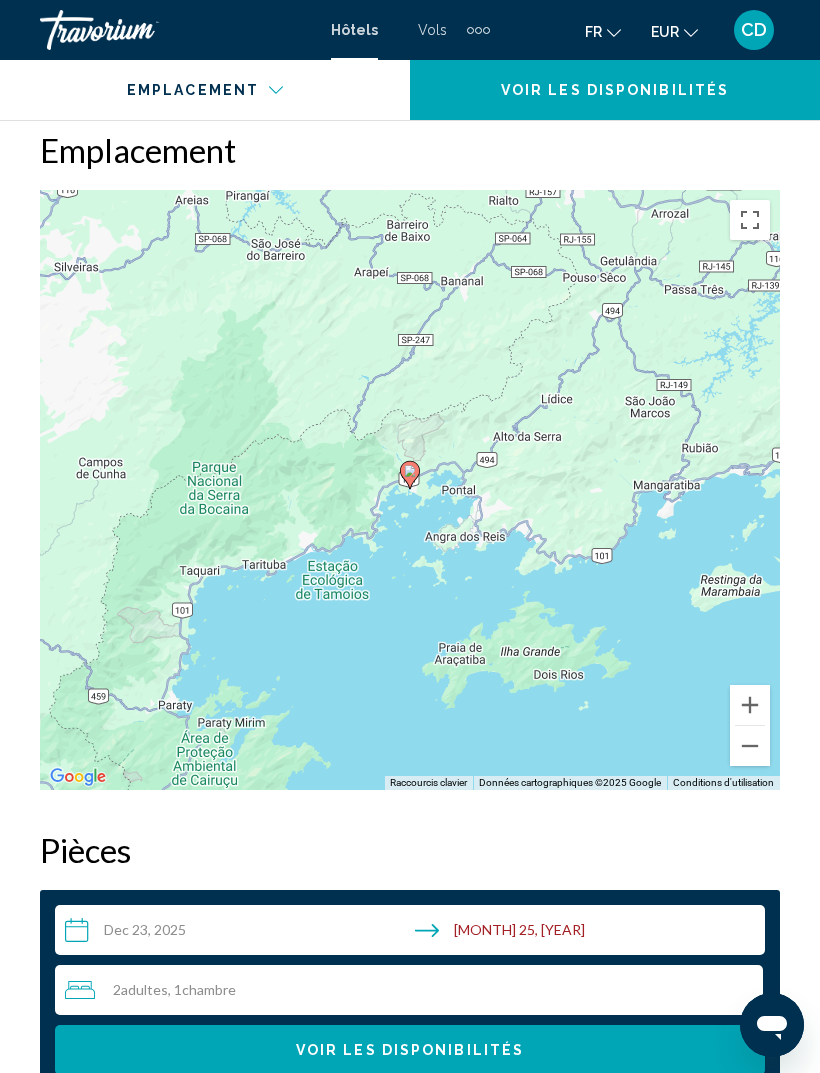 click at bounding box center (750, 746) 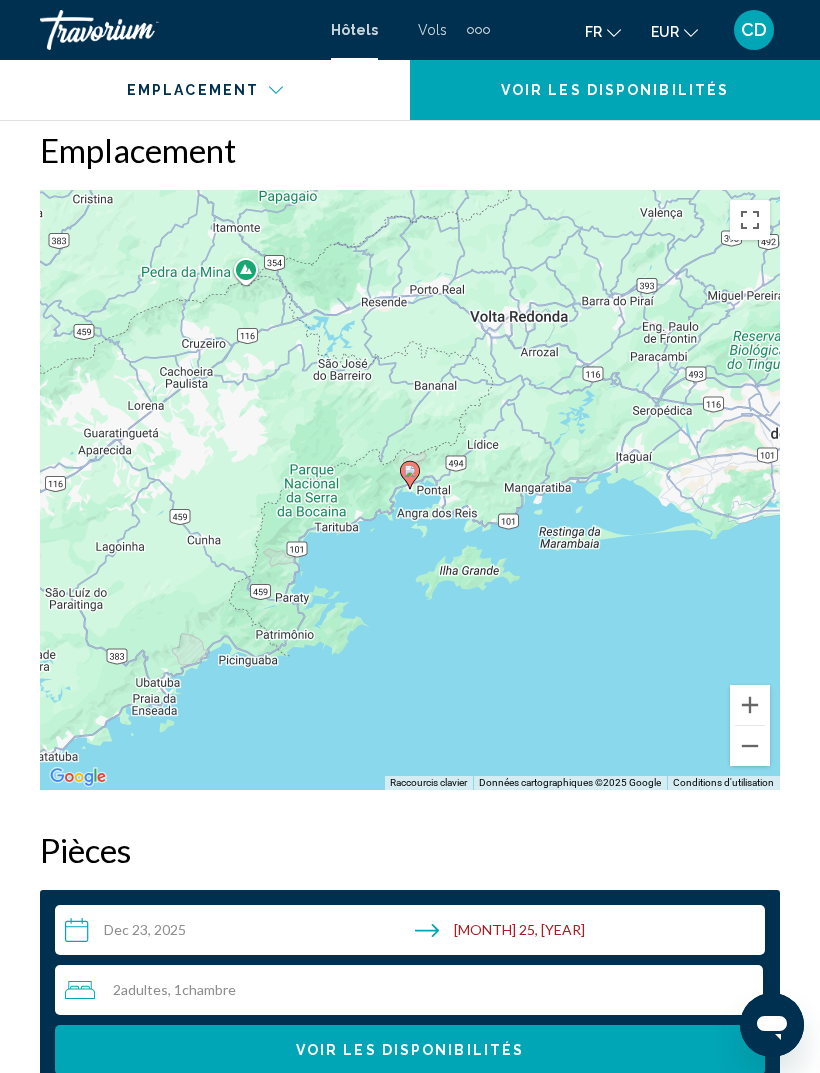 click at bounding box center [750, 746] 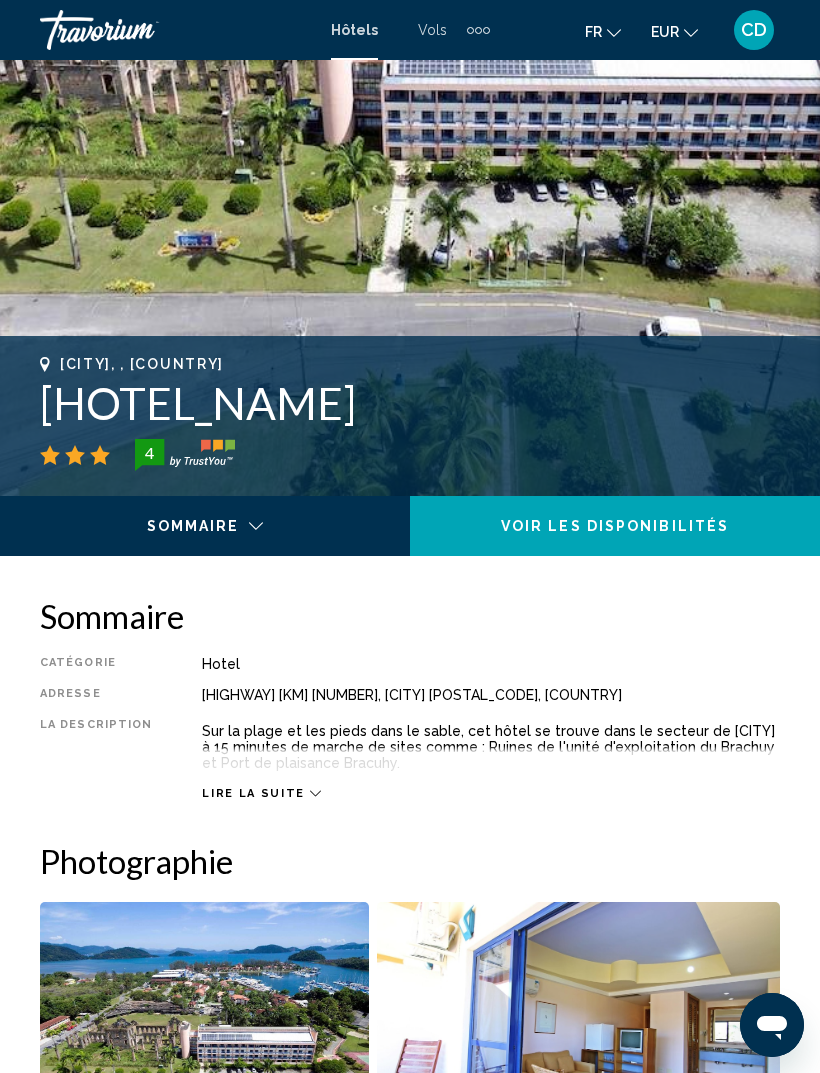scroll, scrollTop: 446, scrollLeft: 0, axis: vertical 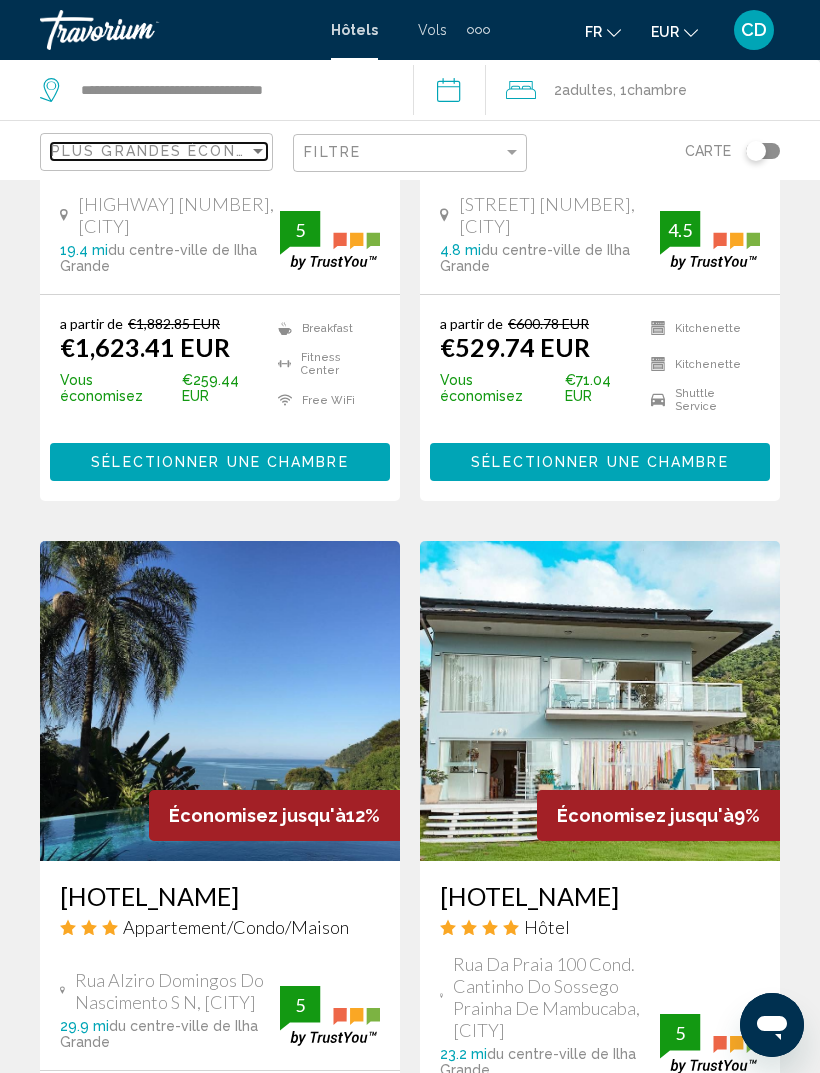 click on "Plus grandes économies" at bounding box center [170, 151] 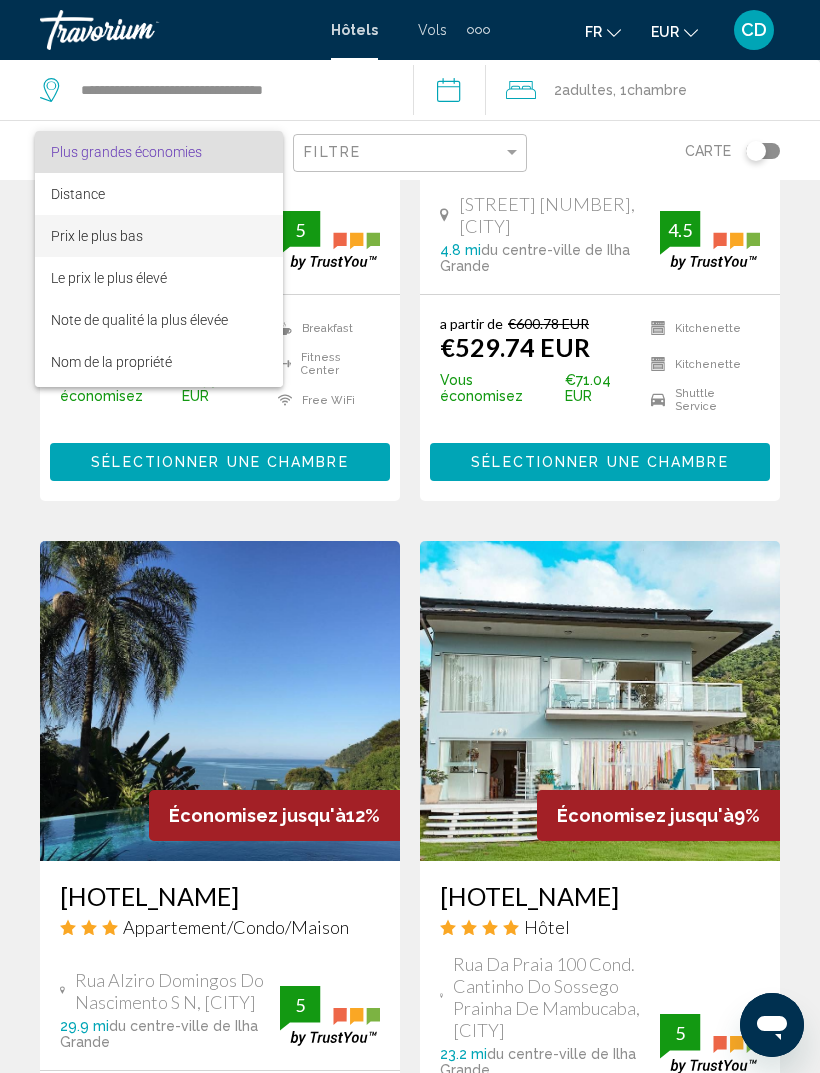 click on "Prix le plus bas" at bounding box center (97, 236) 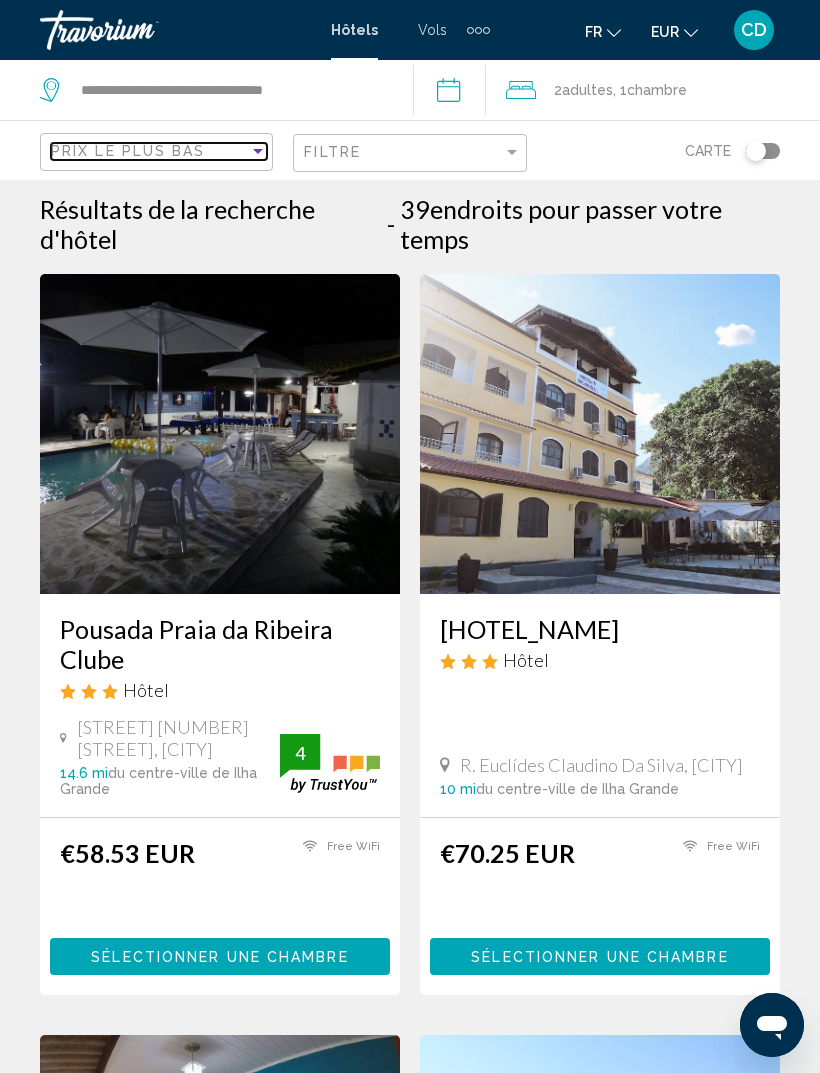 scroll, scrollTop: 0, scrollLeft: 0, axis: both 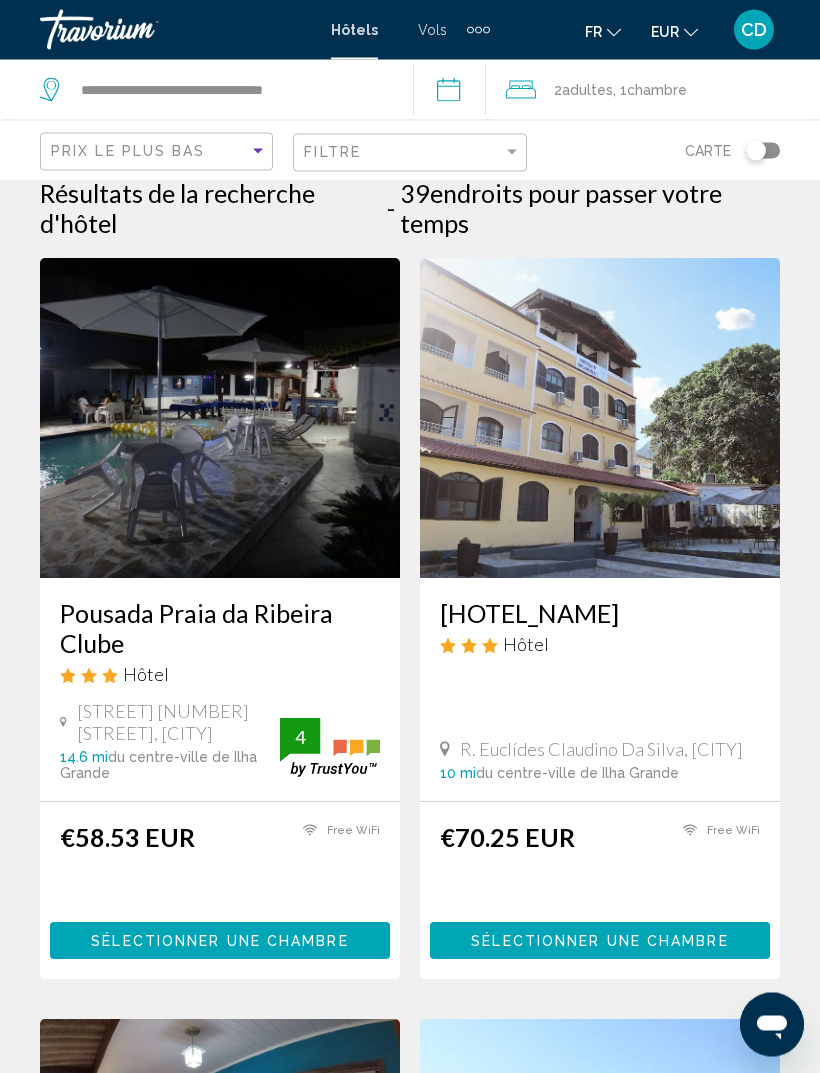 click on "Pousada Praia da Ribeira Clube" at bounding box center (220, 629) 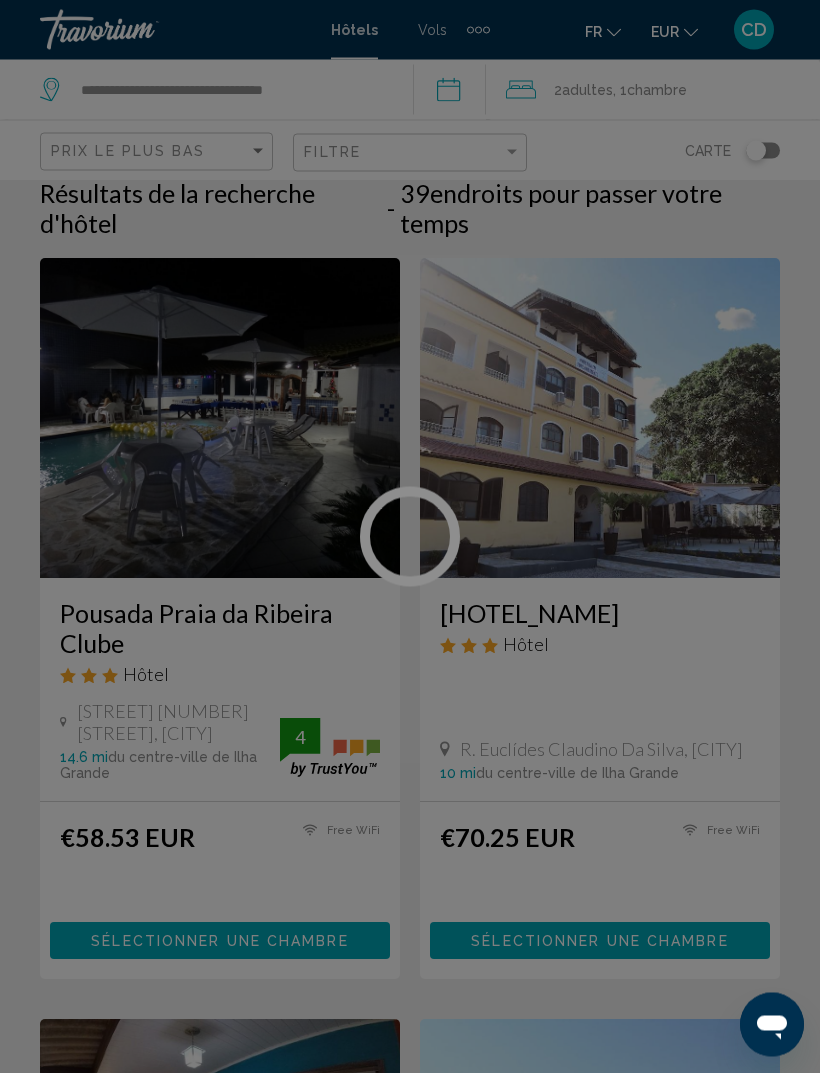 scroll, scrollTop: 22, scrollLeft: 0, axis: vertical 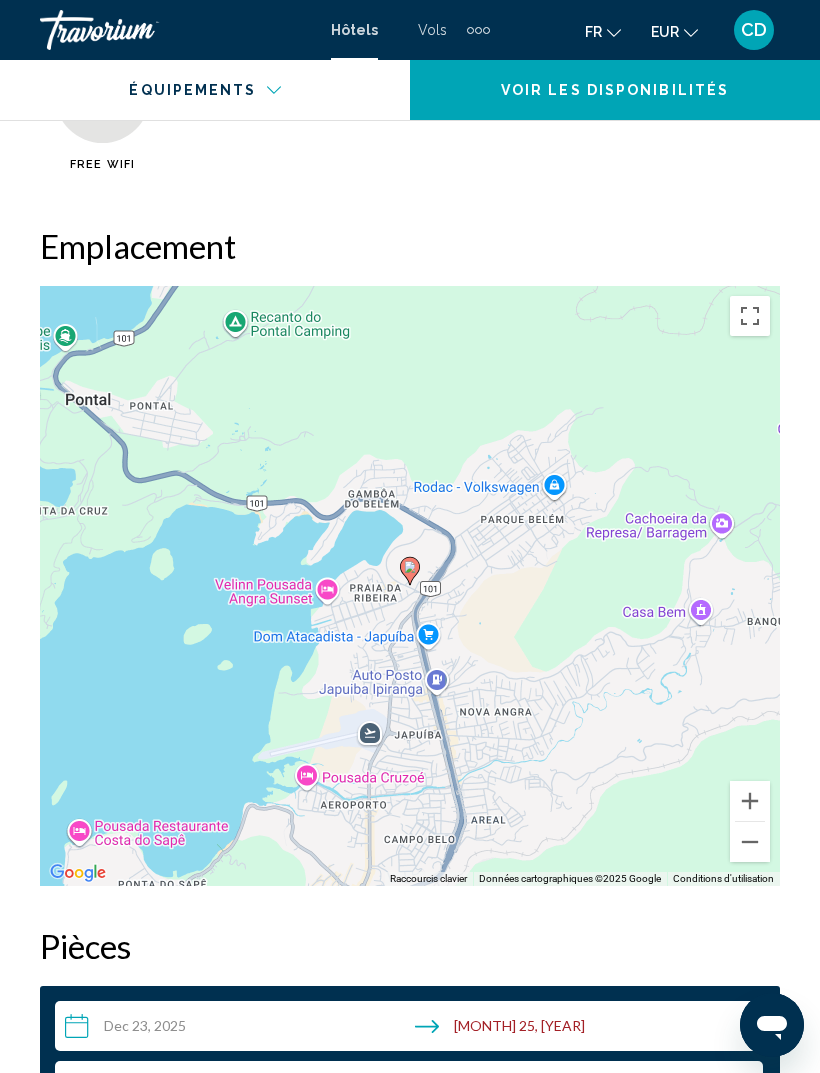 click at bounding box center [750, 842] 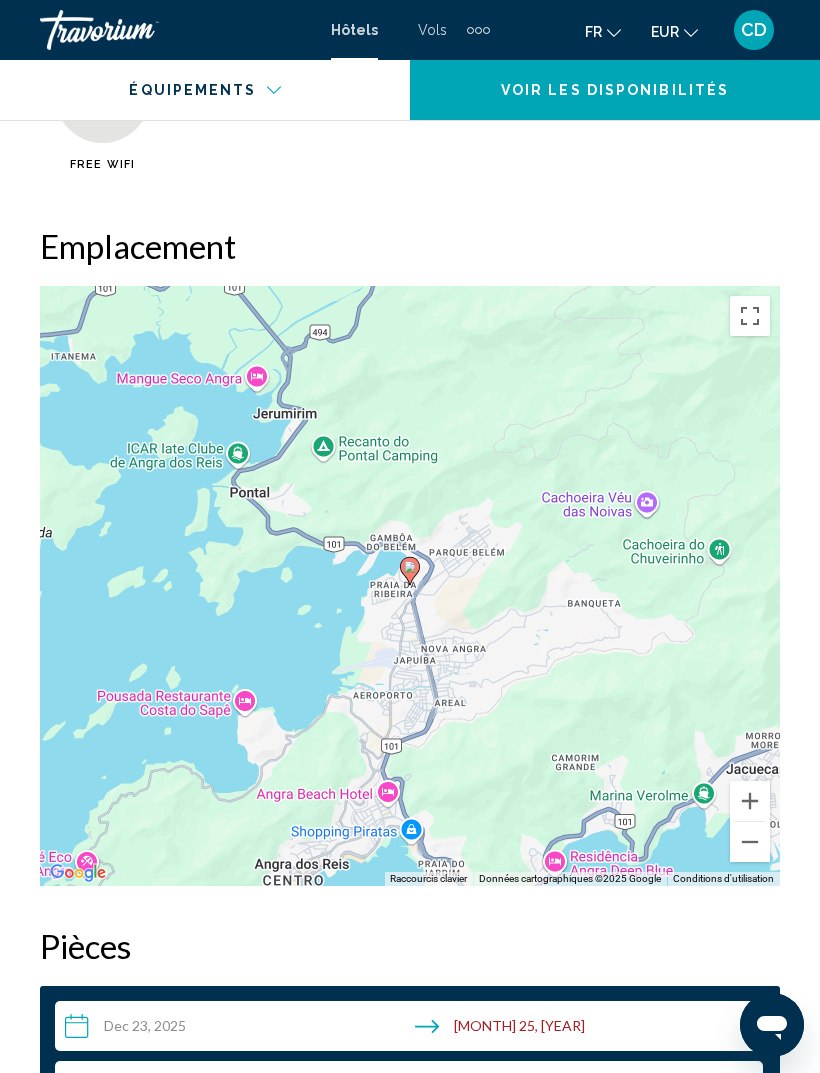 click at bounding box center [750, 842] 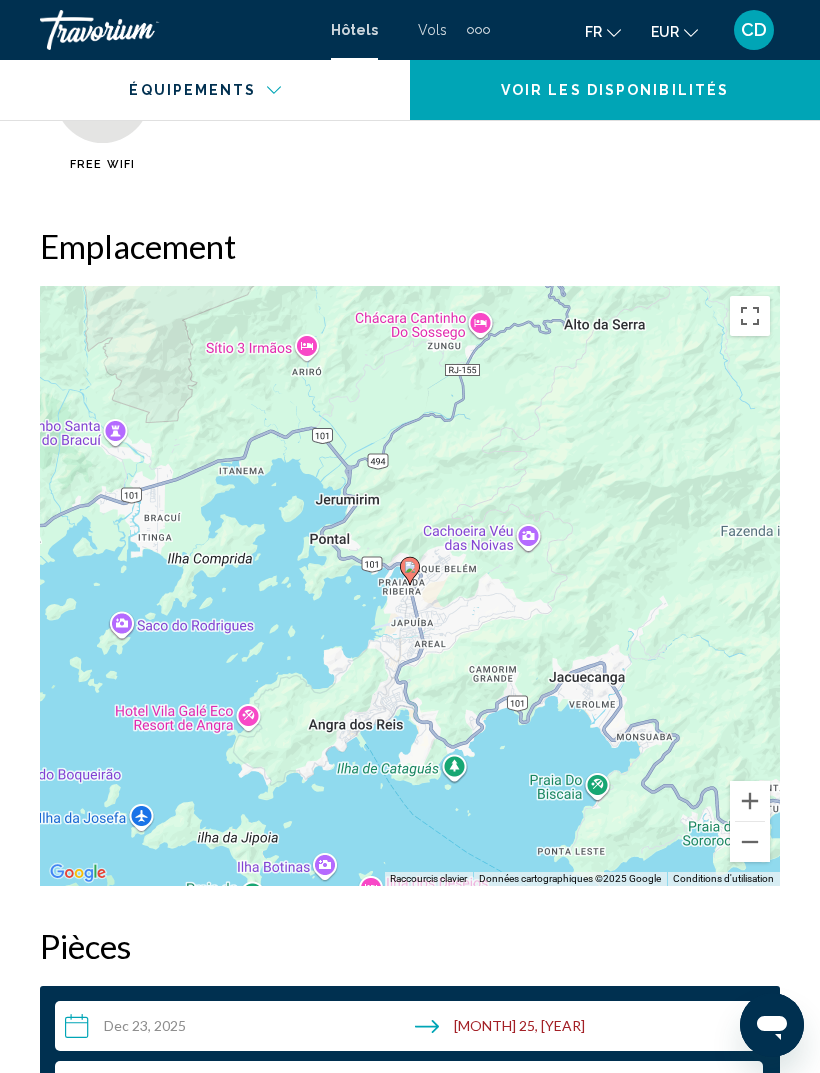 click at bounding box center [750, 842] 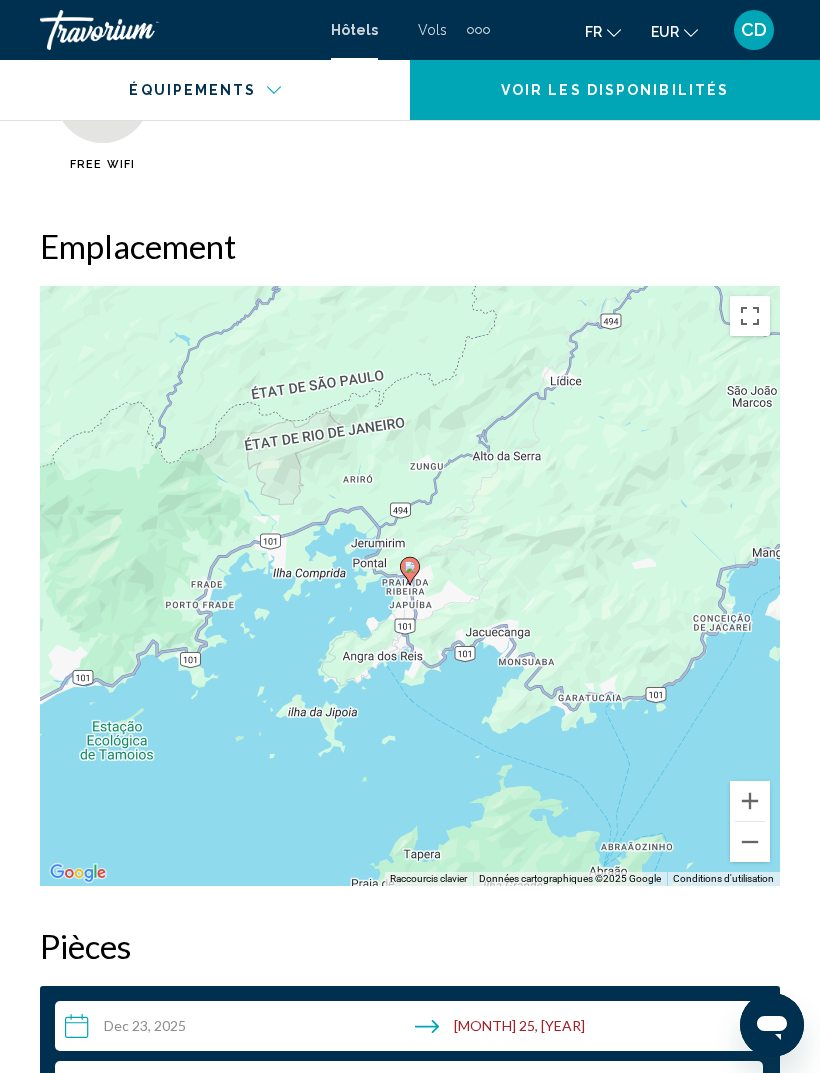 click at bounding box center (750, 842) 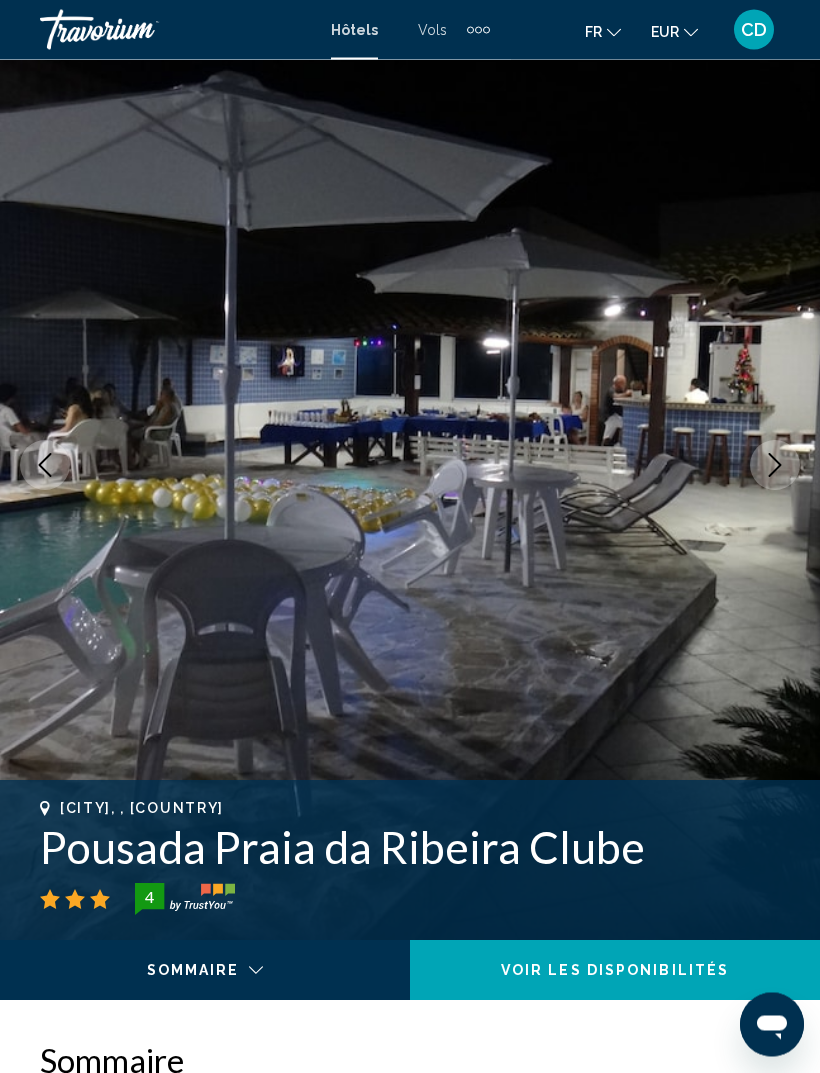 scroll, scrollTop: 0, scrollLeft: 0, axis: both 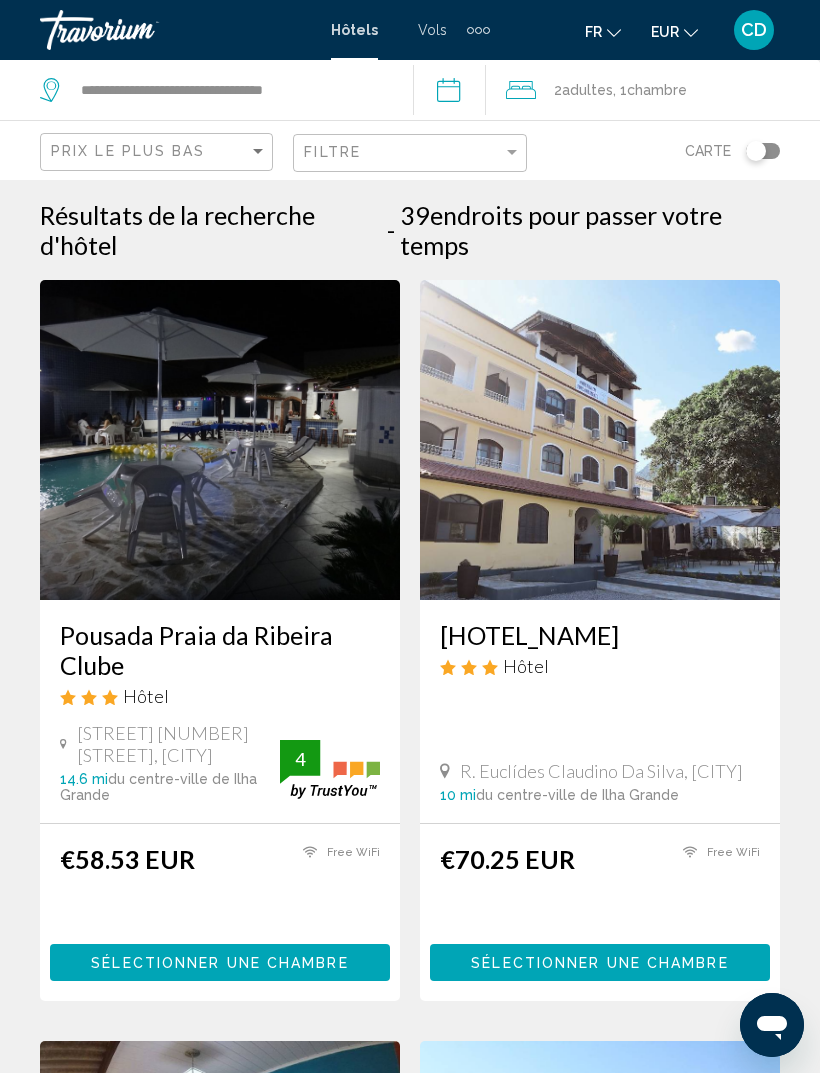 click on "[HOTEL_NAME]" at bounding box center (600, 635) 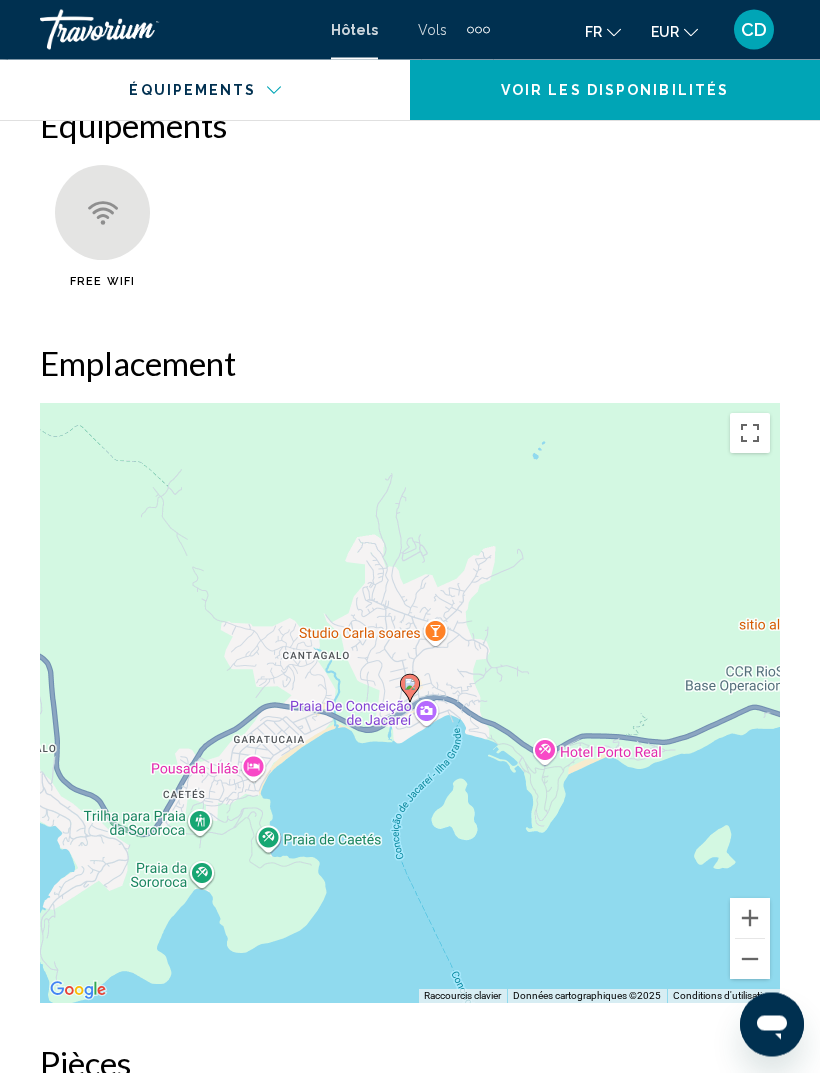click at bounding box center [750, 960] 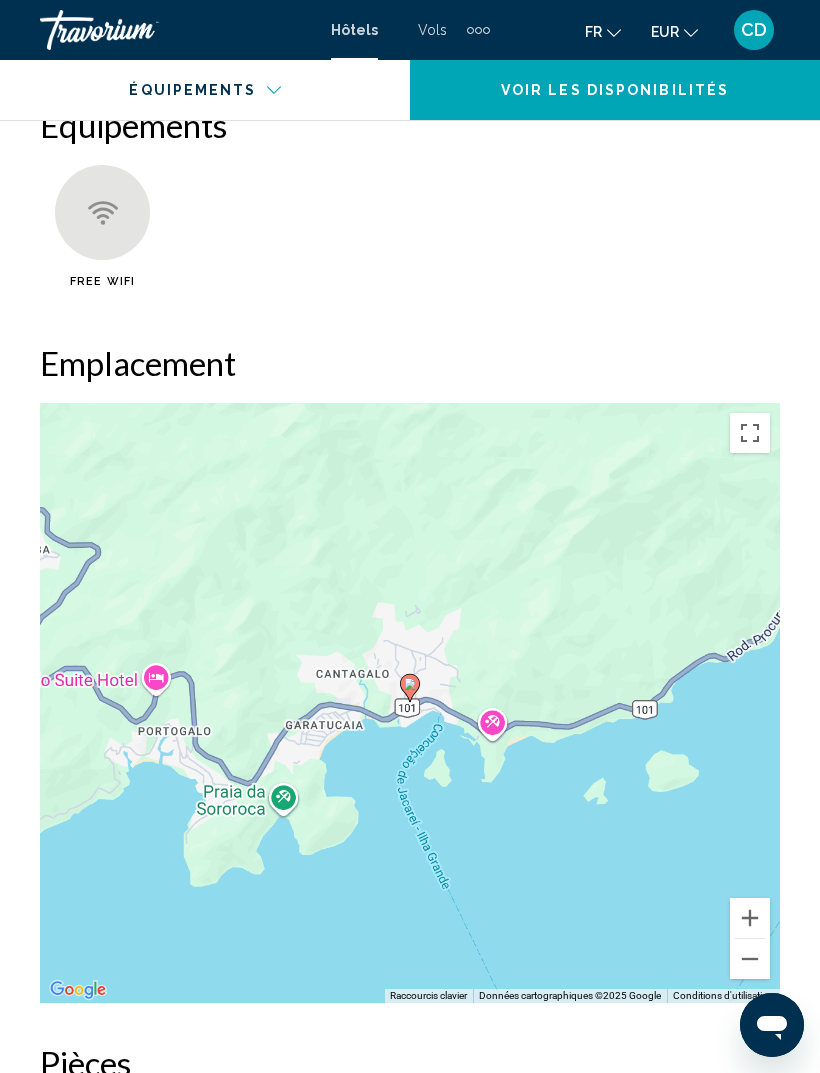click at bounding box center (750, 959) 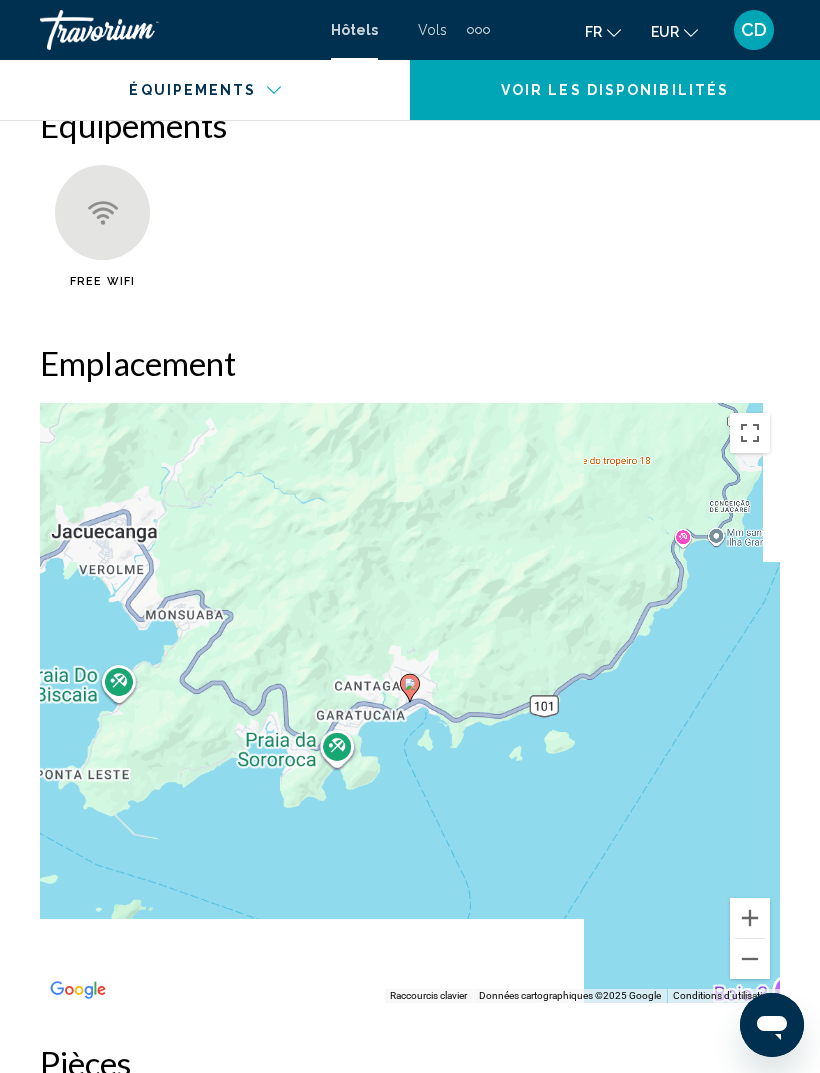 click at bounding box center [750, 959] 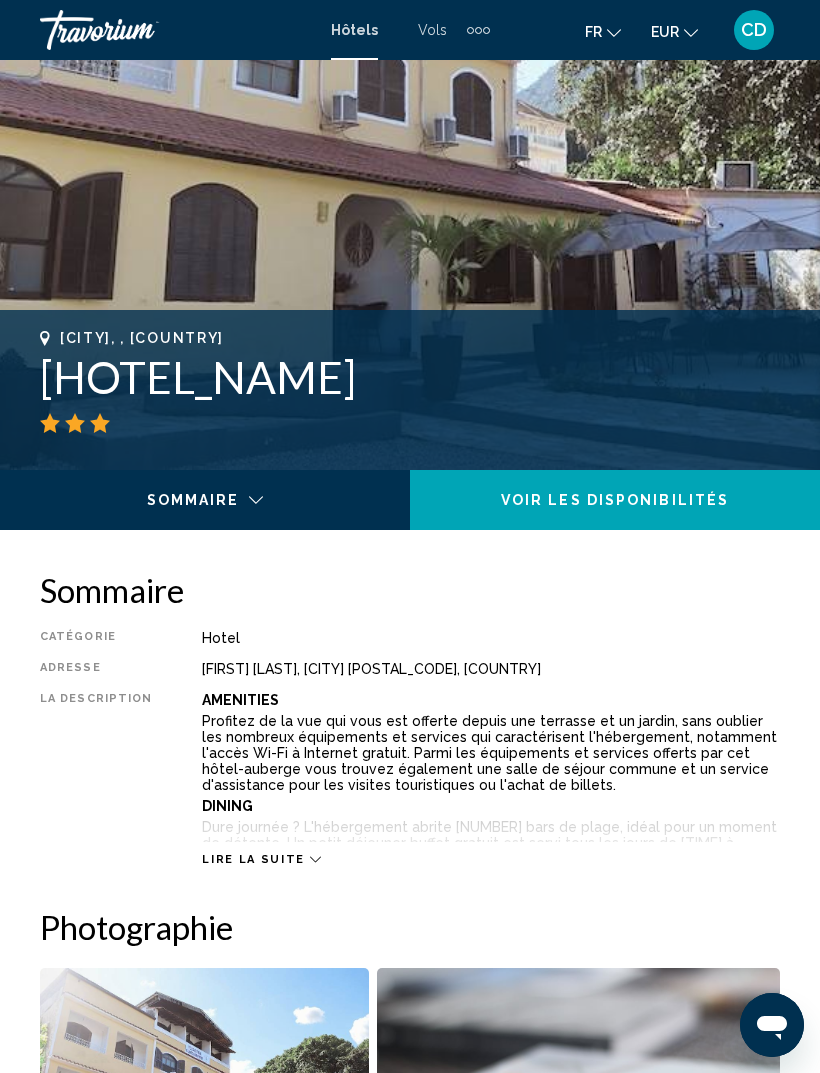 scroll, scrollTop: 530, scrollLeft: 0, axis: vertical 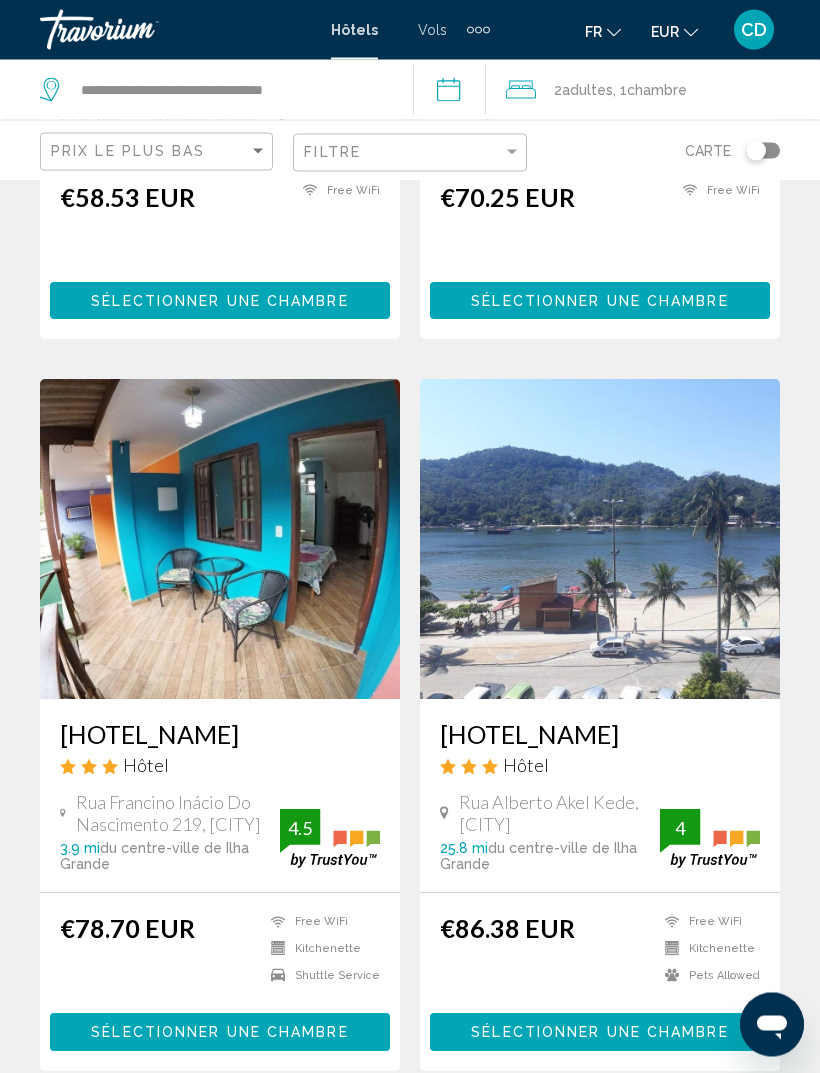 click on "Hôtel" at bounding box center [526, 766] 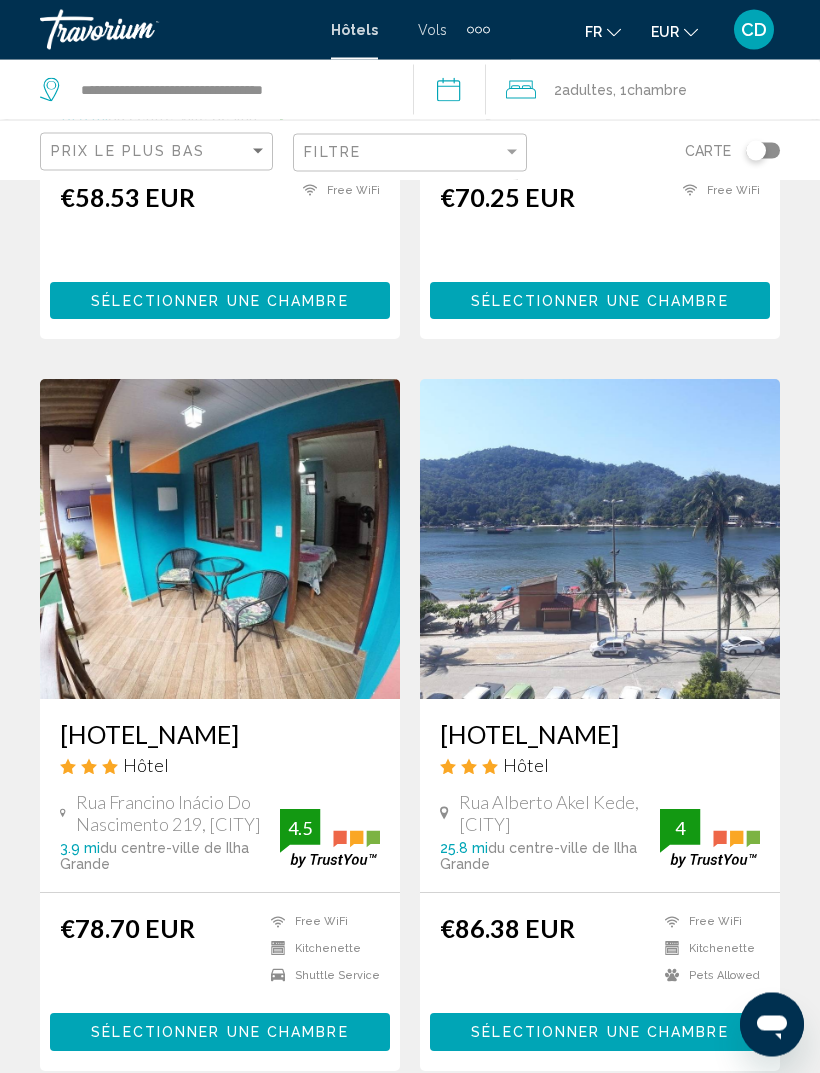 click on "[HOTEL_NAME]" at bounding box center [600, 735] 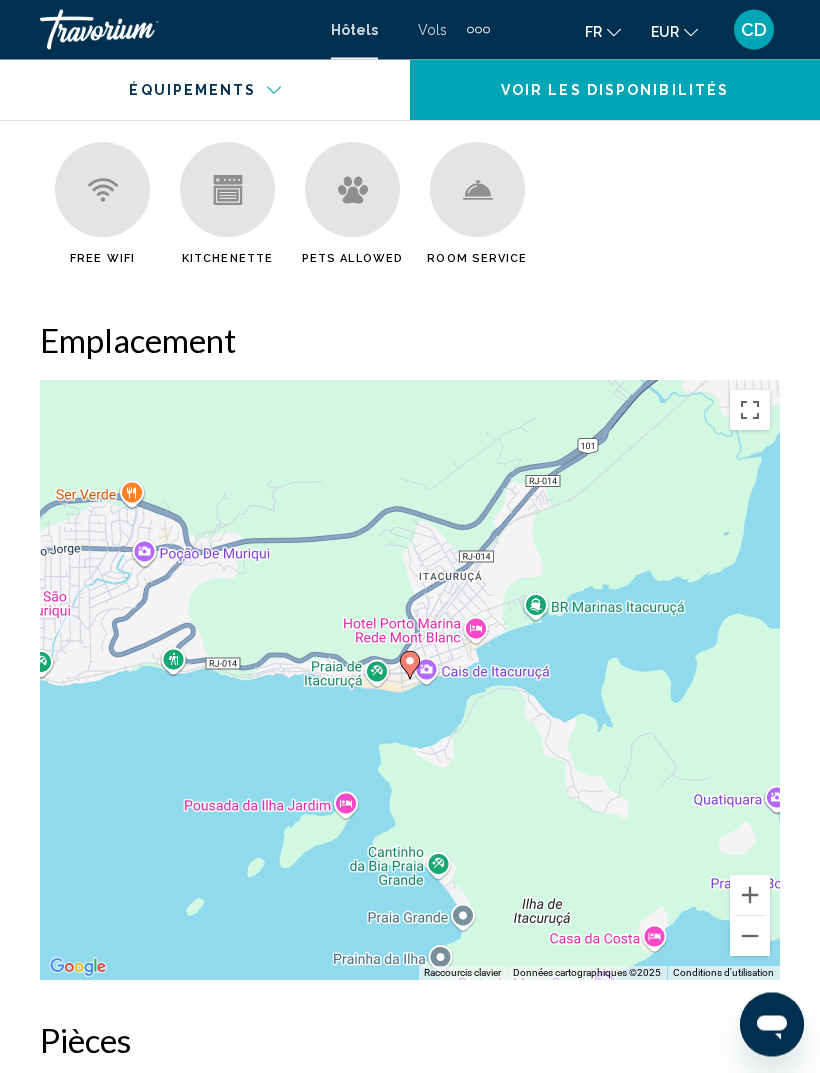 scroll, scrollTop: 2240, scrollLeft: 0, axis: vertical 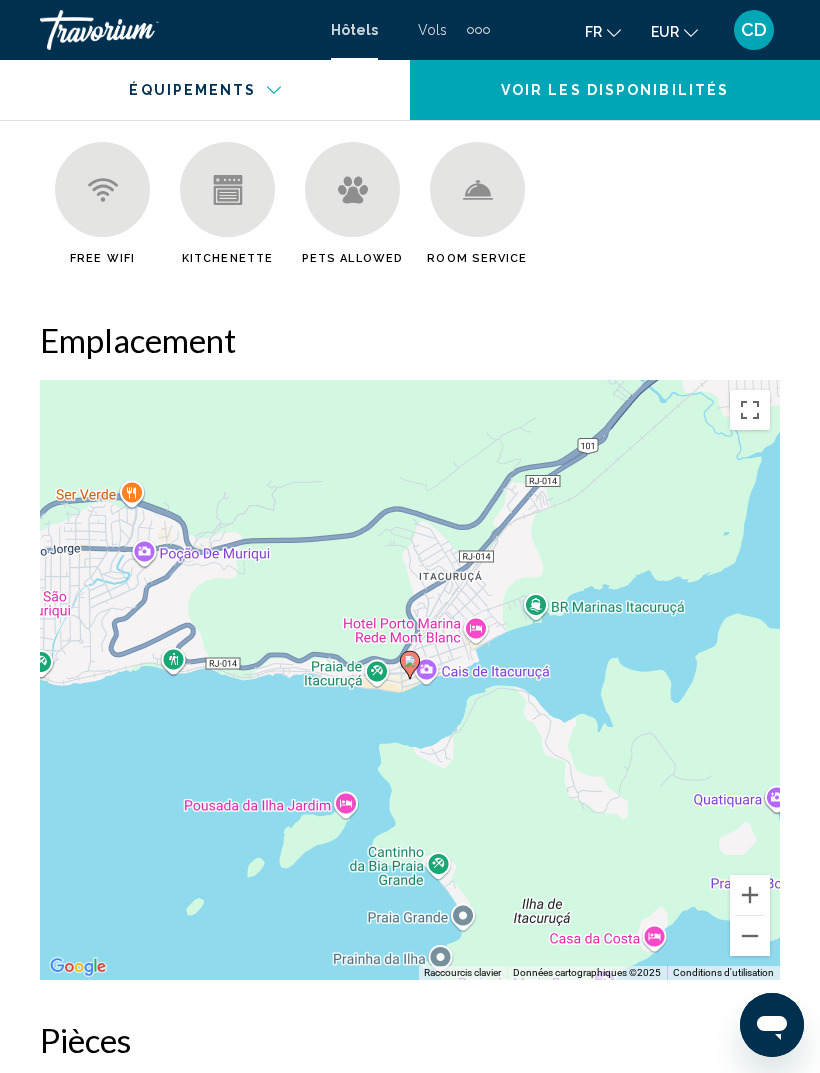 click at bounding box center (750, 936) 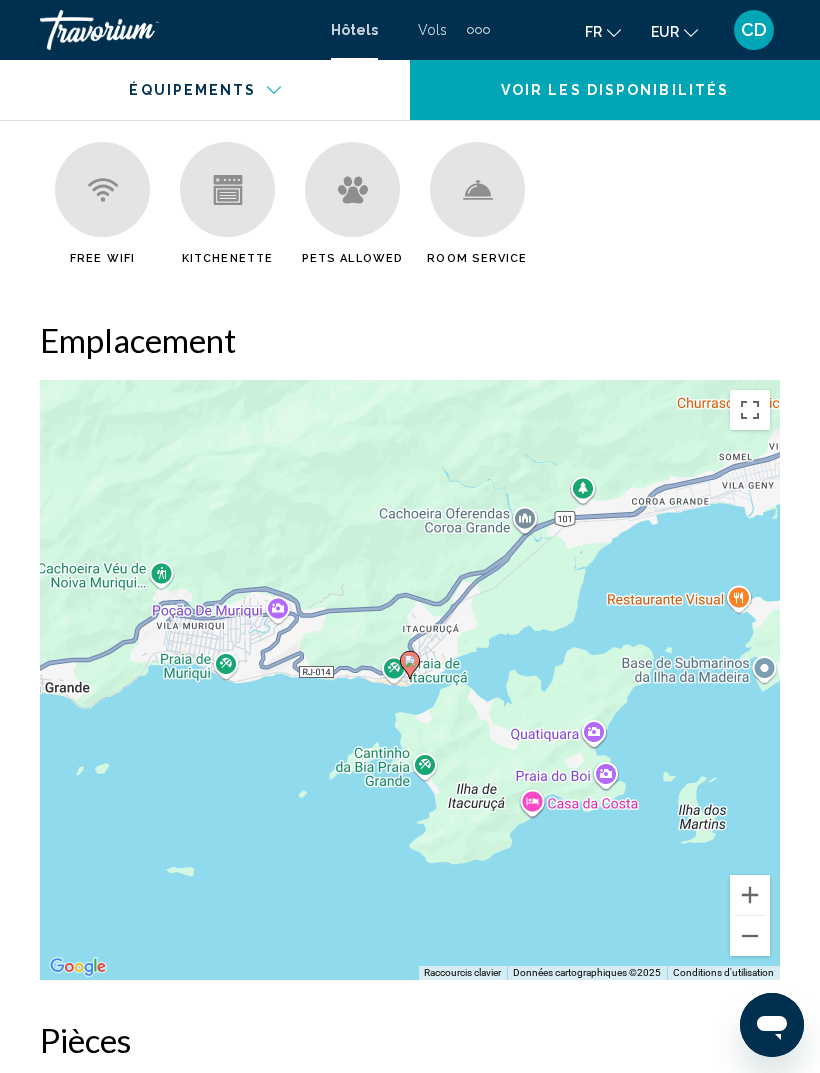 click at bounding box center (750, 936) 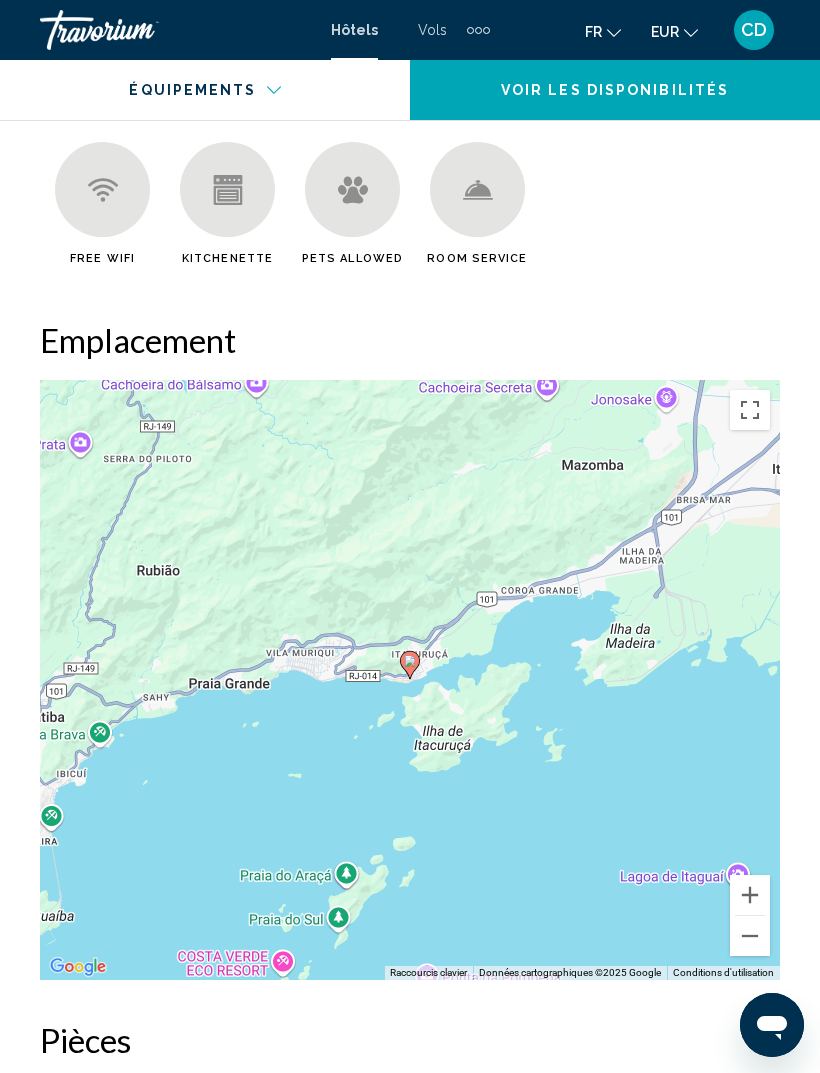 click at bounding box center (750, 936) 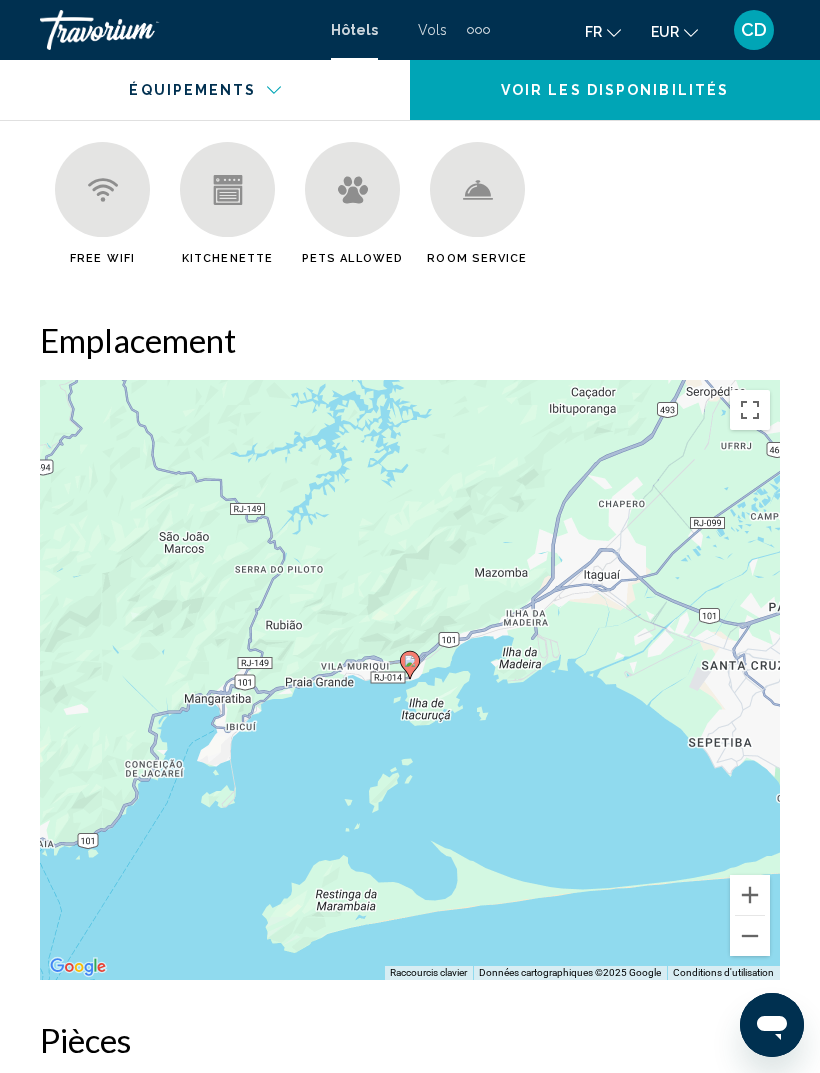 click at bounding box center (750, 936) 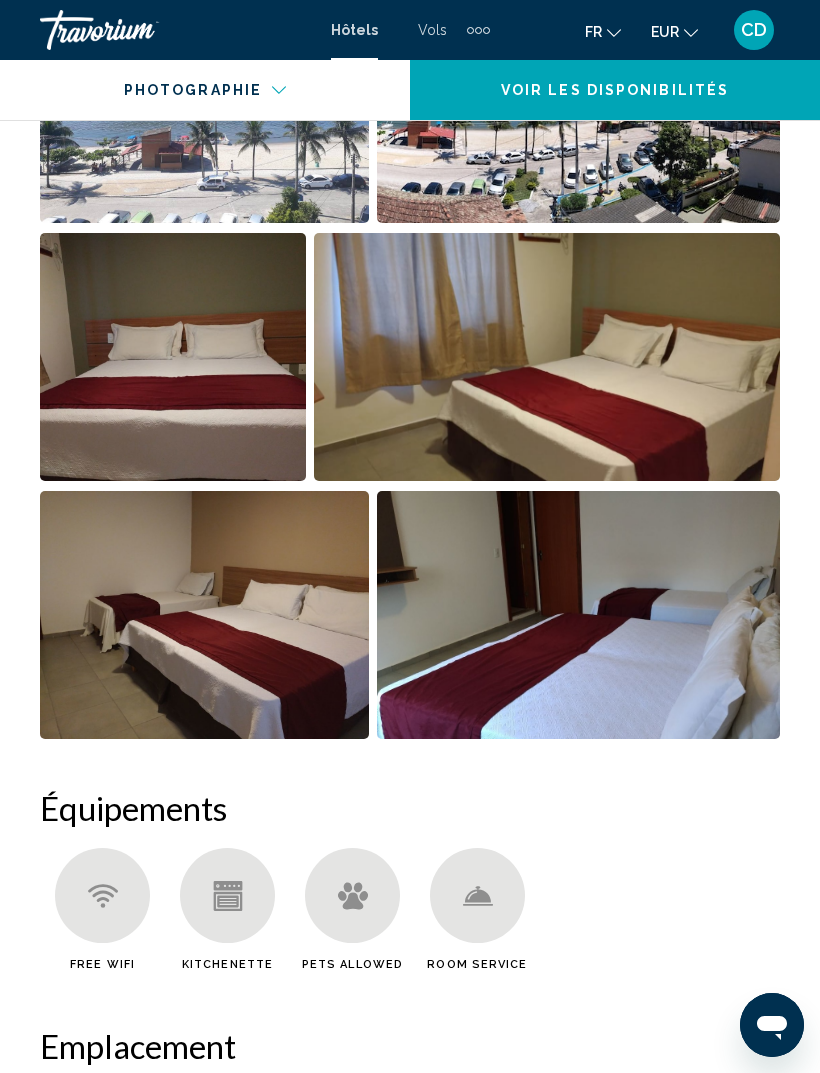 scroll, scrollTop: 1419, scrollLeft: 0, axis: vertical 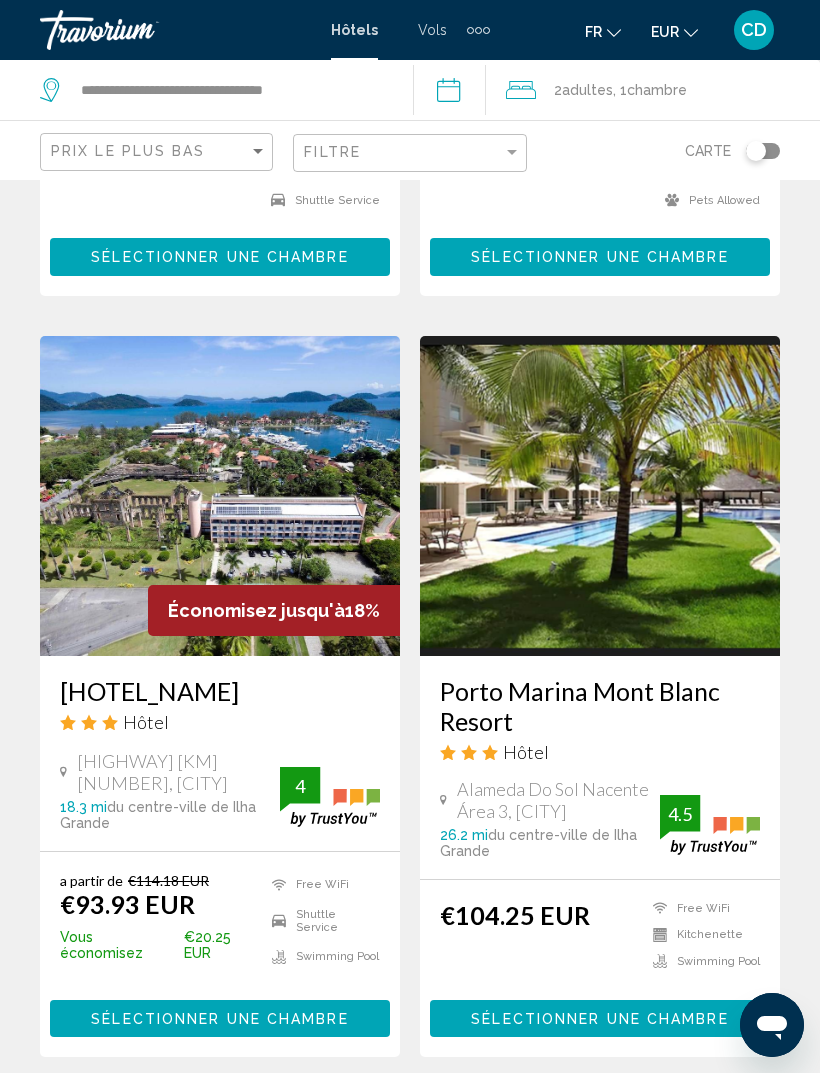 click at bounding box center (600, 496) 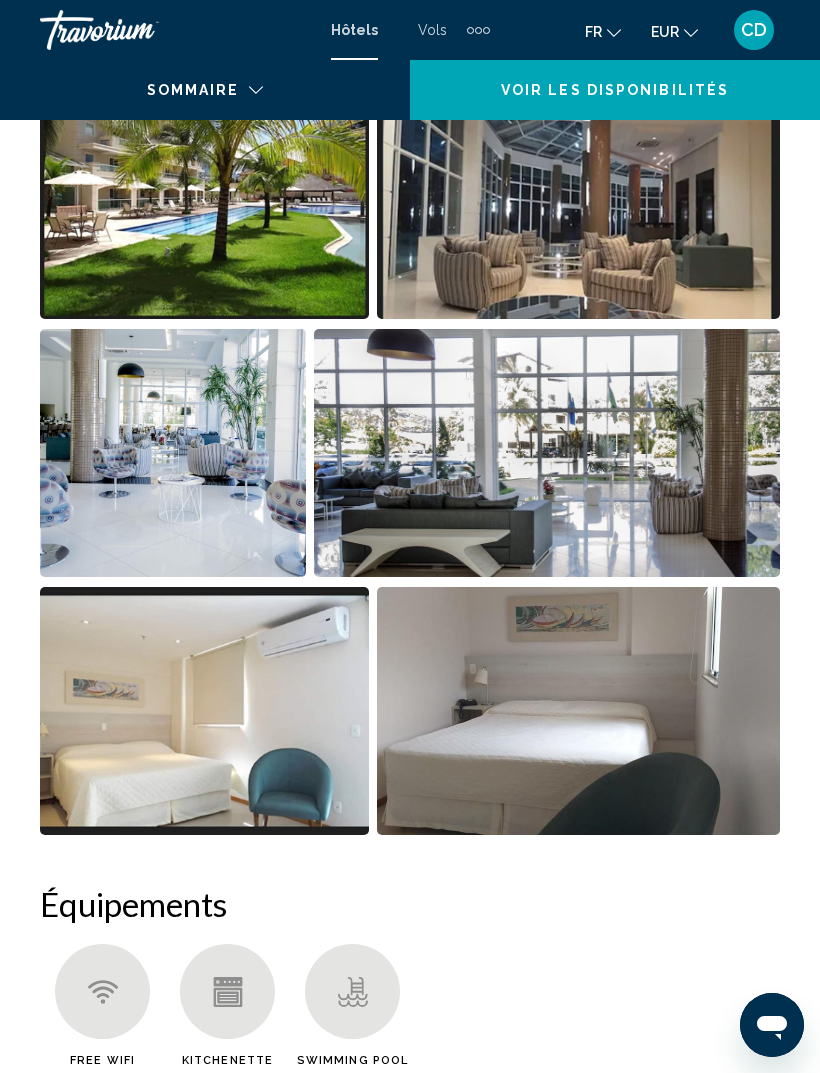 scroll, scrollTop: 0, scrollLeft: 0, axis: both 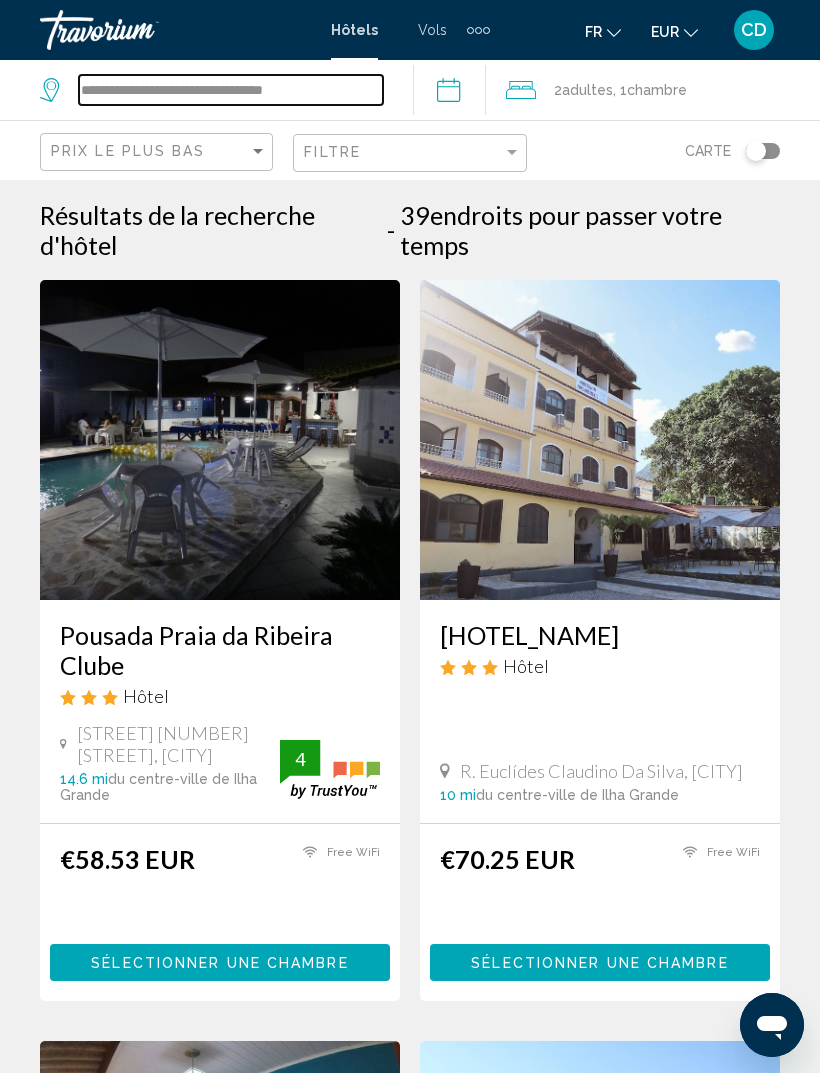 click on "**********" at bounding box center [231, 90] 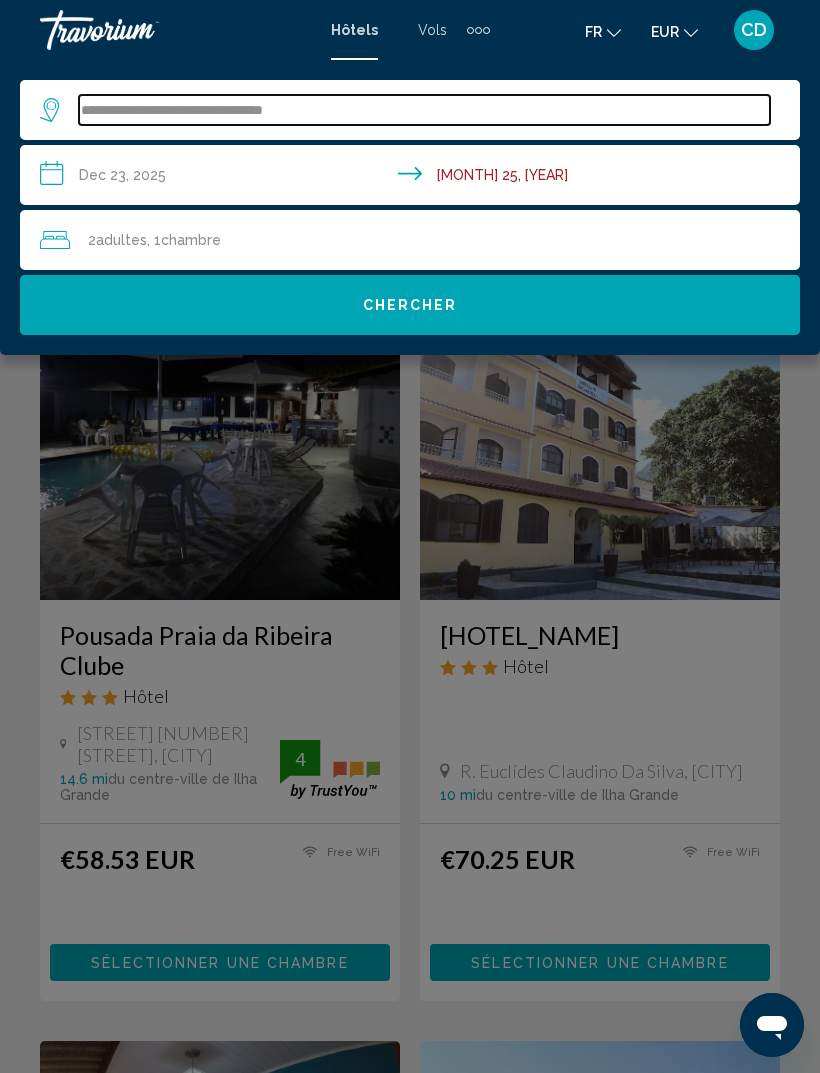 click on "**********" at bounding box center [424, 110] 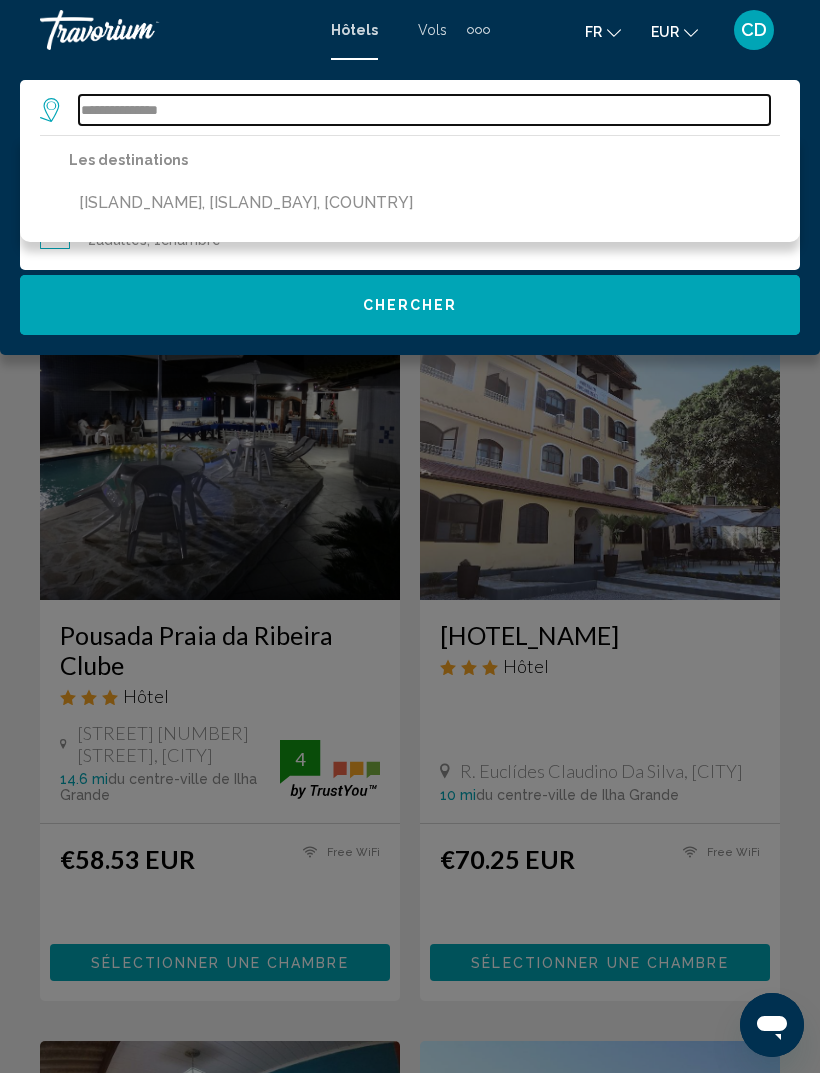 type on "****" 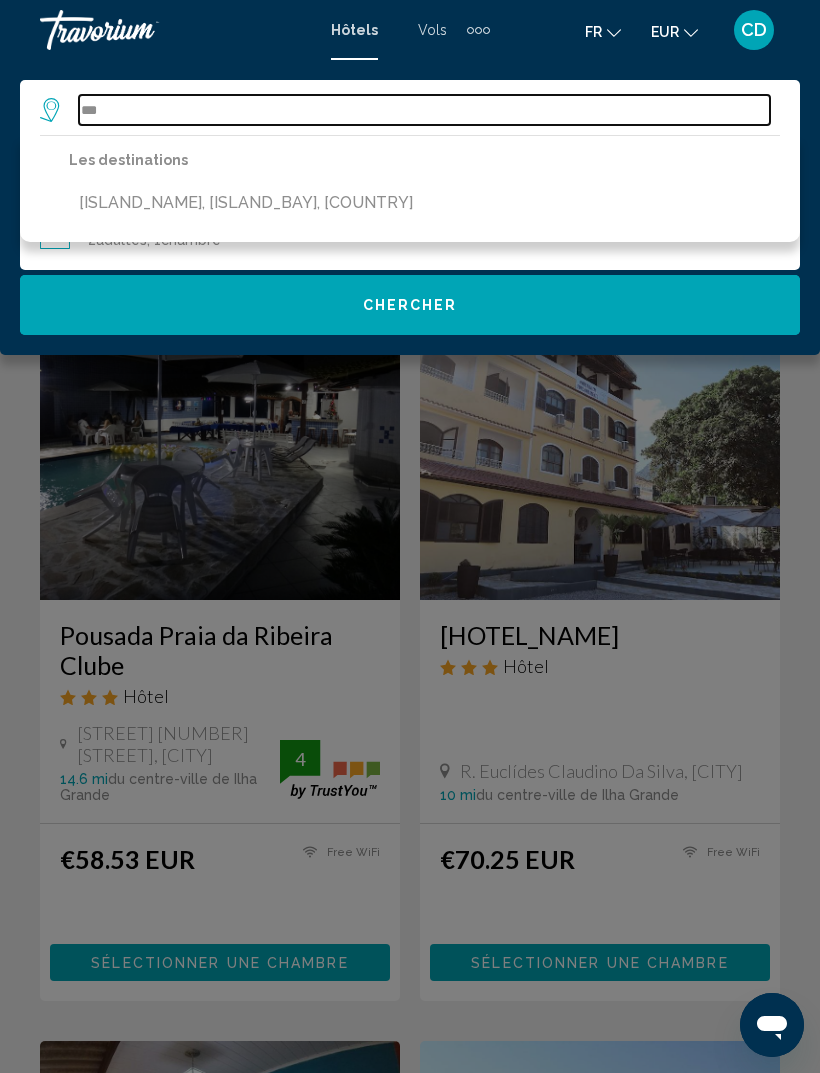 type on "***" 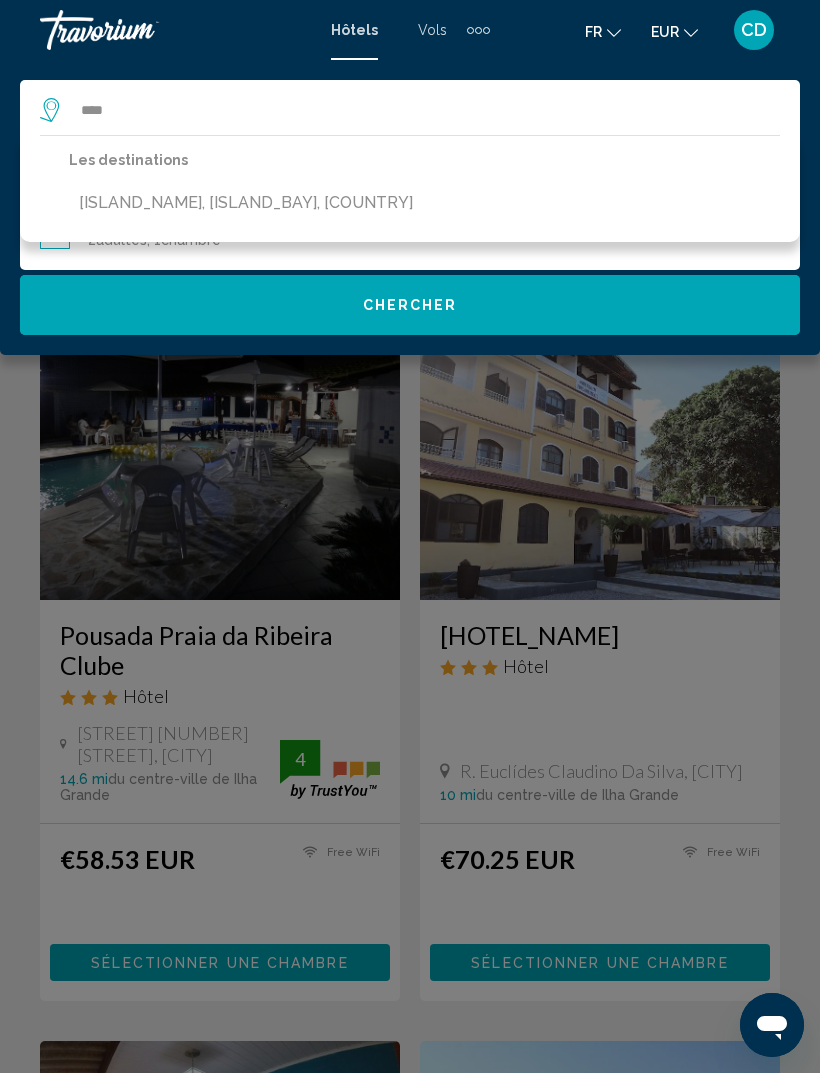 click at bounding box center (140, 30) 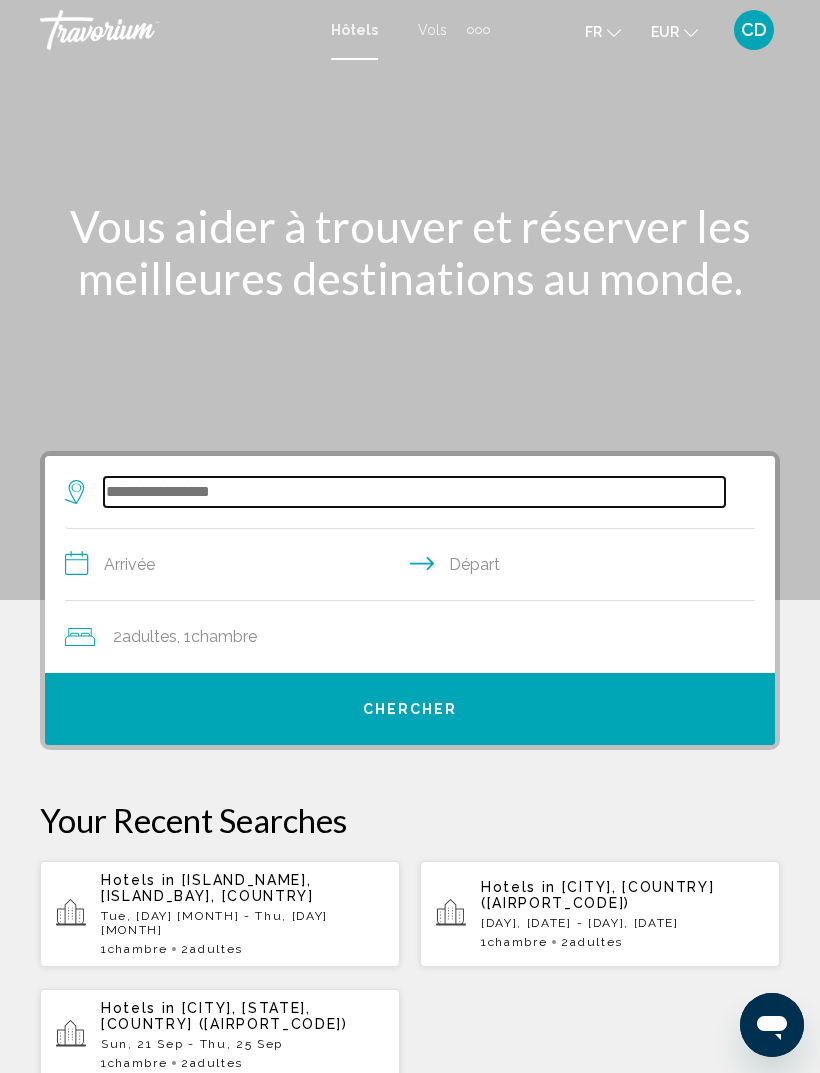 click at bounding box center [414, 492] 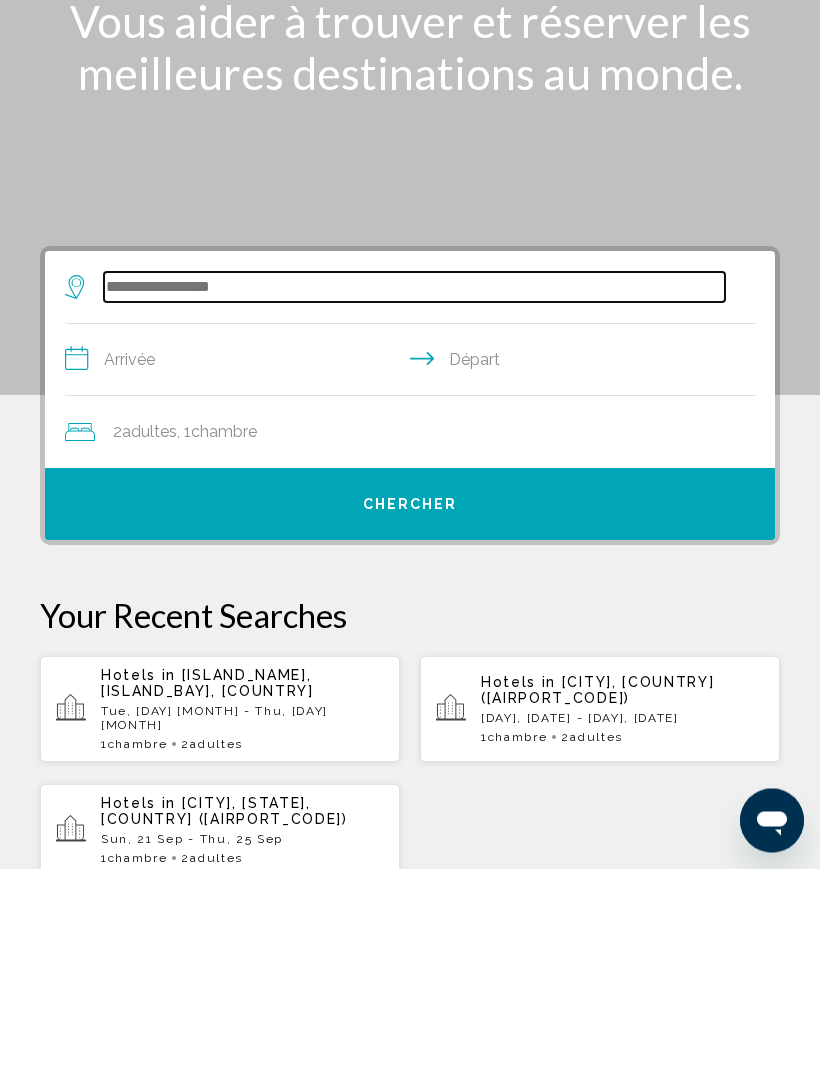 scroll, scrollTop: 49, scrollLeft: 0, axis: vertical 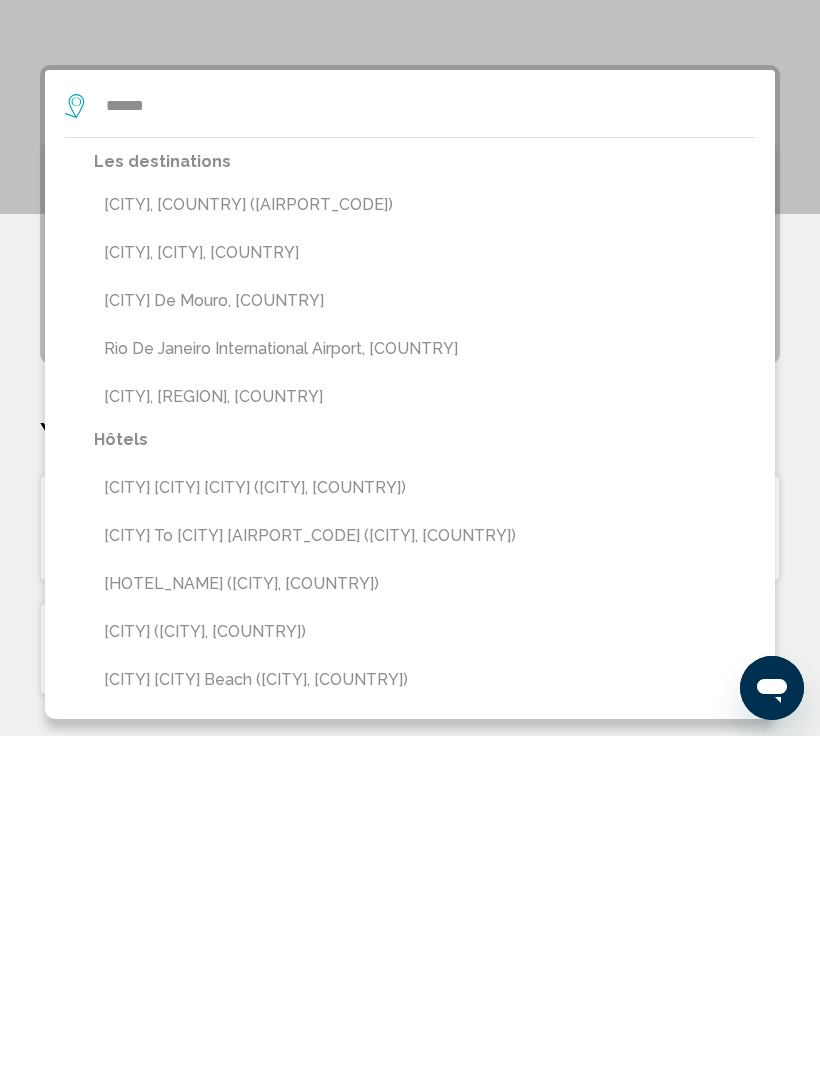 click on "[CITY], [COUNTRY] ([AIRPORT_CODE])" at bounding box center (424, 542) 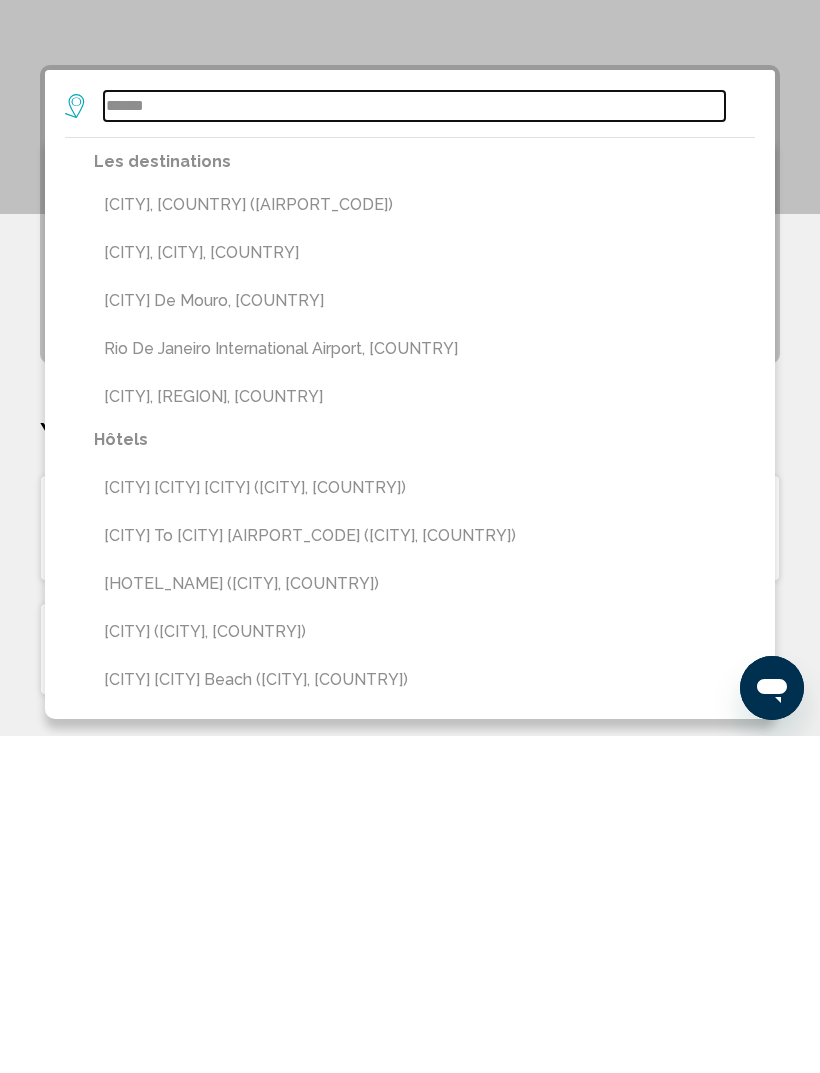 type on "**********" 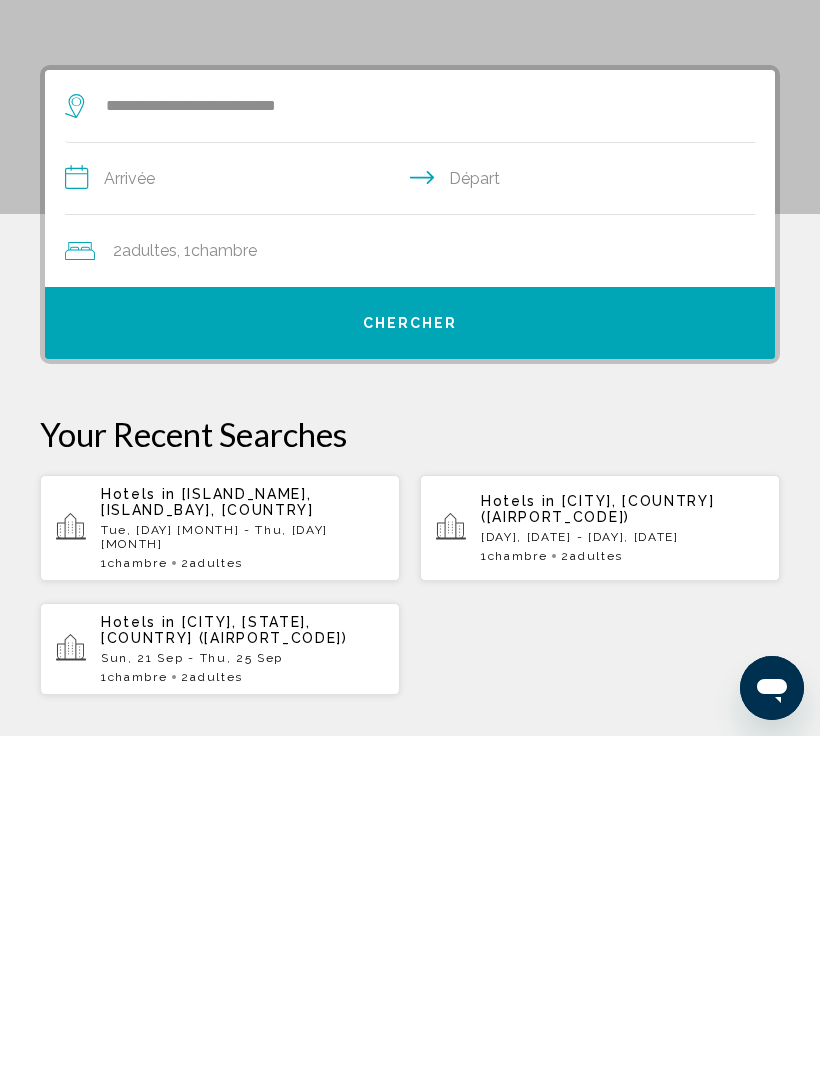 click on "**********" at bounding box center (414, 518) 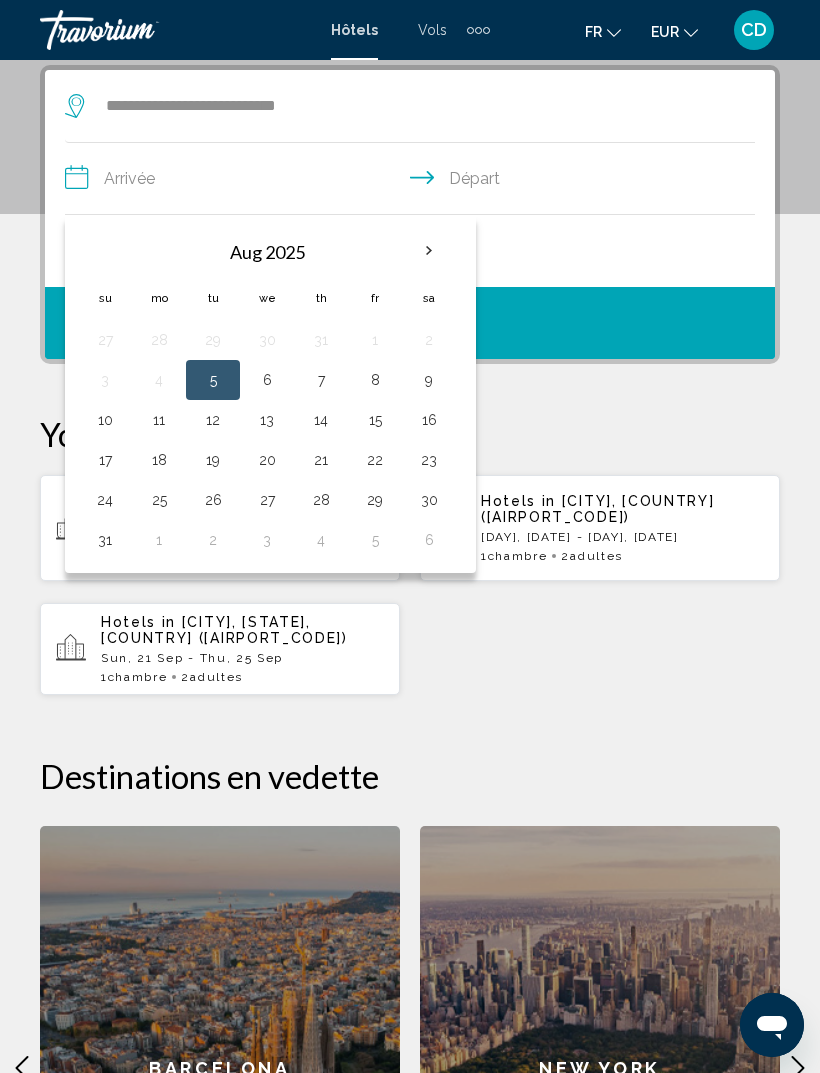 click at bounding box center [429, 251] 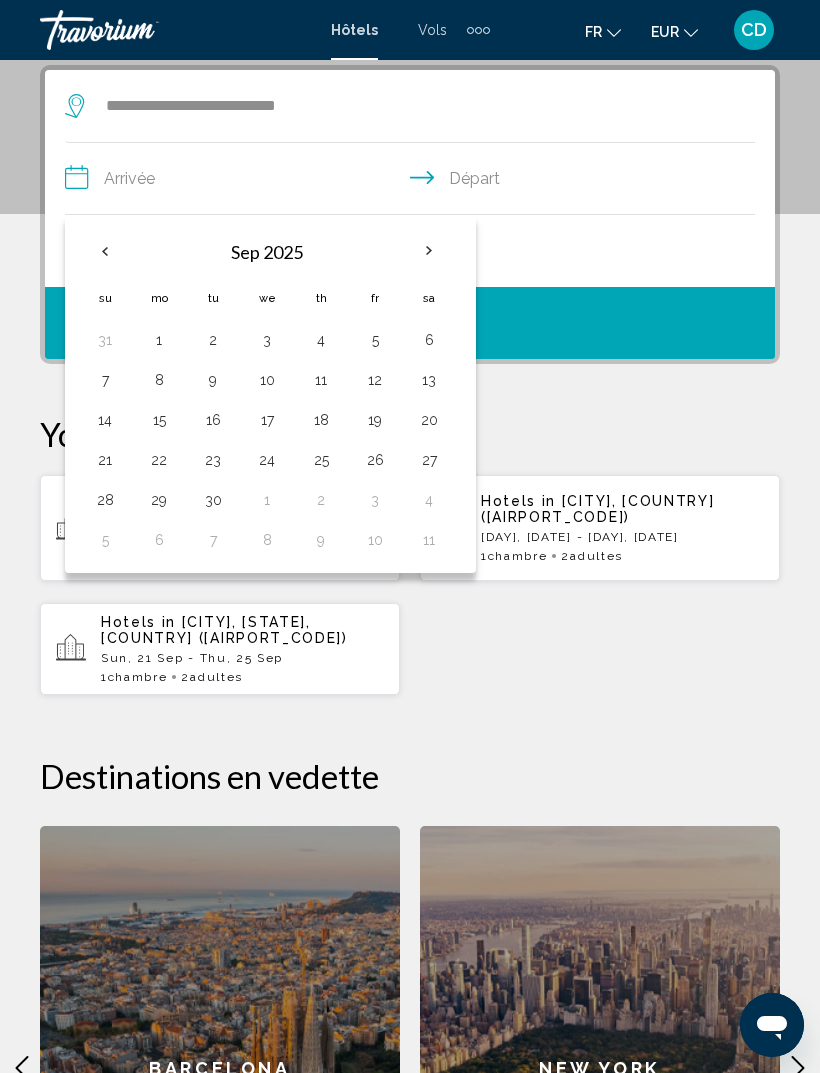 click at bounding box center [429, 251] 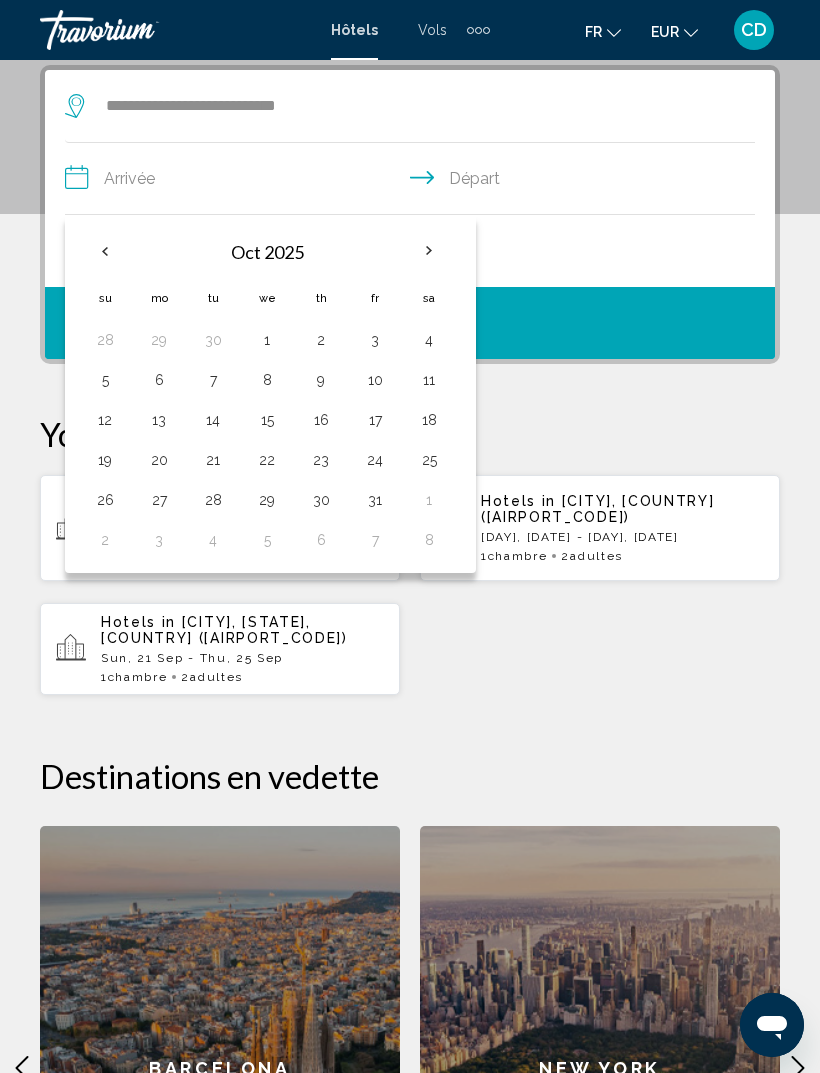 click at bounding box center (429, 251) 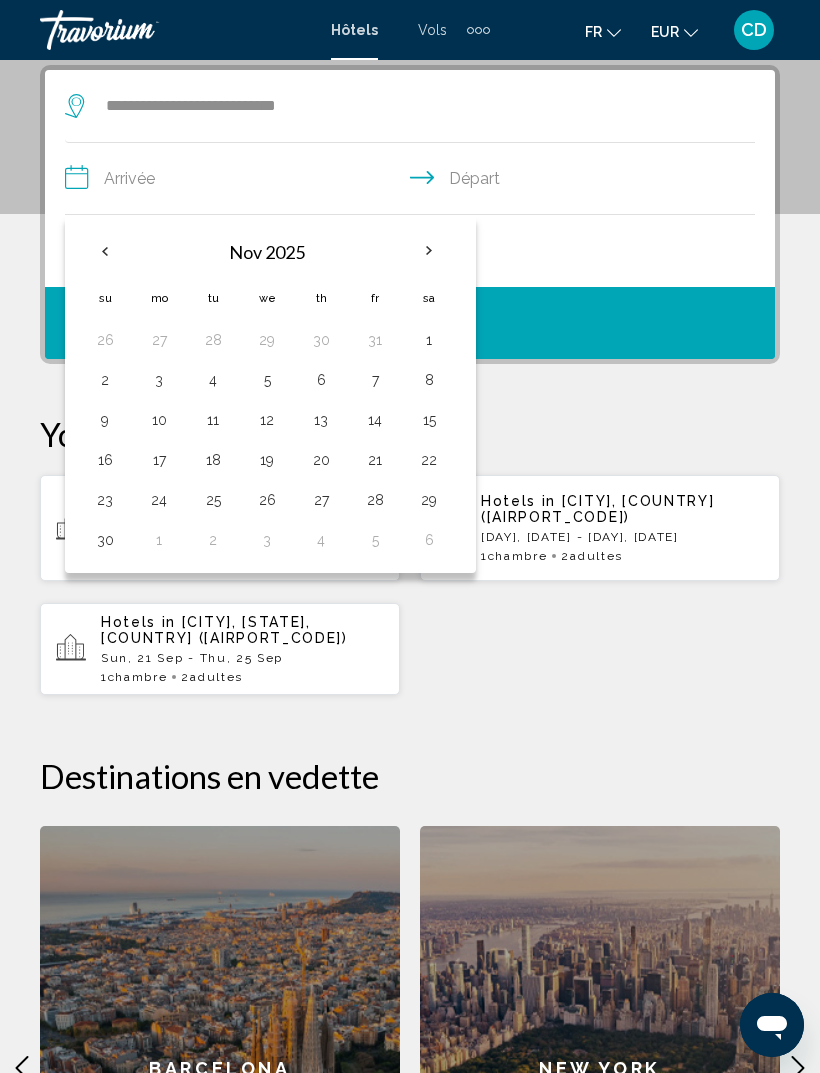 click at bounding box center (429, 251) 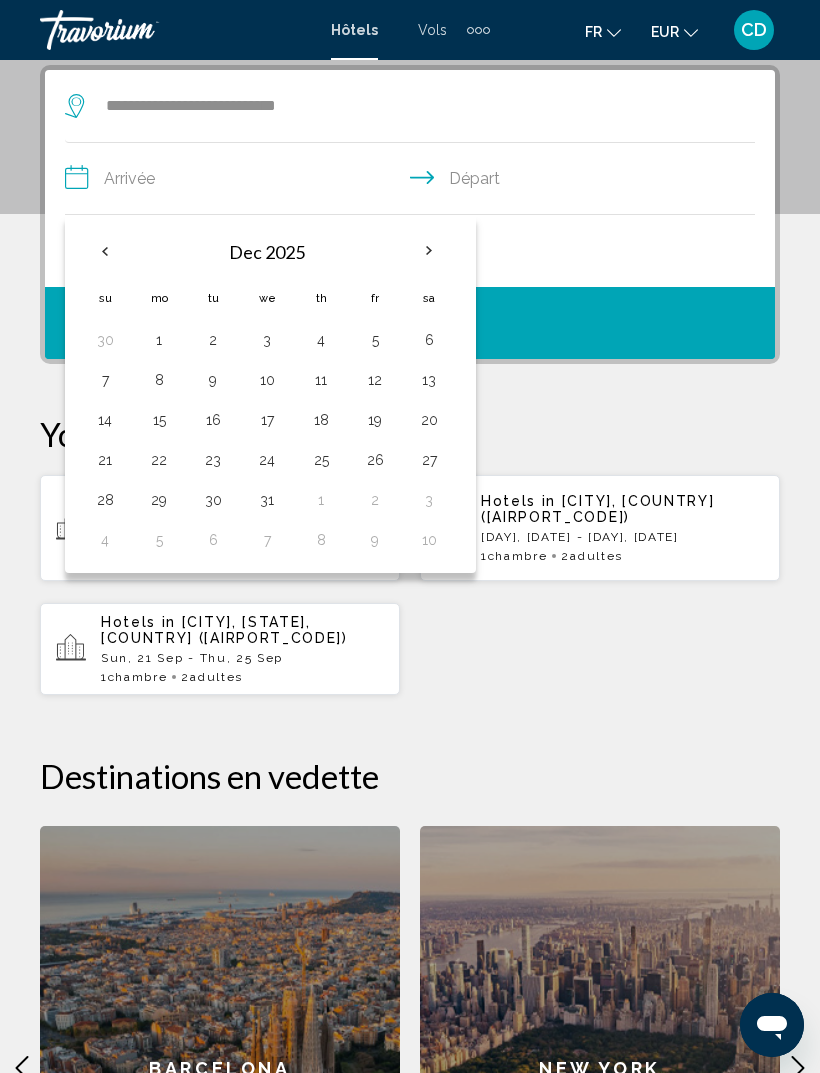 click on "23" at bounding box center [213, 460] 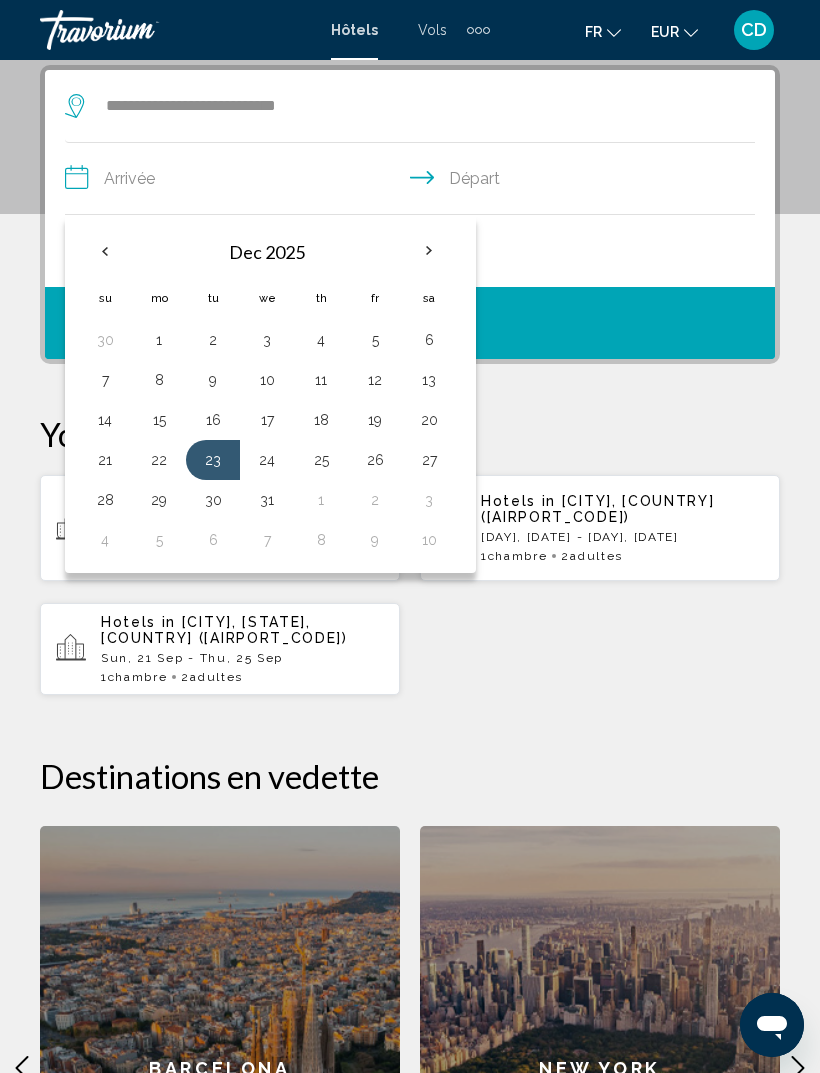 click on "25" at bounding box center [321, 460] 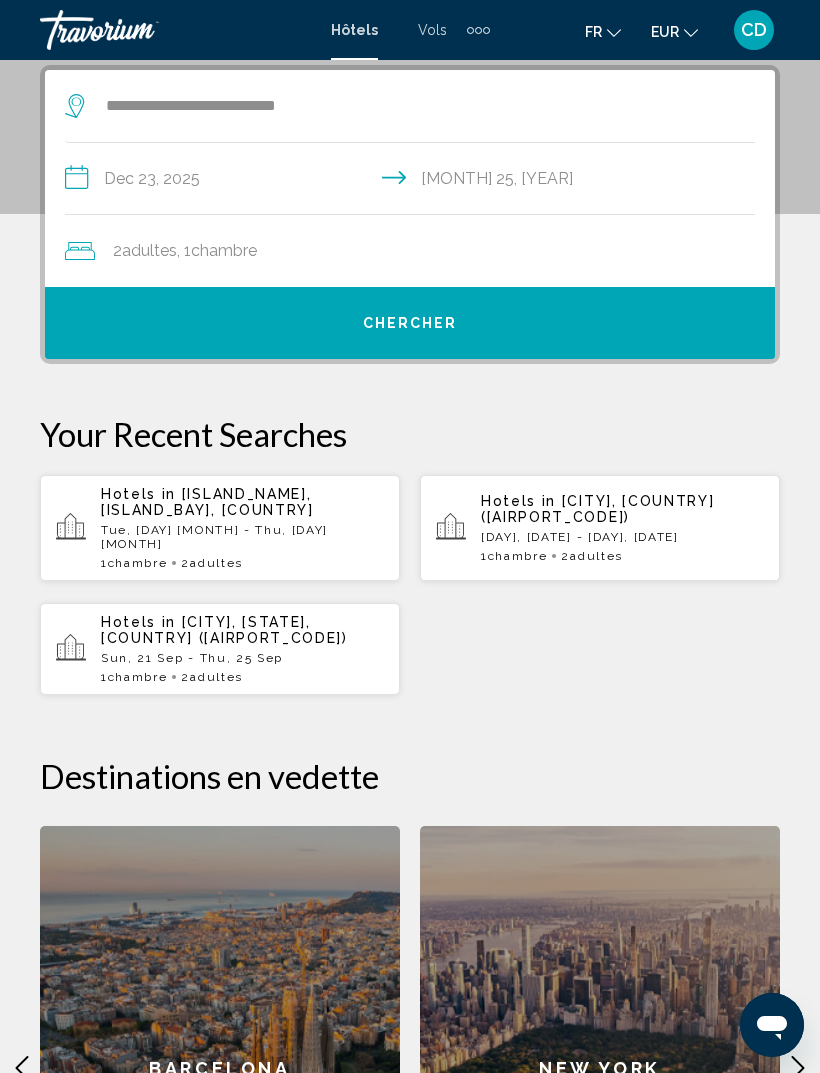 type on "**********" 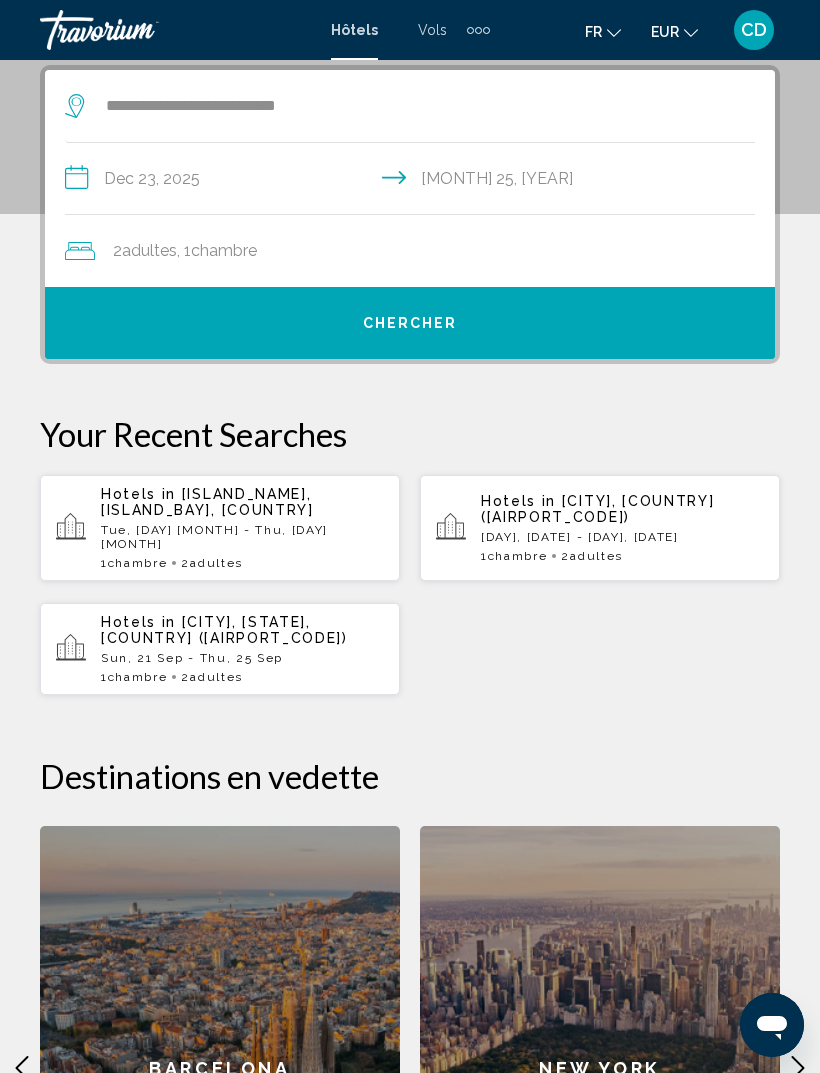 click on "Chercher" at bounding box center [410, 323] 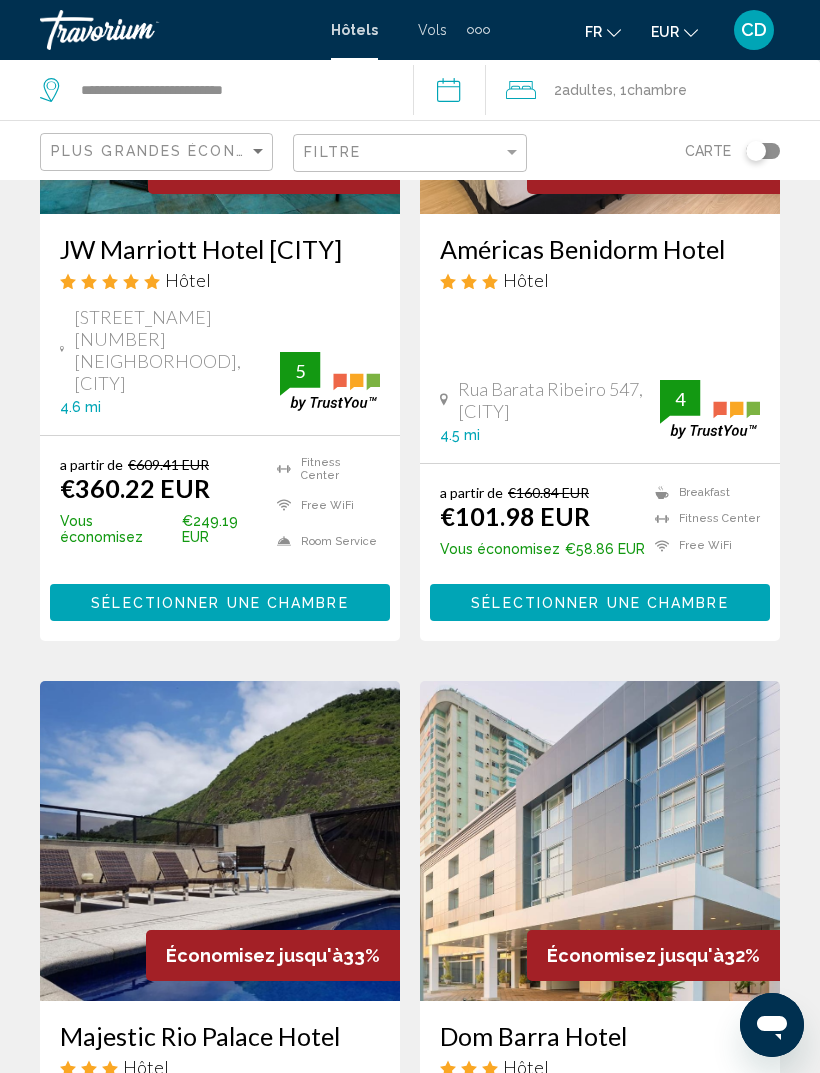 scroll, scrollTop: 0, scrollLeft: 0, axis: both 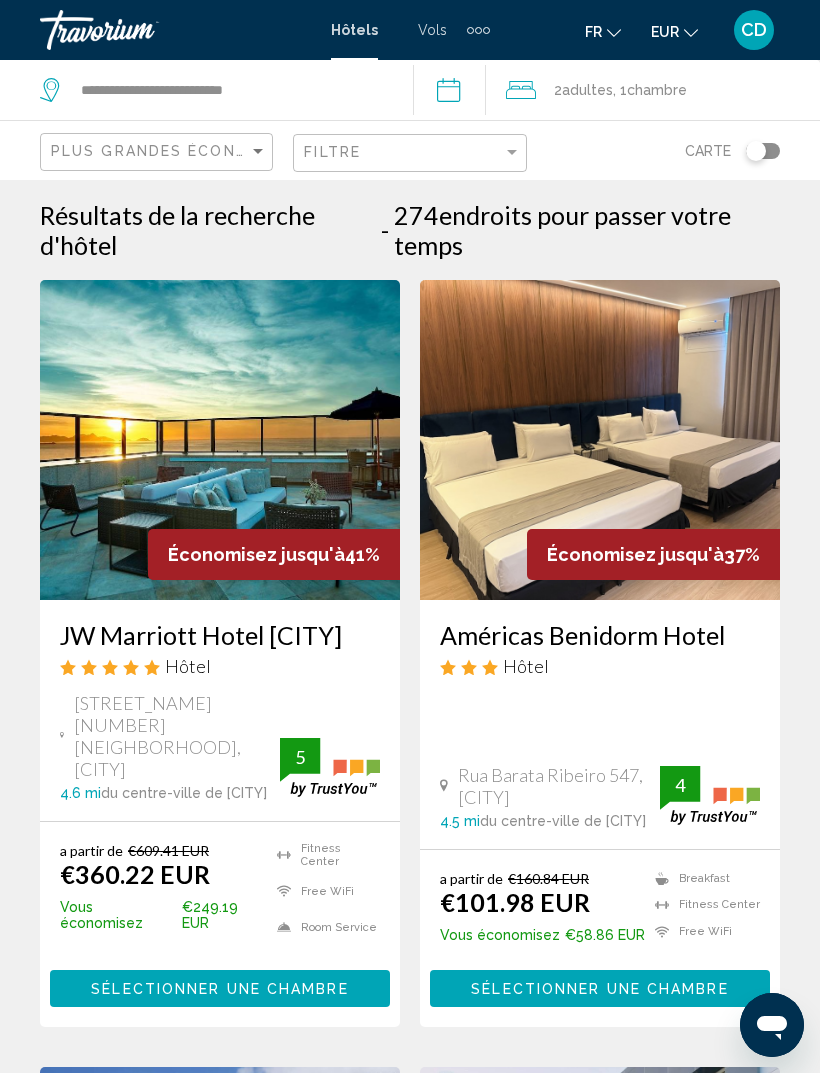 click at bounding box center (600, 440) 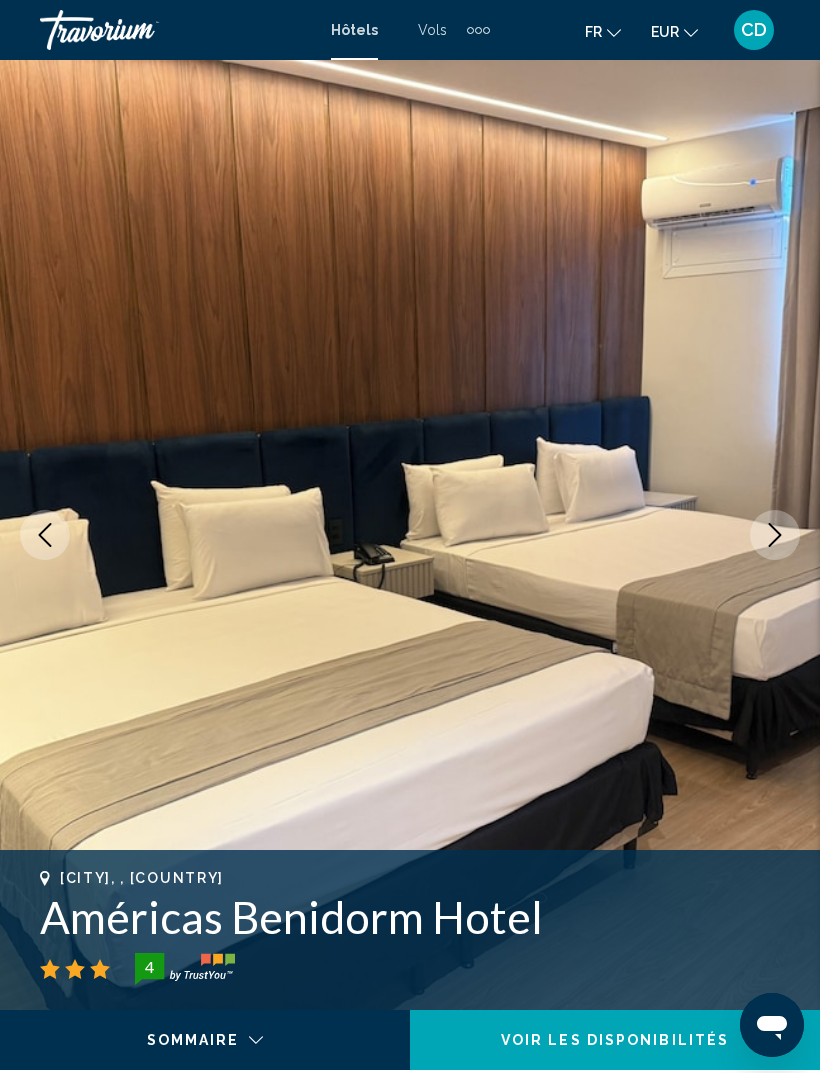 click 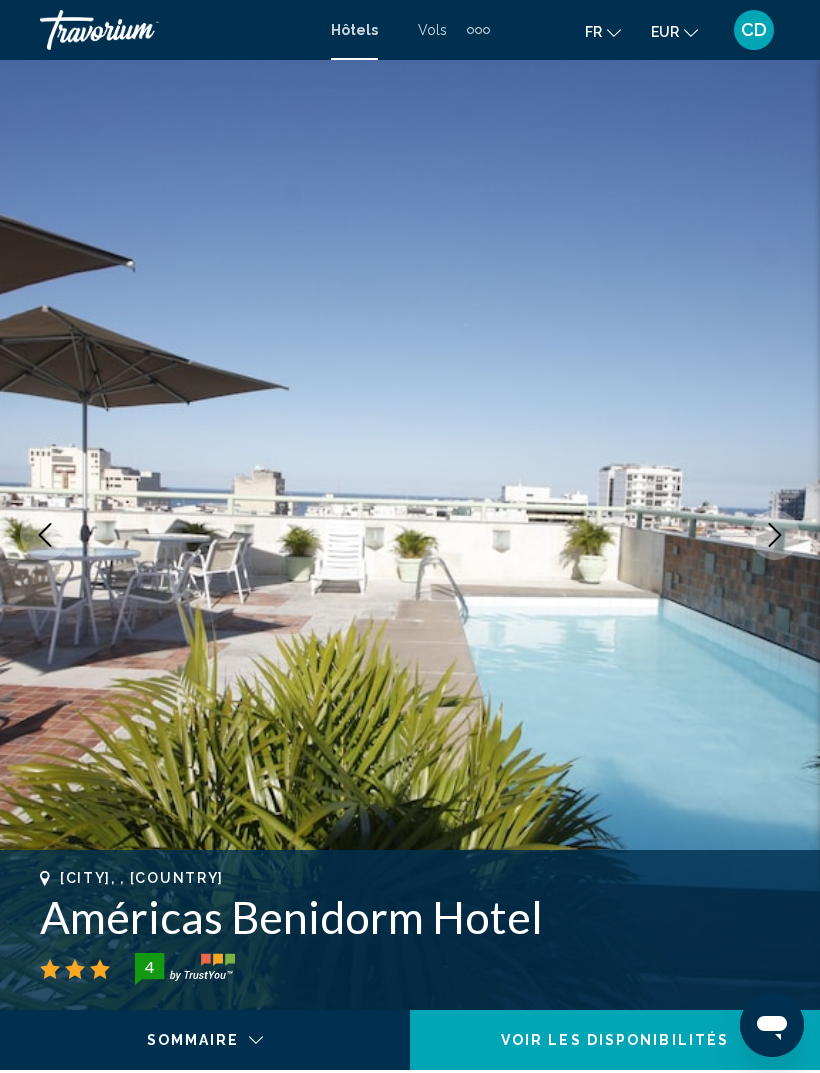 click 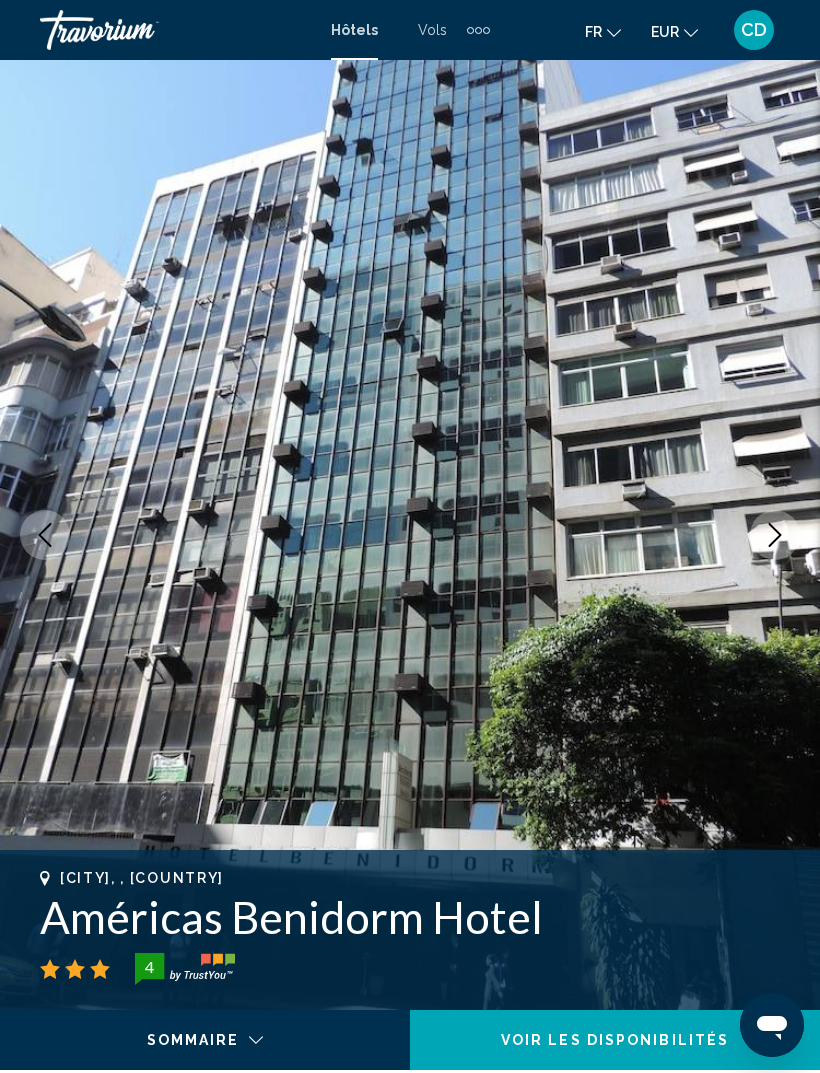 click 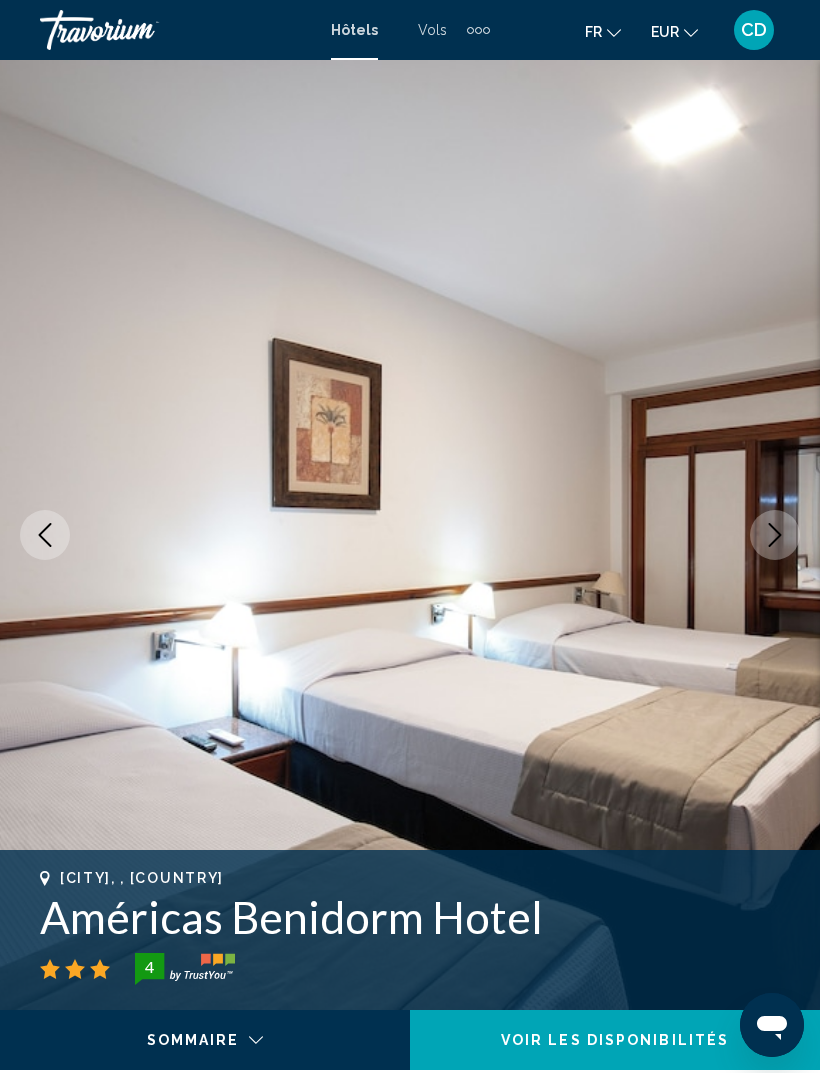 click 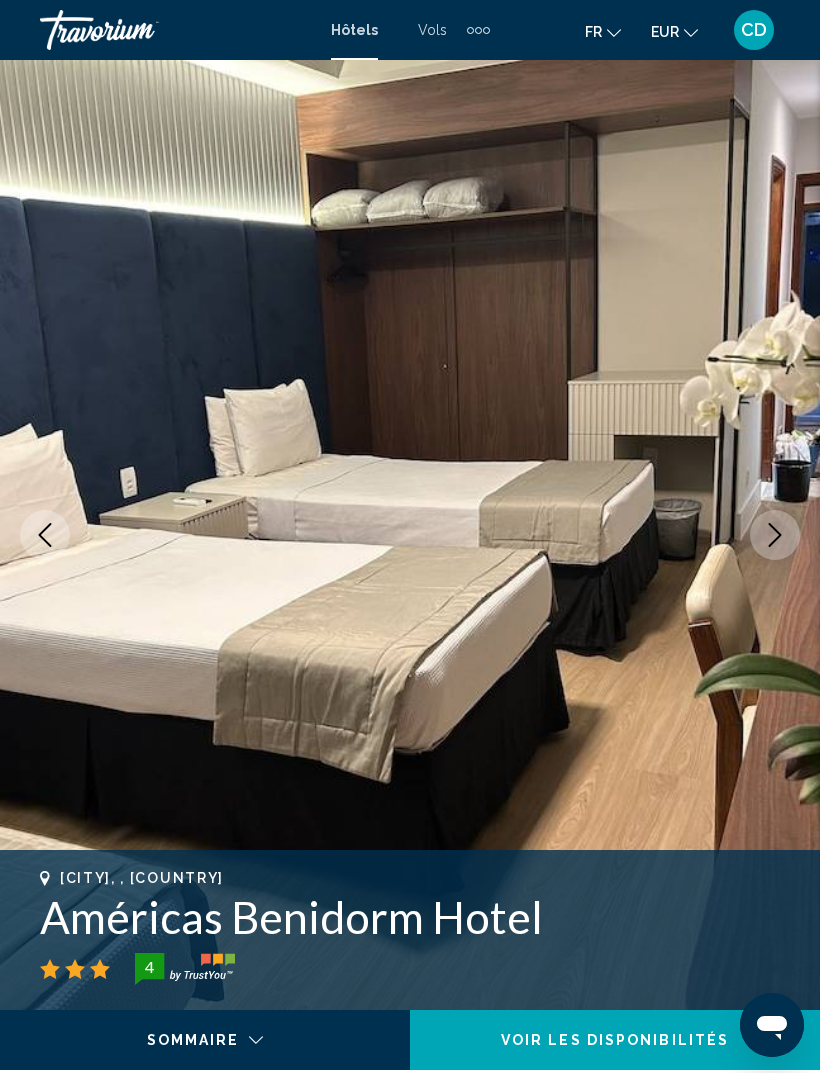 click 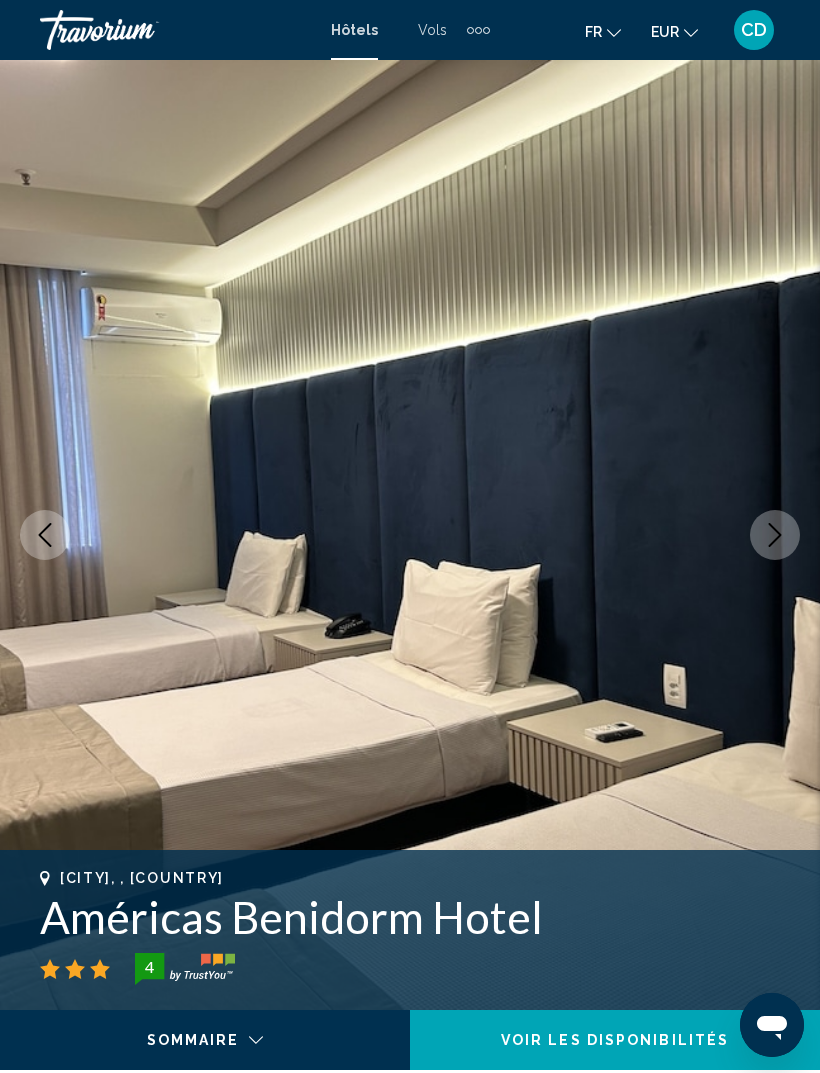 click 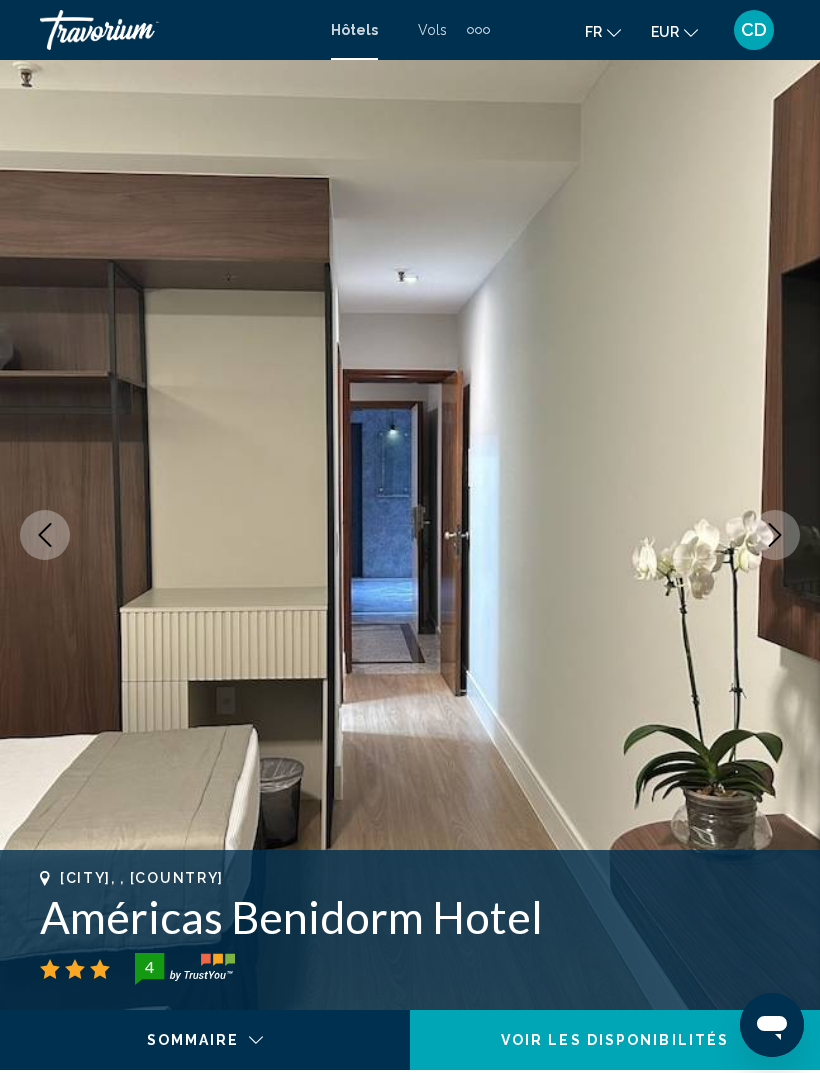 click 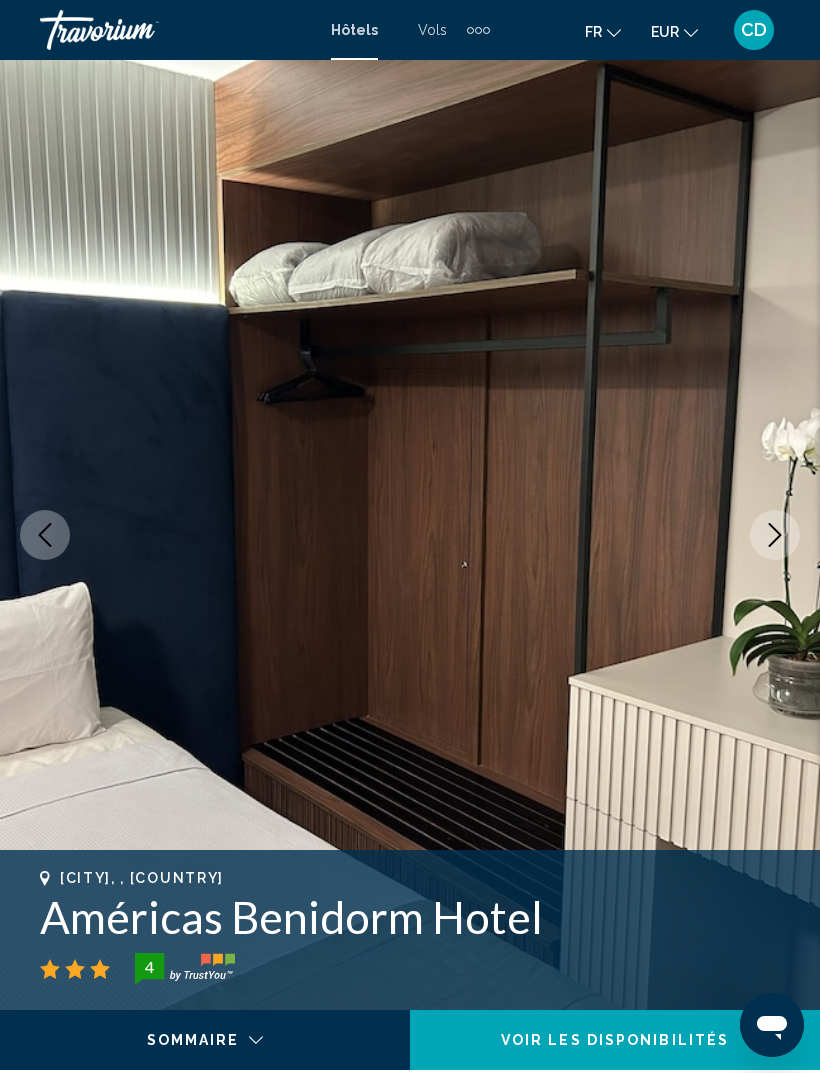 click 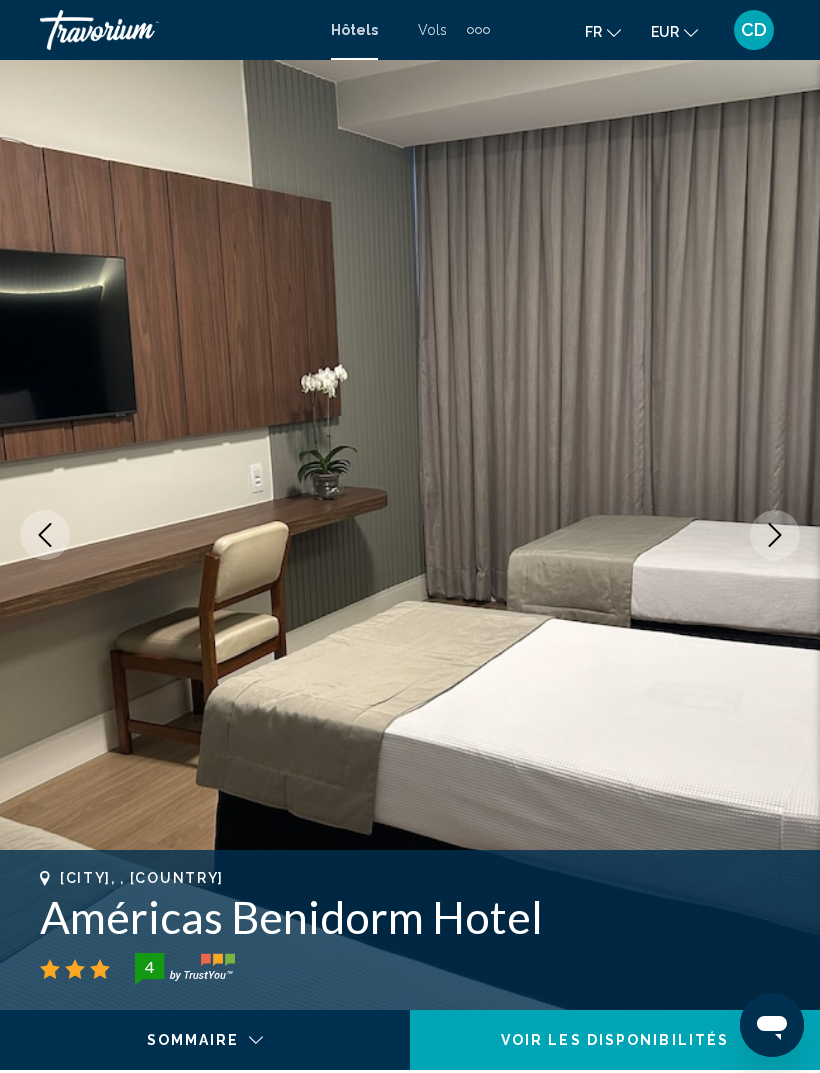 click at bounding box center [775, 535] 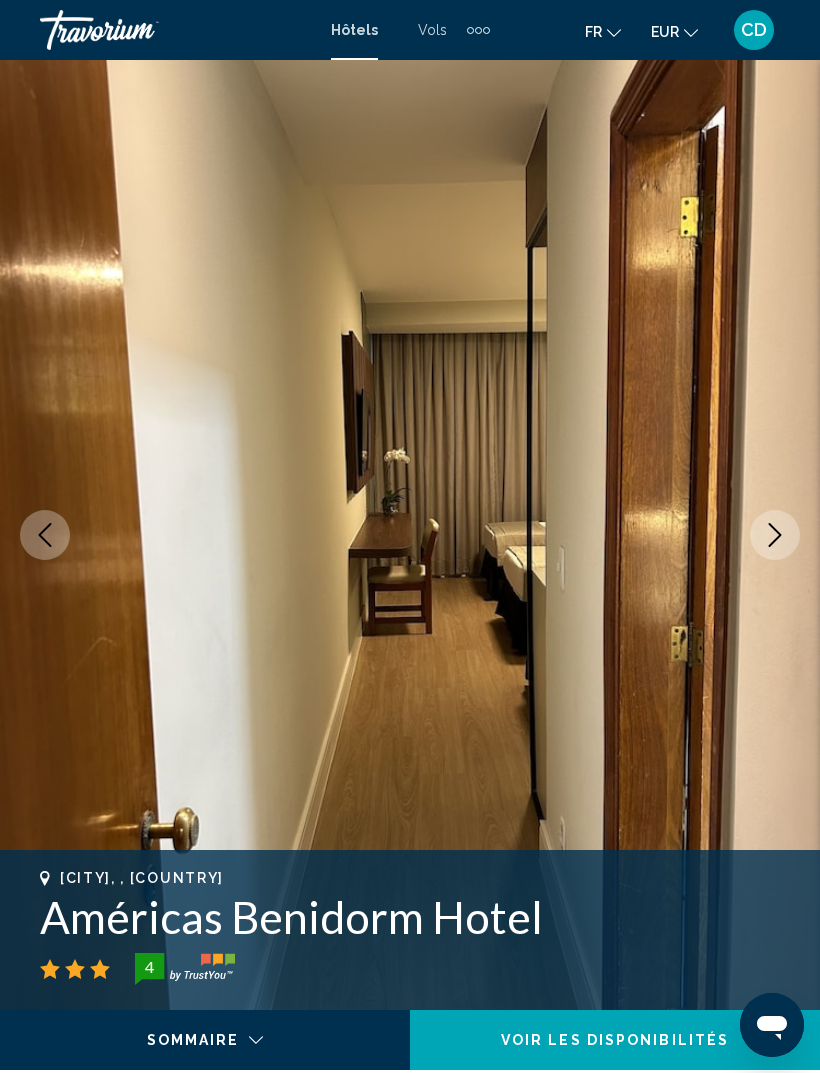click at bounding box center (775, 535) 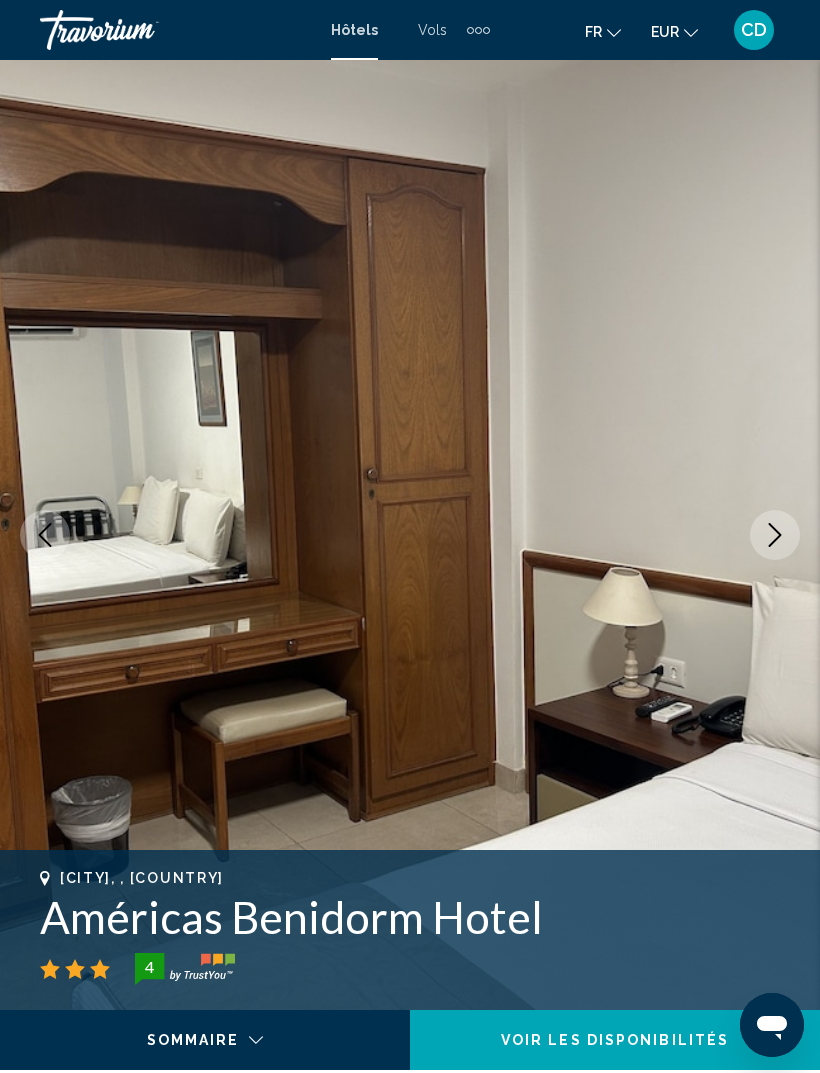 click 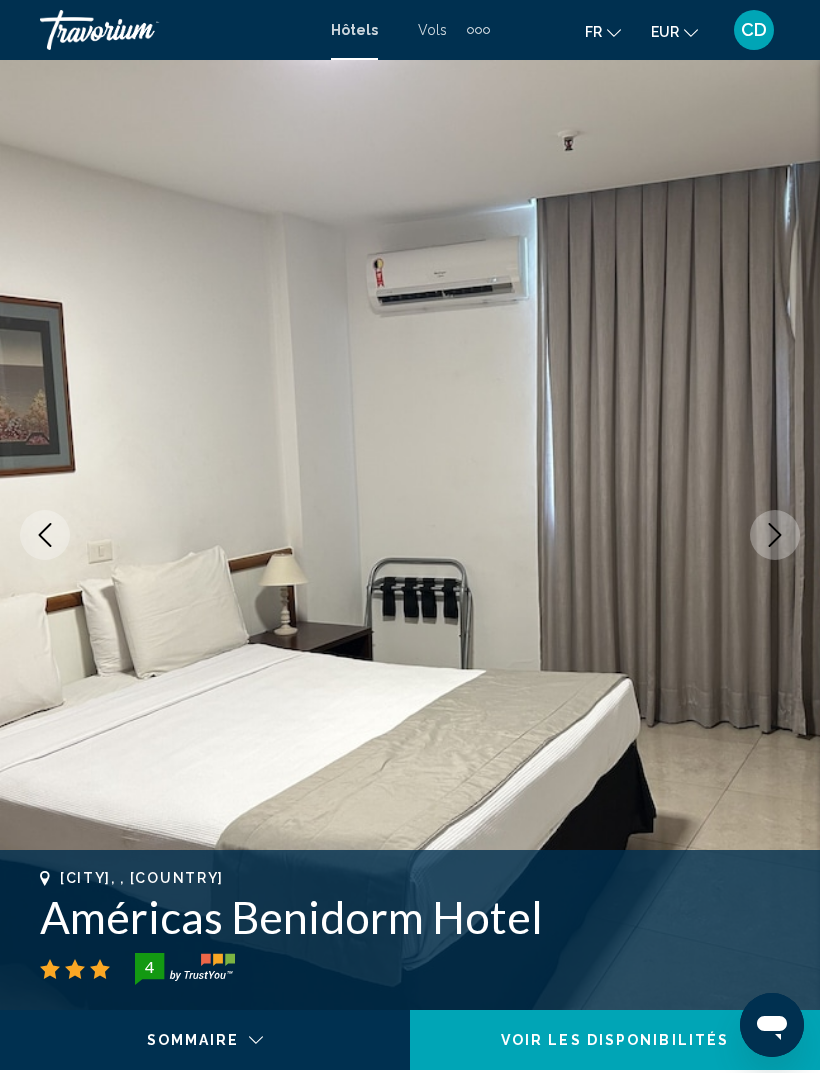click at bounding box center (775, 535) 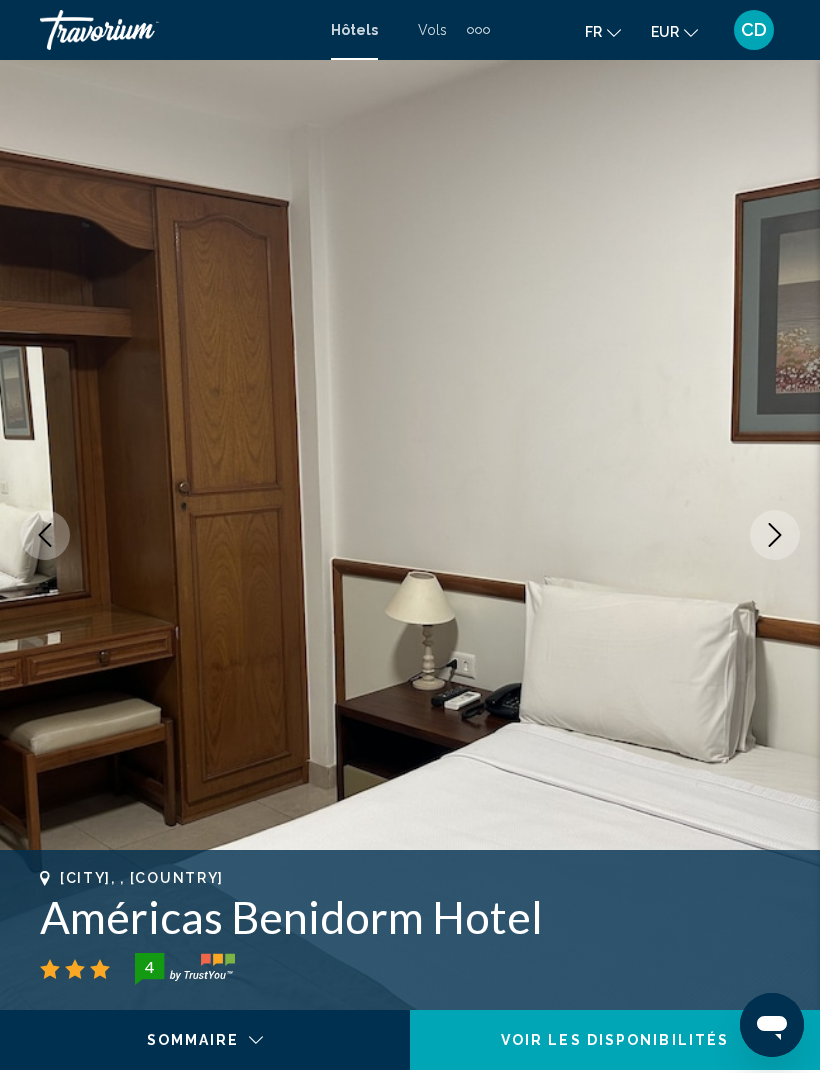 click at bounding box center (775, 535) 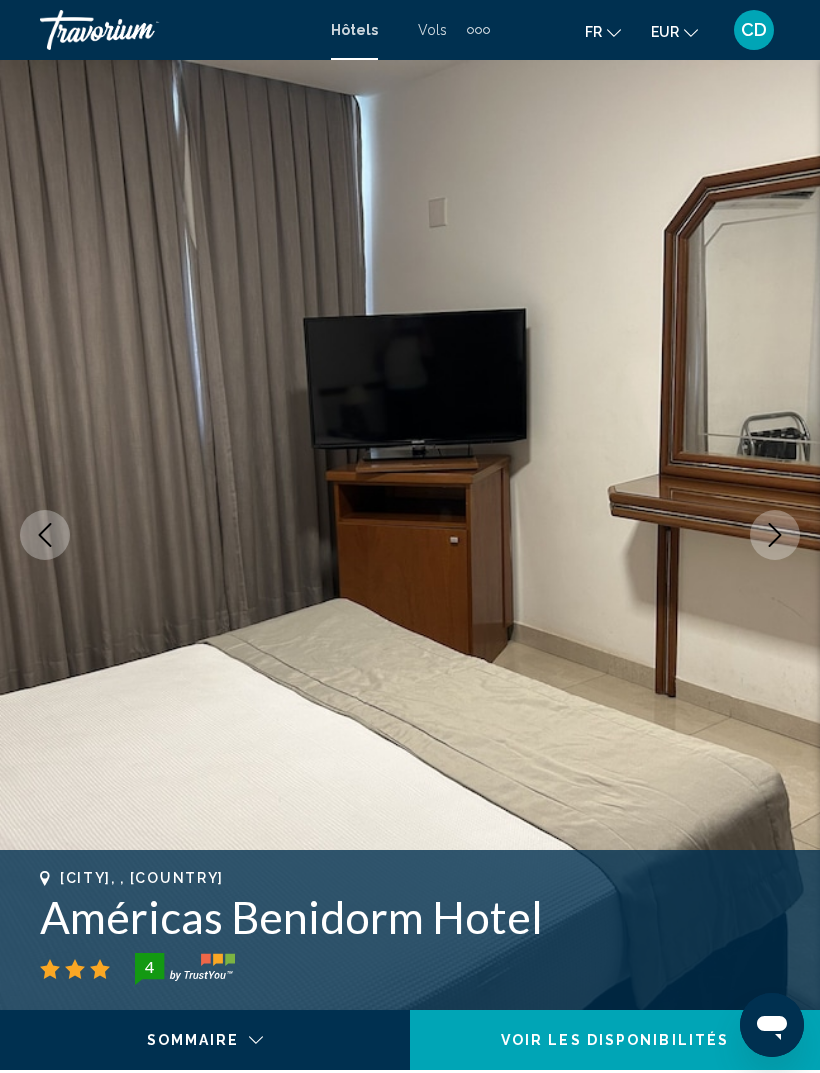 click at bounding box center (775, 535) 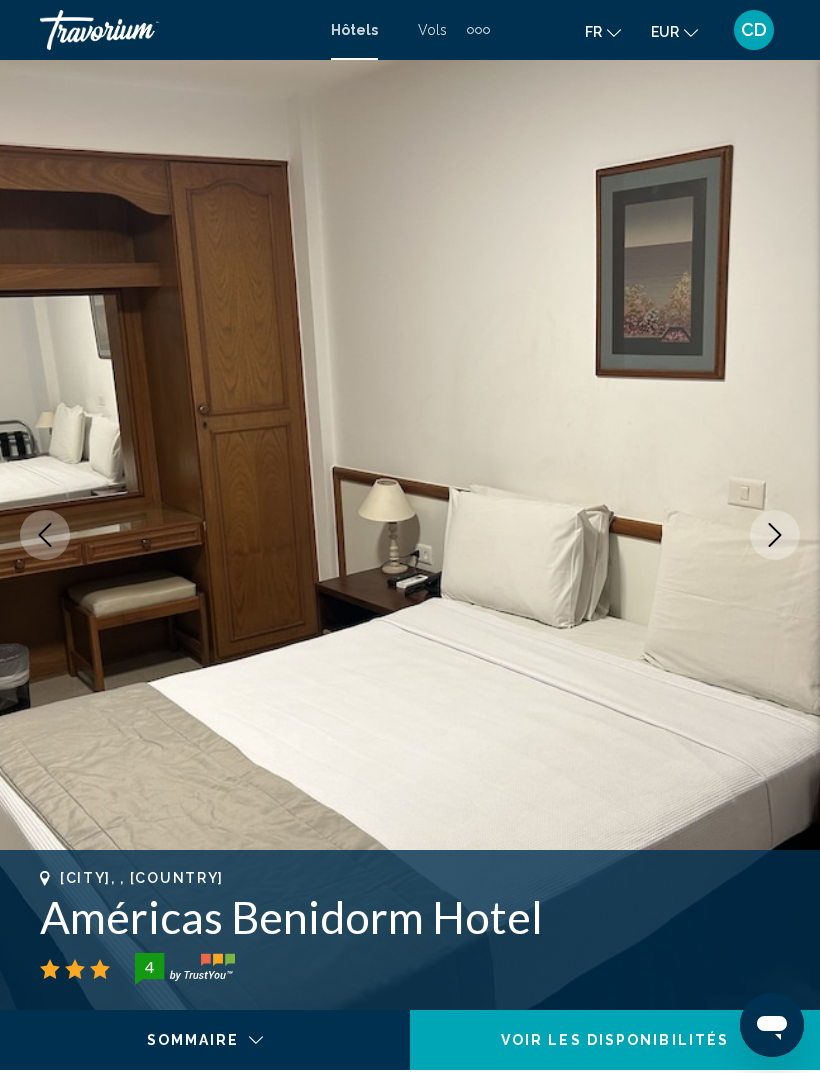click at bounding box center (775, 535) 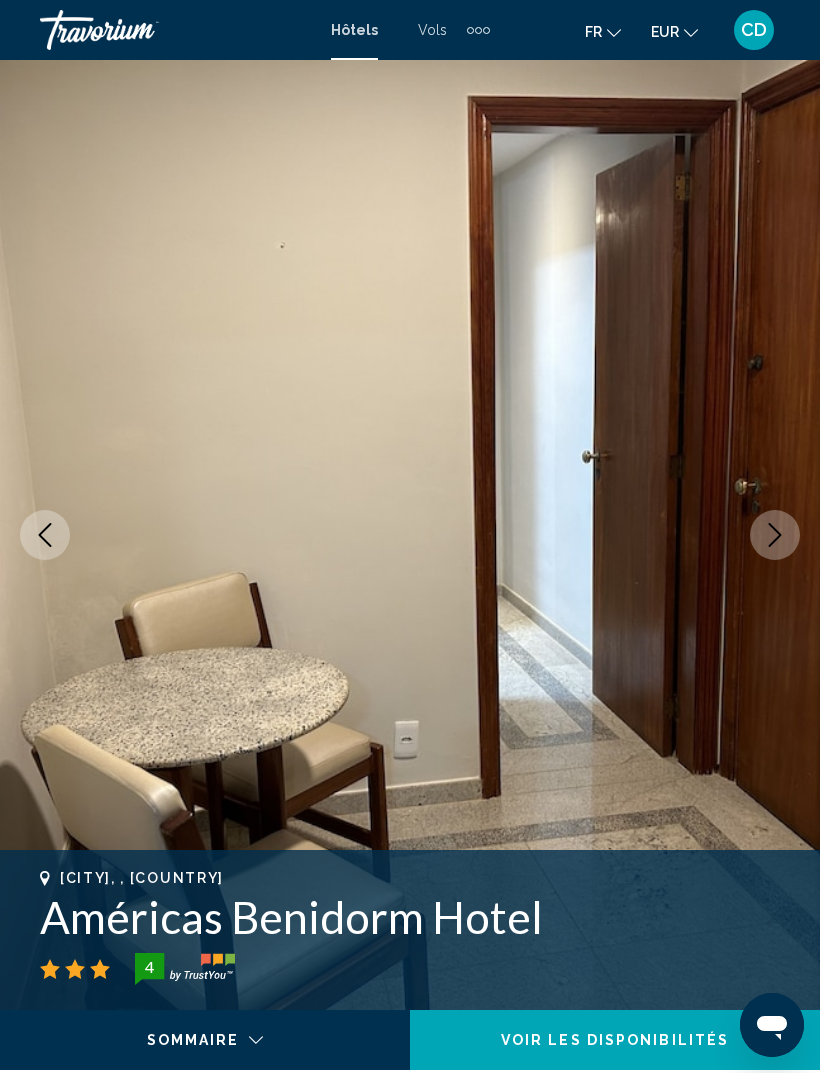 click at bounding box center (775, 535) 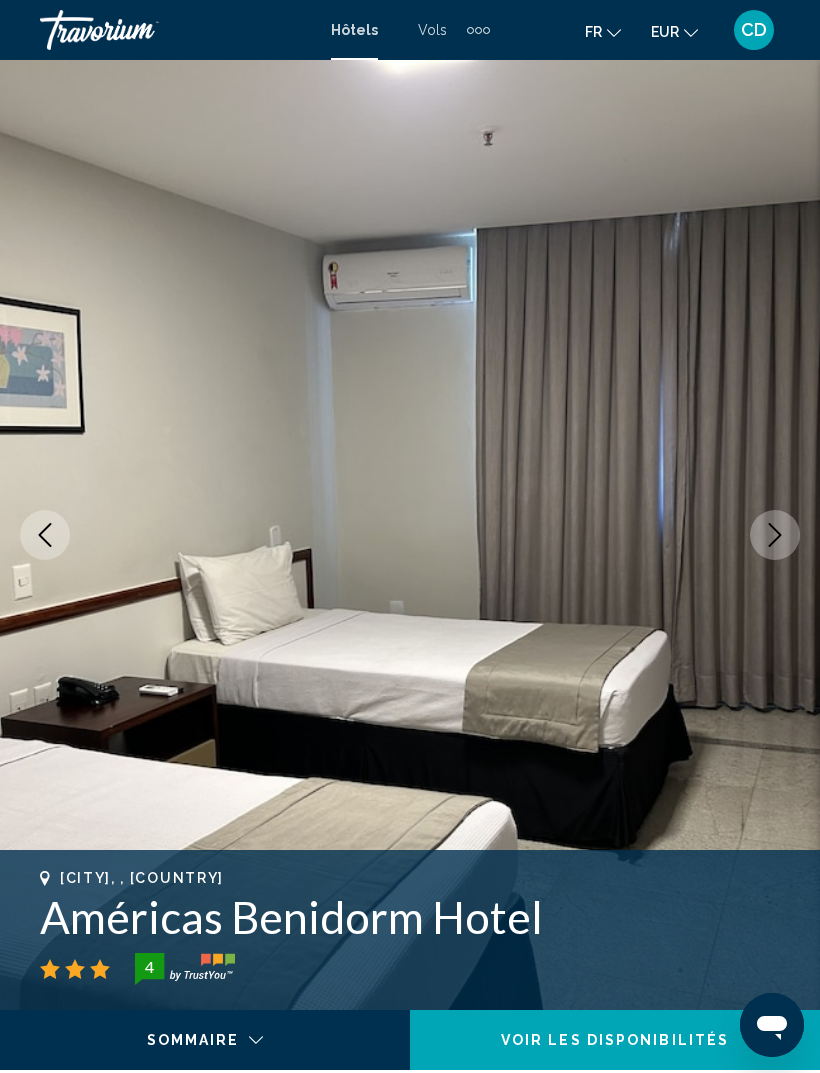 click at bounding box center [775, 535] 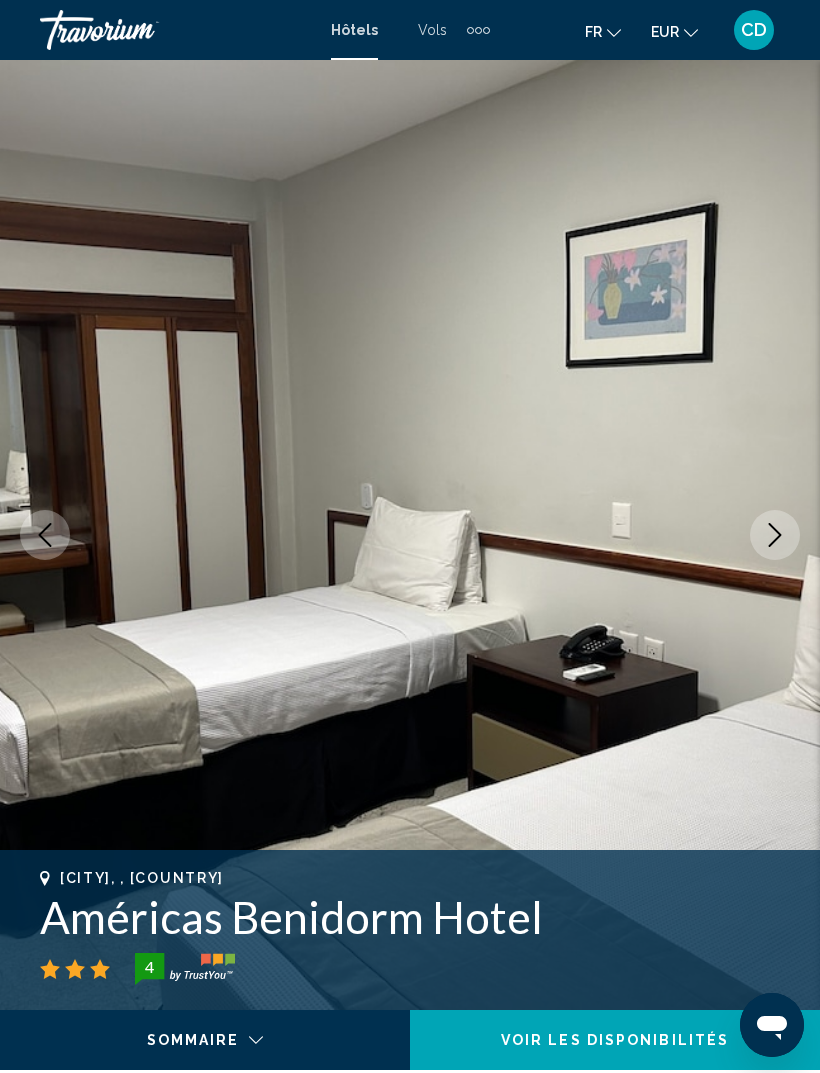 click at bounding box center [775, 535] 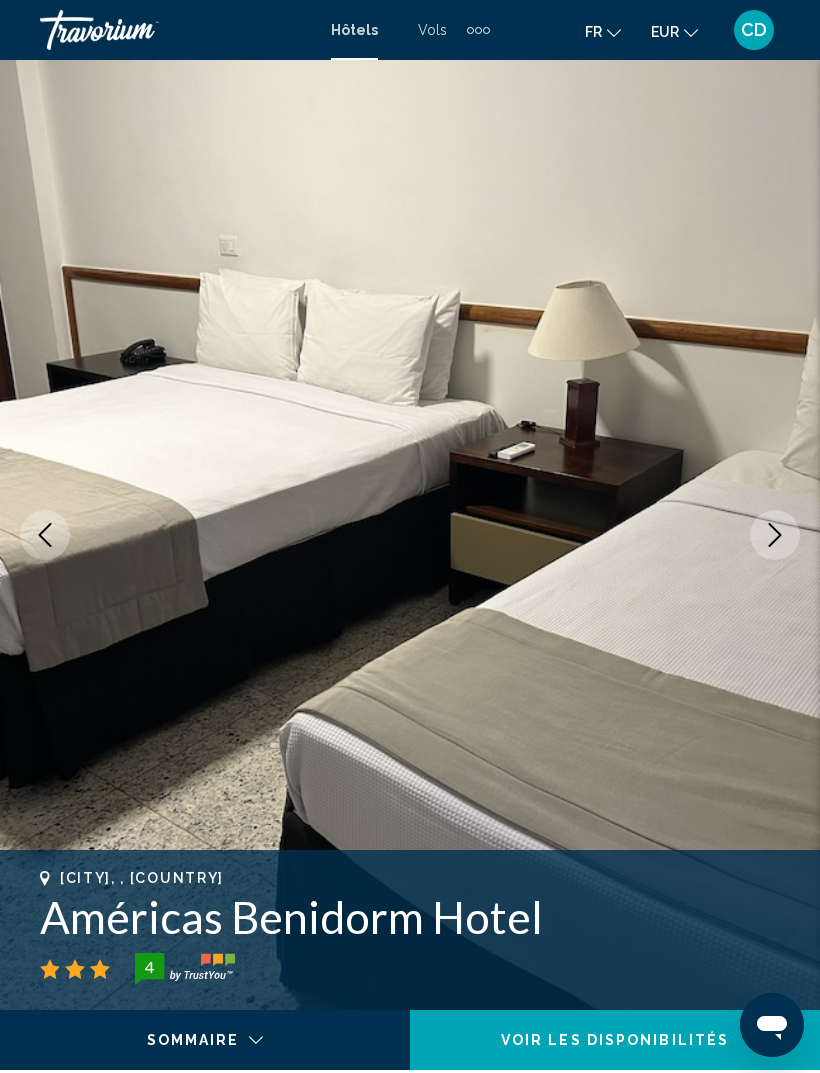 click at bounding box center (775, 535) 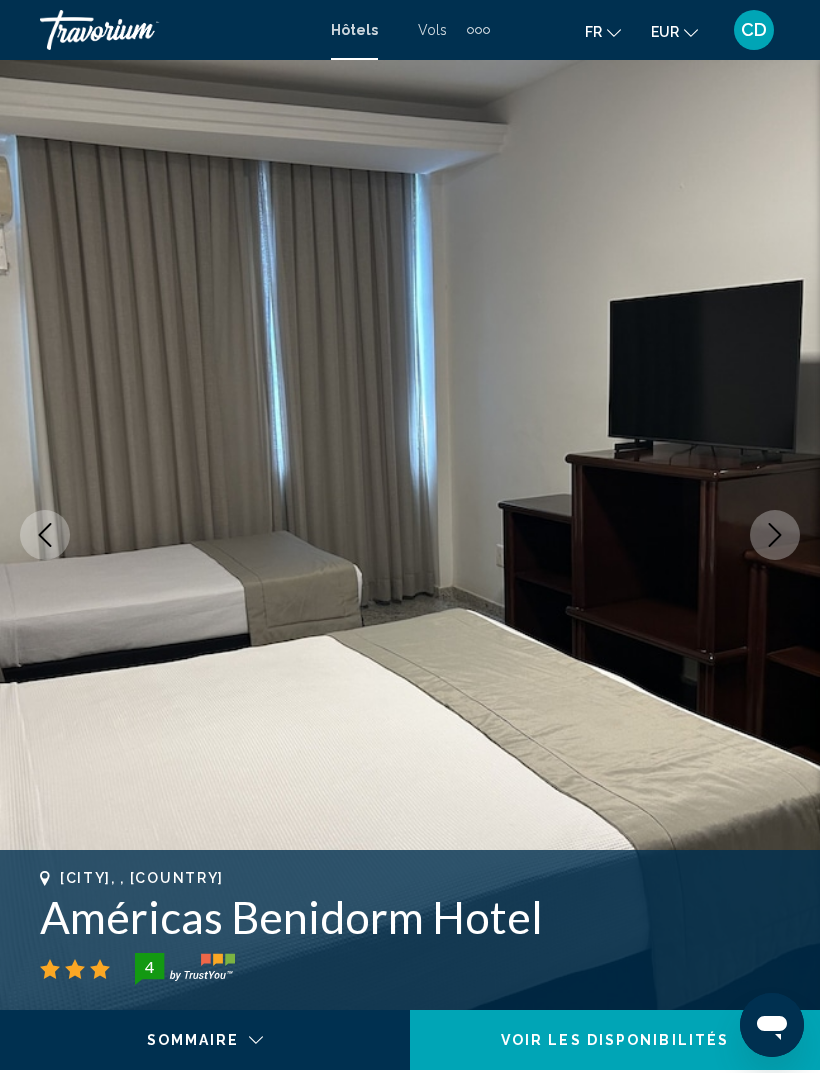 click at bounding box center [775, 535] 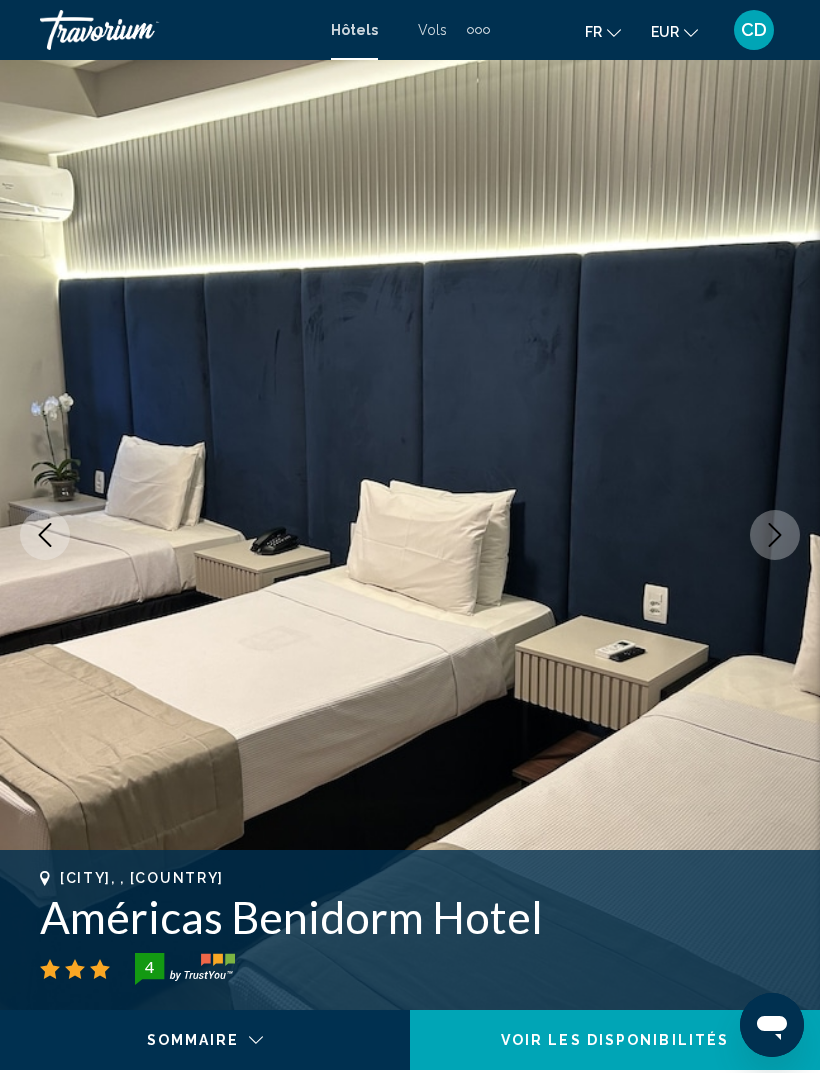 click at bounding box center [775, 535] 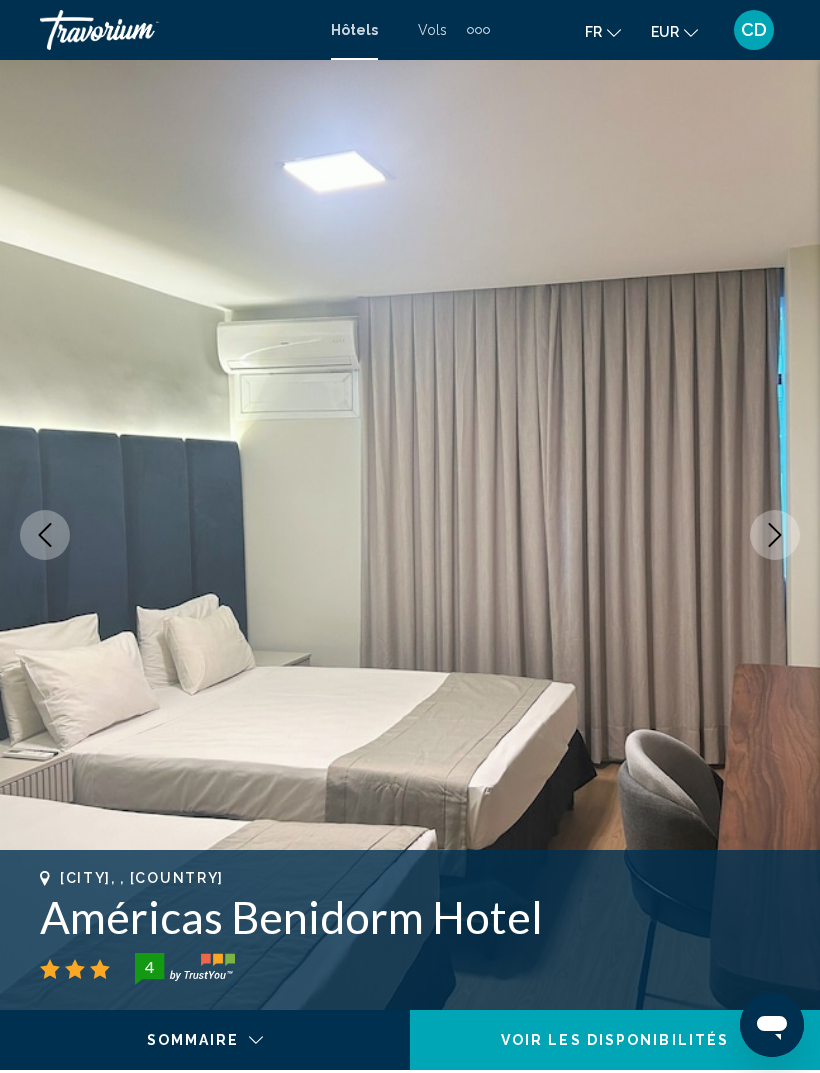 click at bounding box center [775, 535] 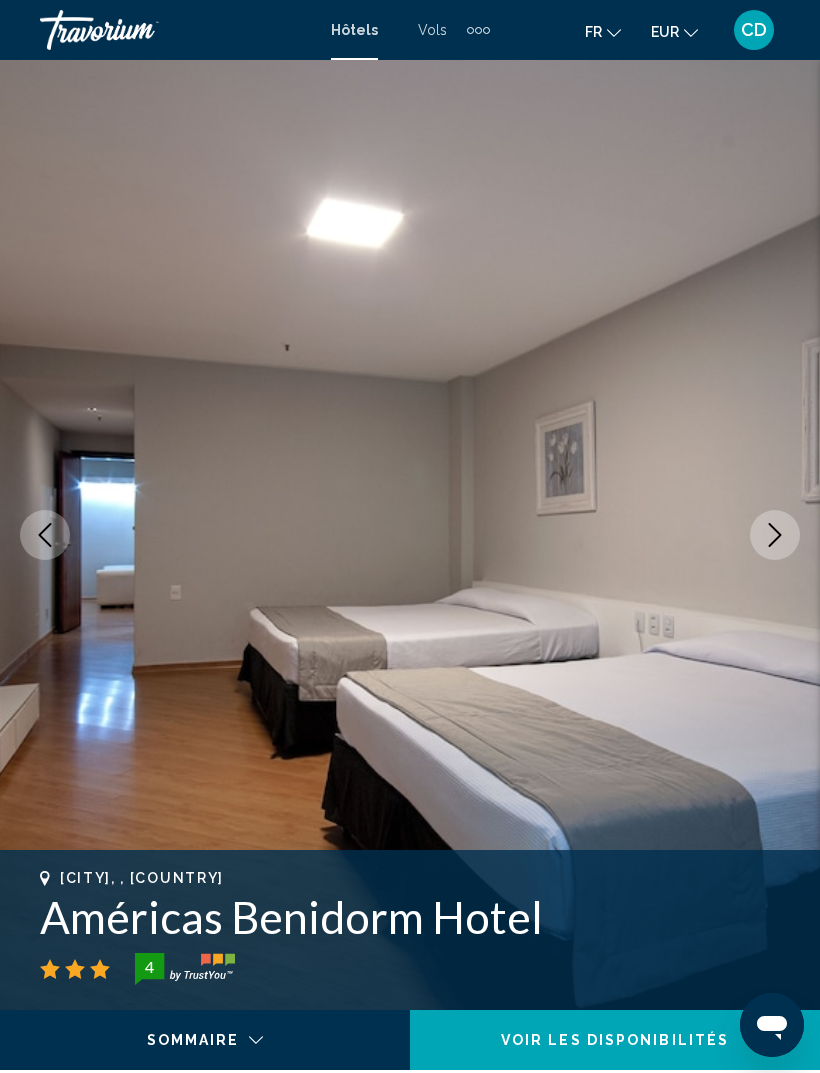 click at bounding box center [775, 535] 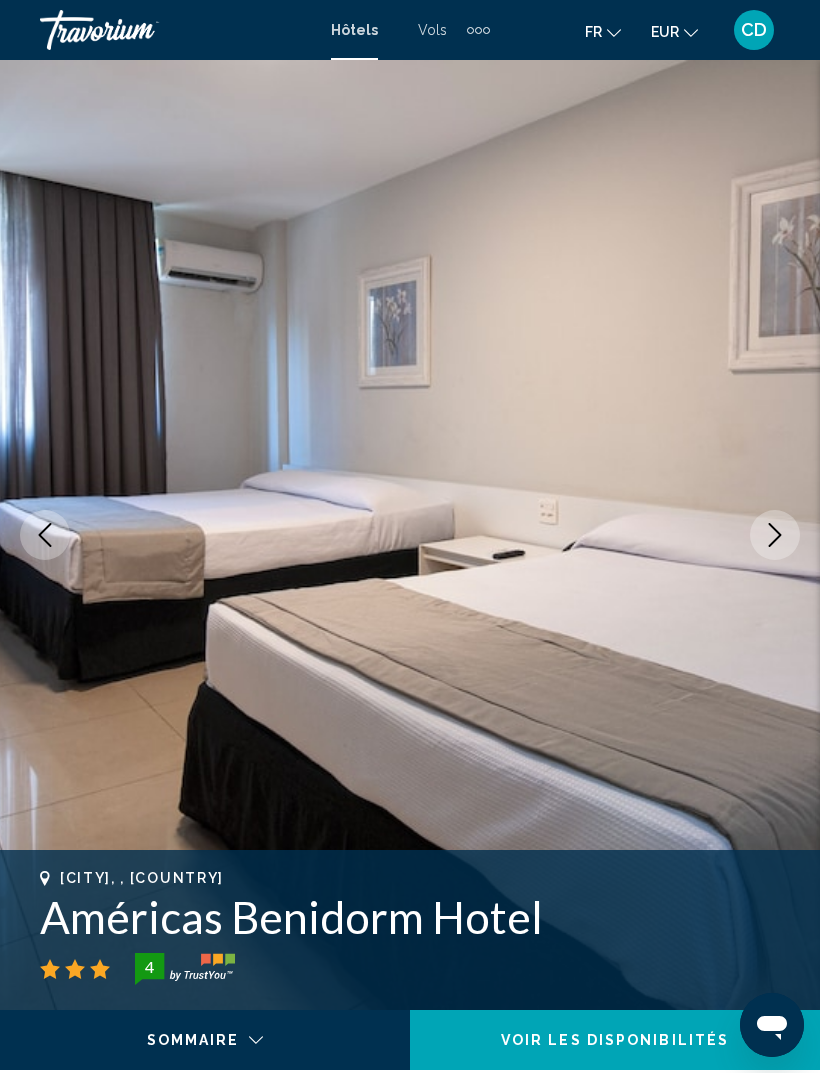 click at bounding box center [775, 535] 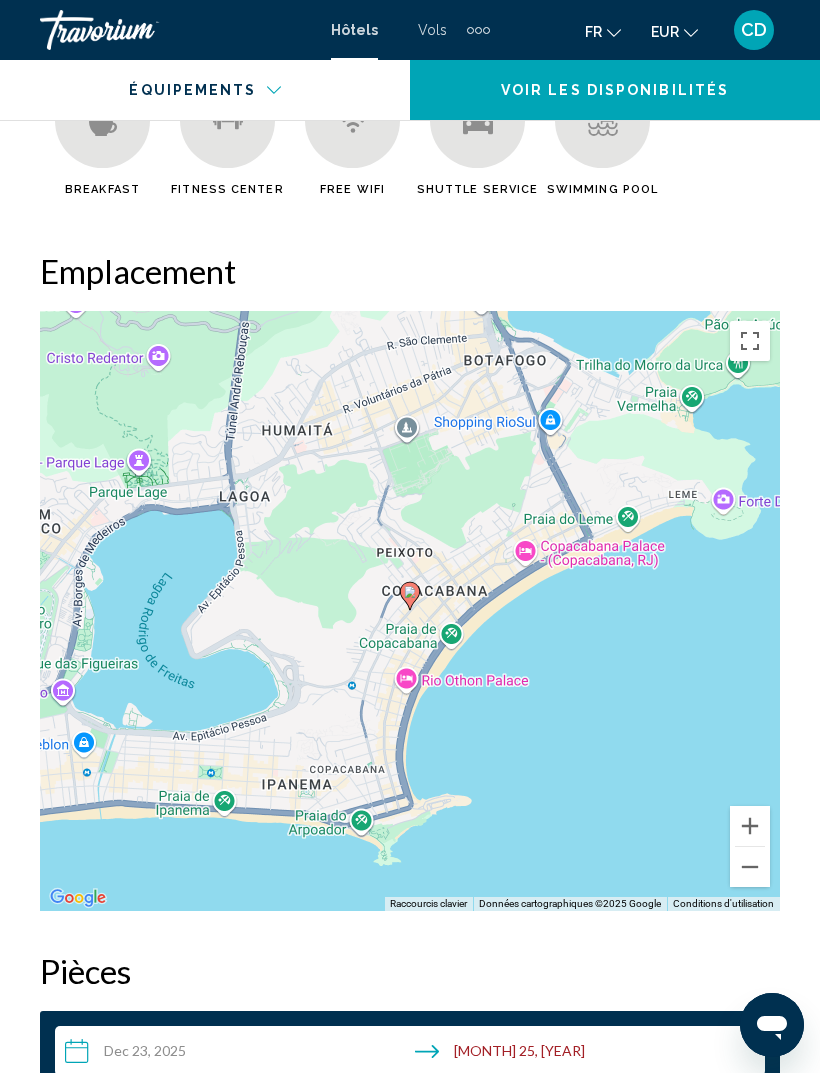 scroll, scrollTop: 2308, scrollLeft: 0, axis: vertical 